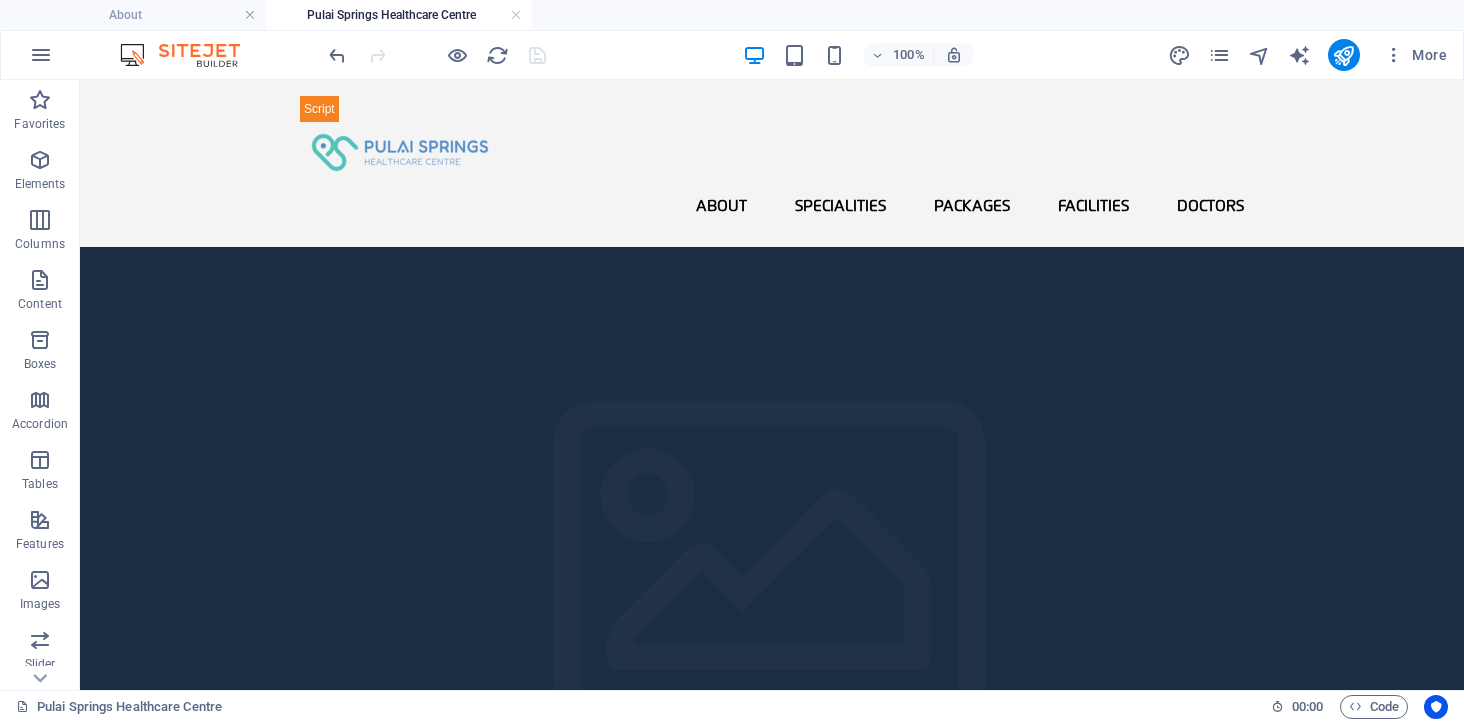 scroll, scrollTop: 0, scrollLeft: 0, axis: both 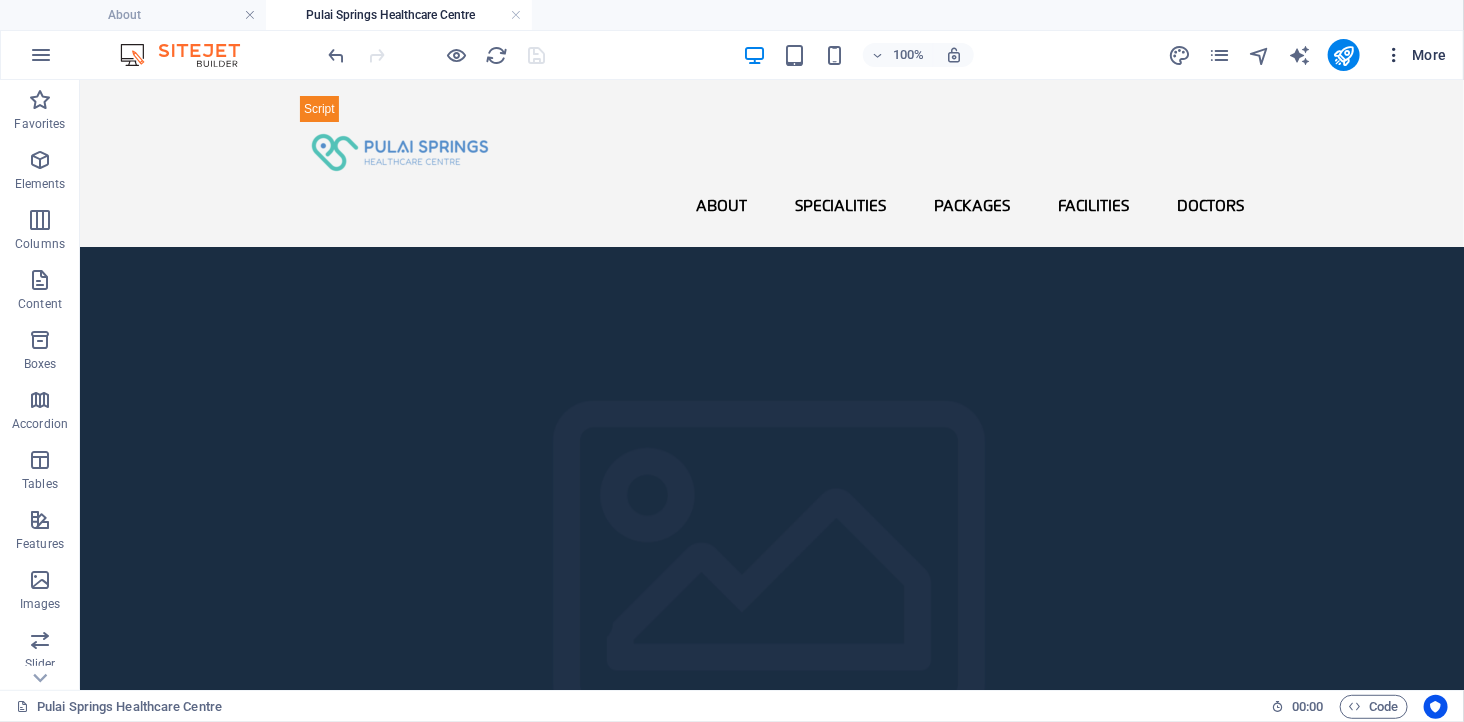click at bounding box center (1394, 55) 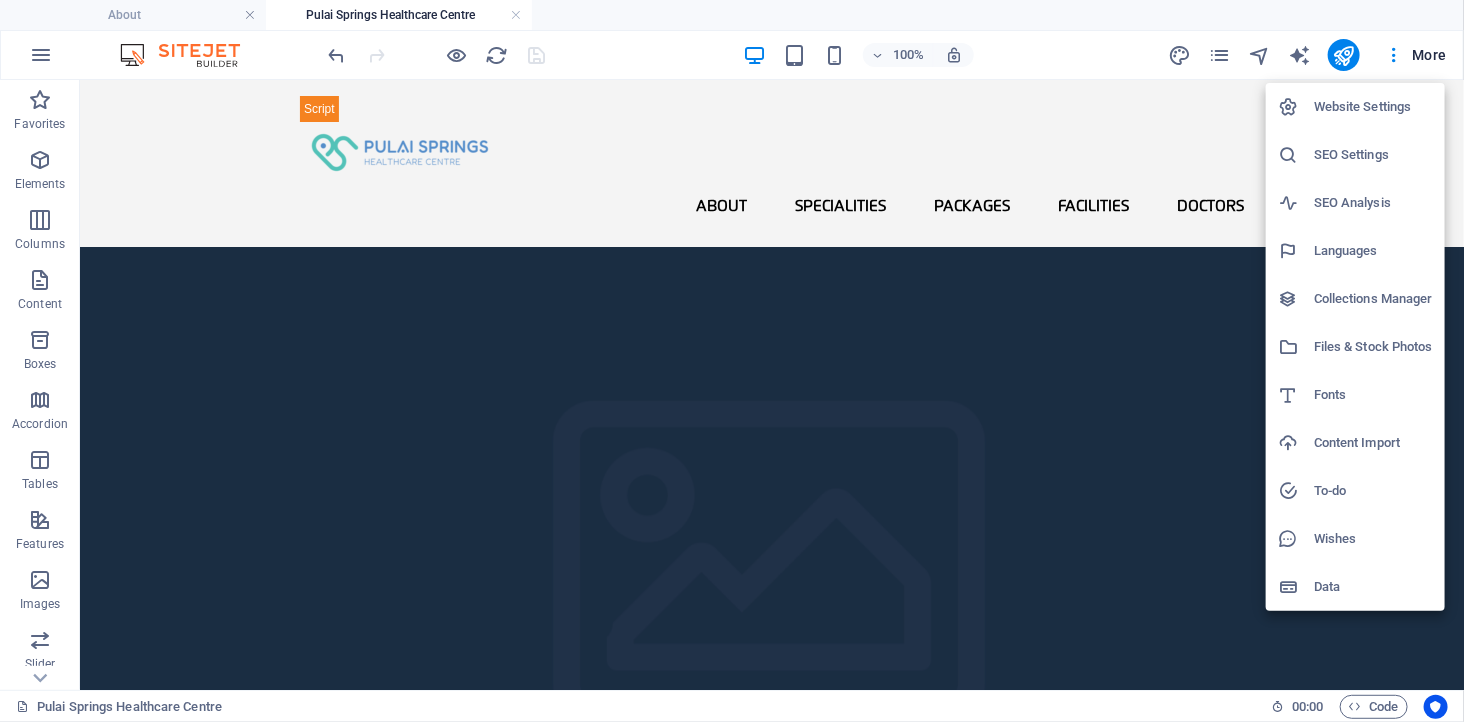 click on "Files & Stock Photos" at bounding box center [1355, 347] 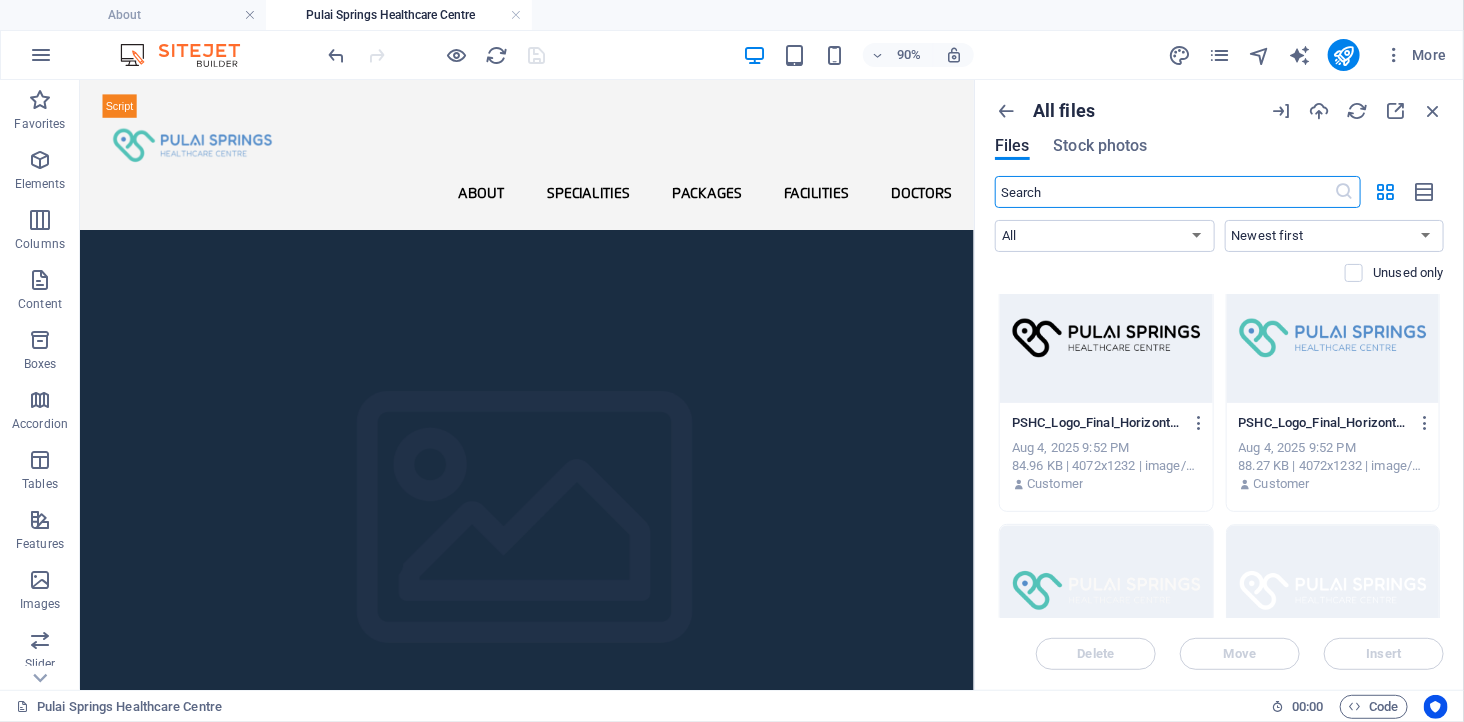 scroll, scrollTop: 2333, scrollLeft: 0, axis: vertical 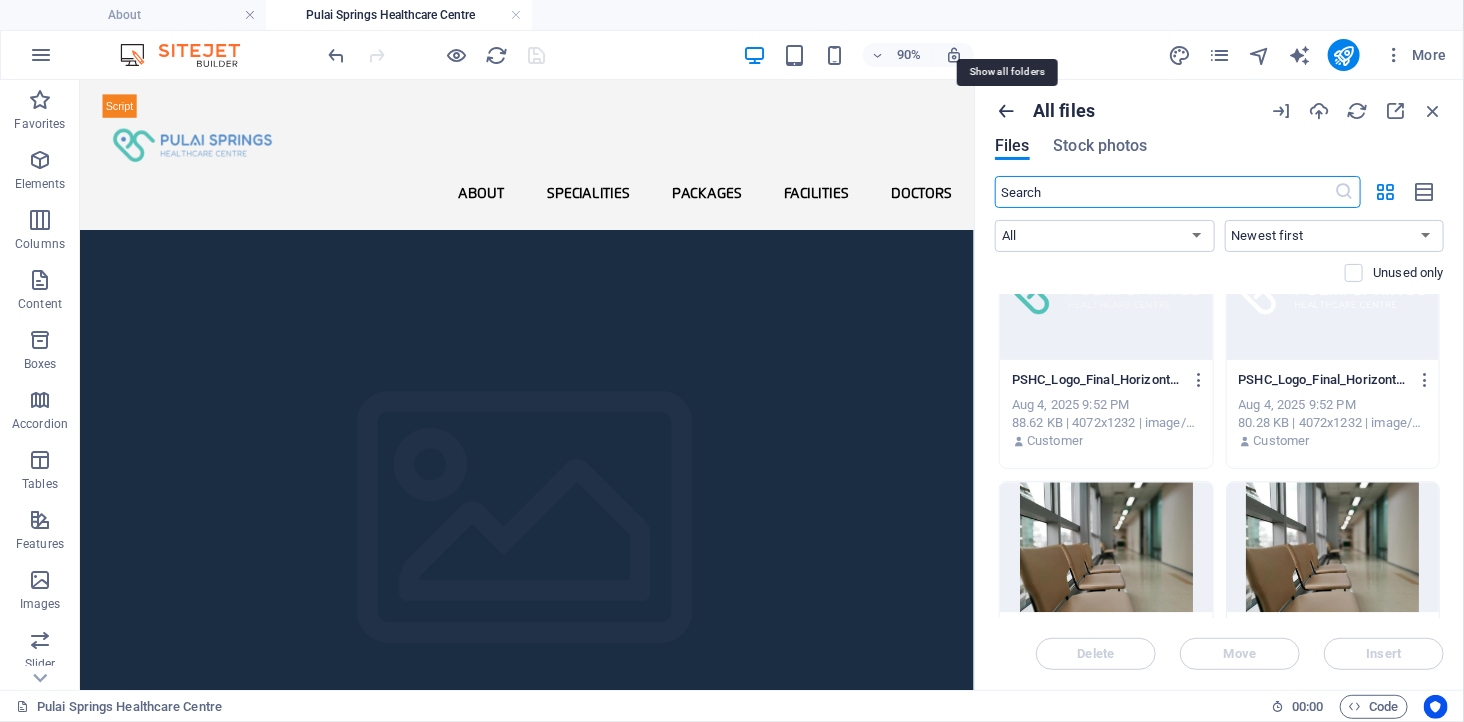 click at bounding box center (1006, 111) 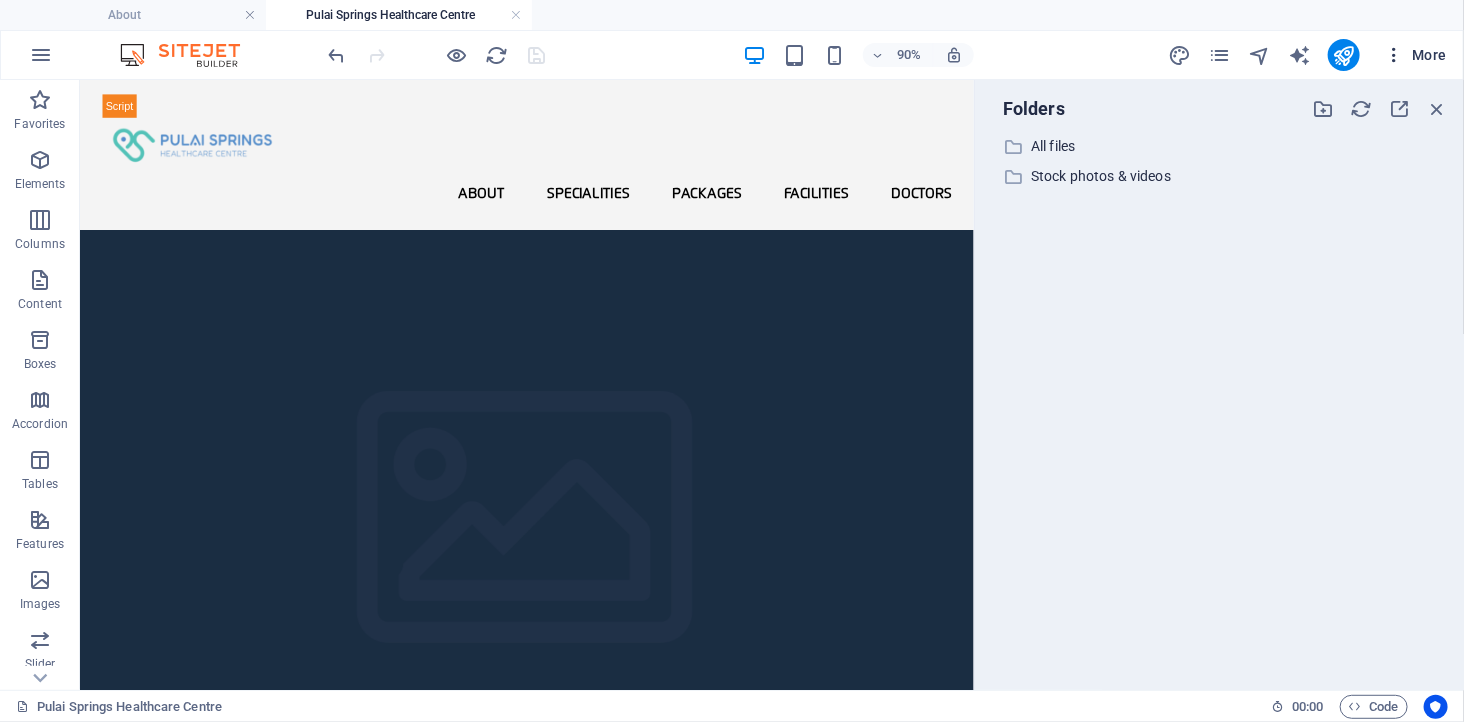 click at bounding box center (1394, 55) 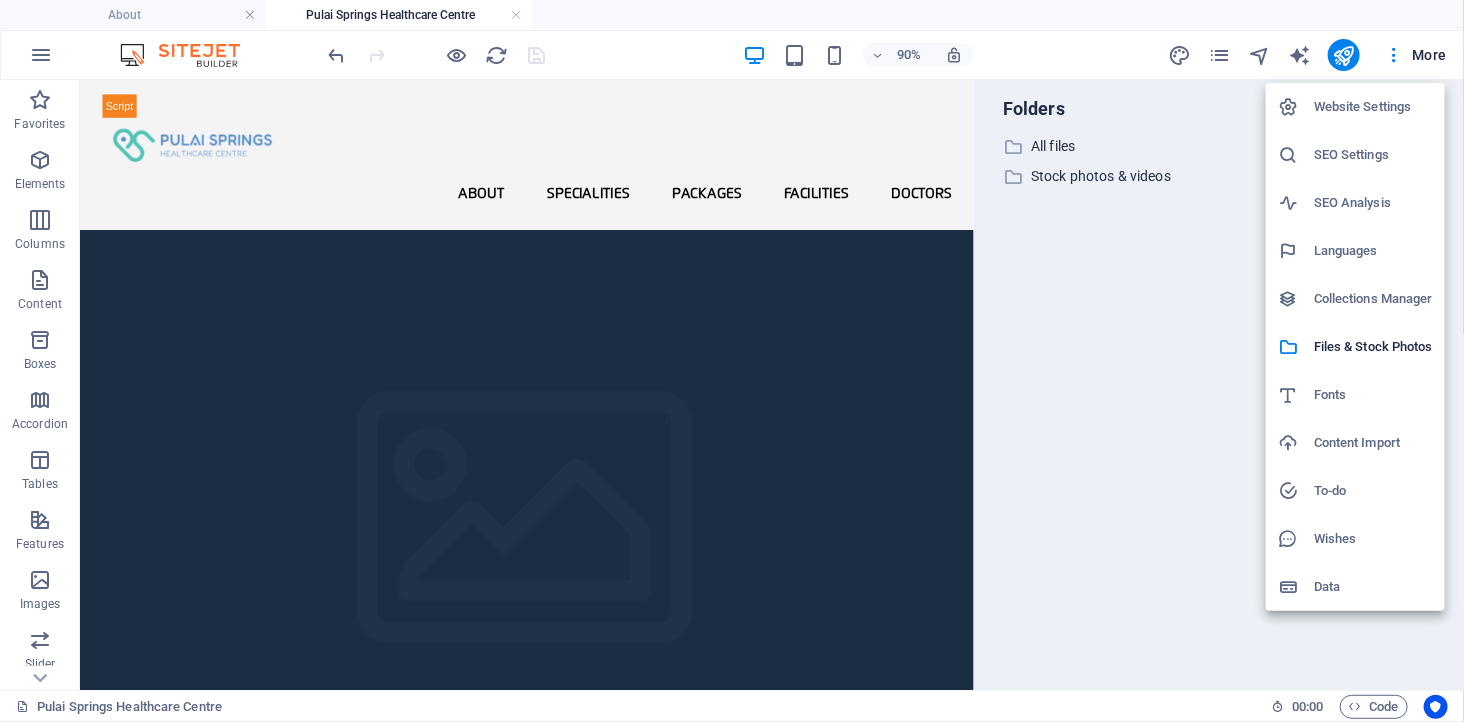 click on "Content Import" at bounding box center [1373, 443] 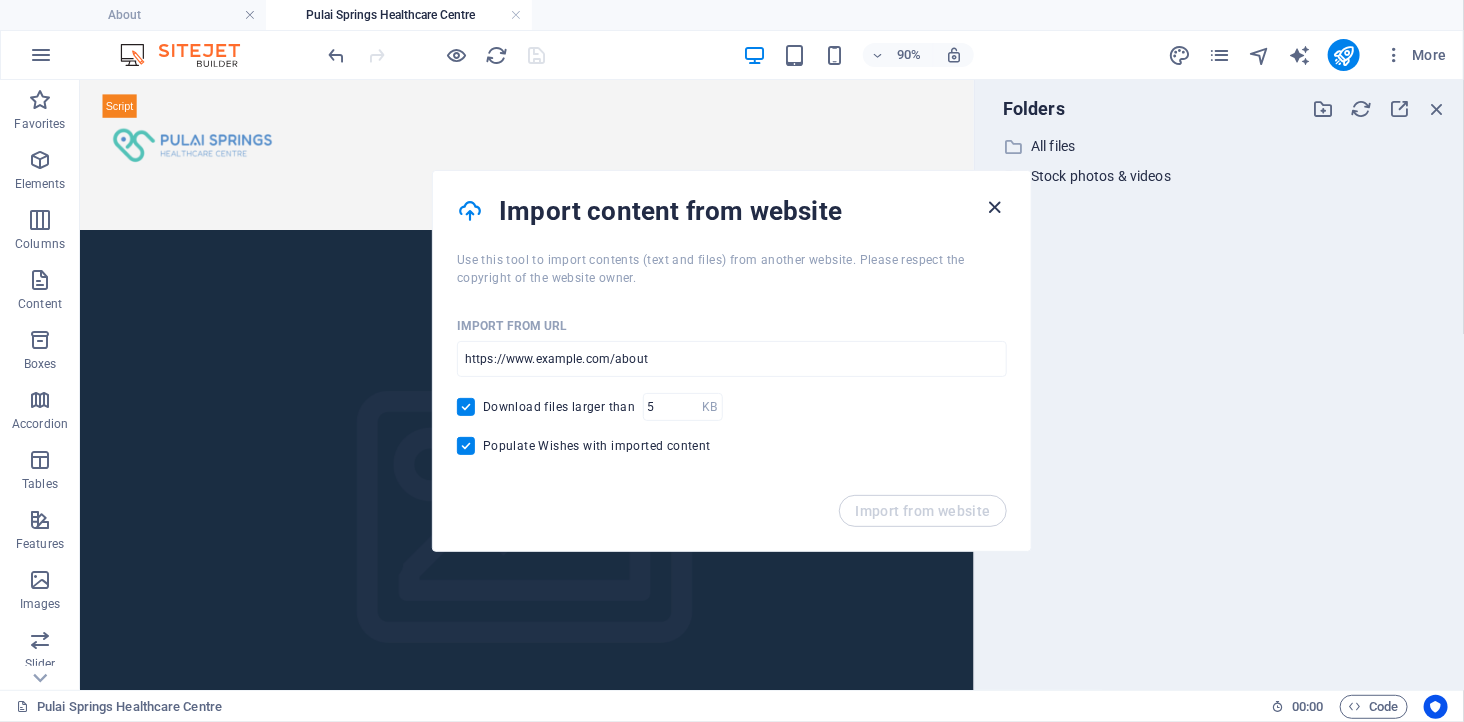 click at bounding box center [995, 207] 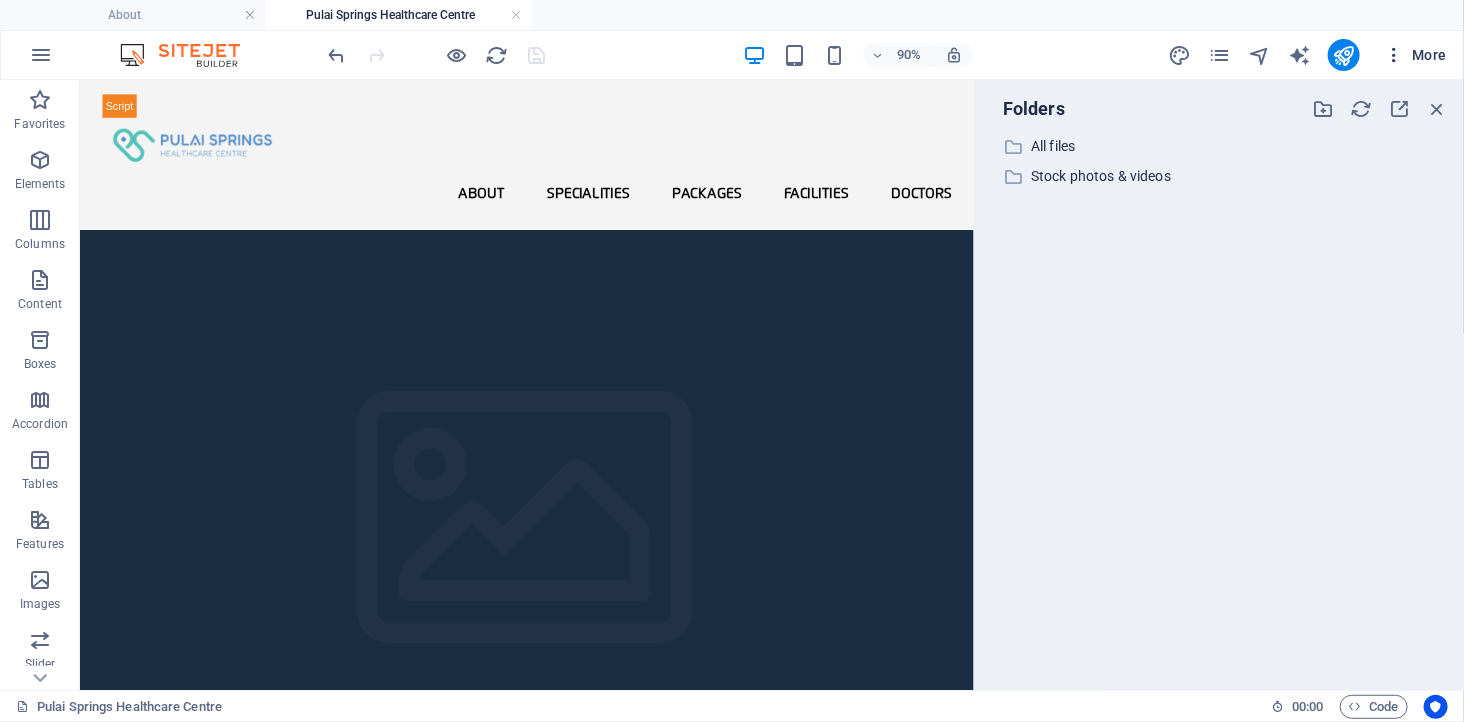 click at bounding box center [1394, 55] 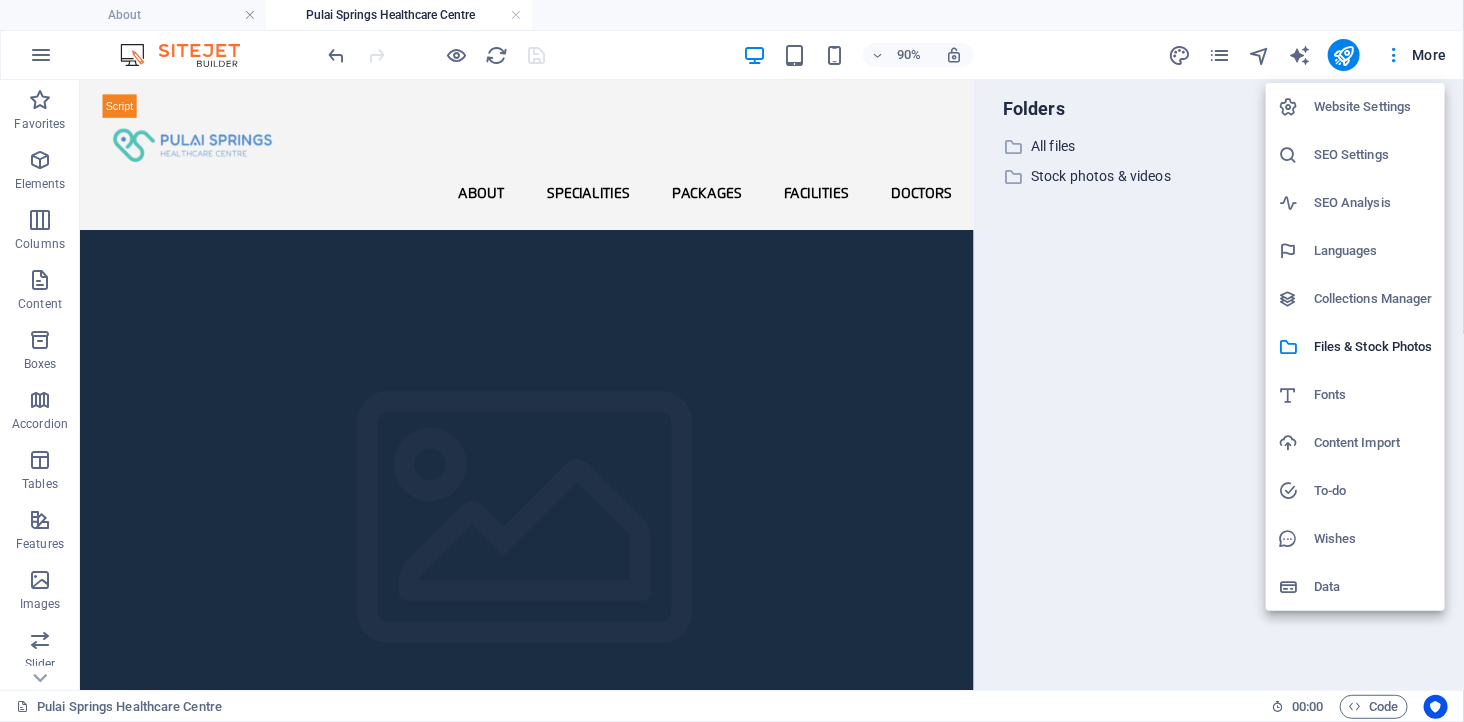 click on "Website Settings" at bounding box center (1373, 107) 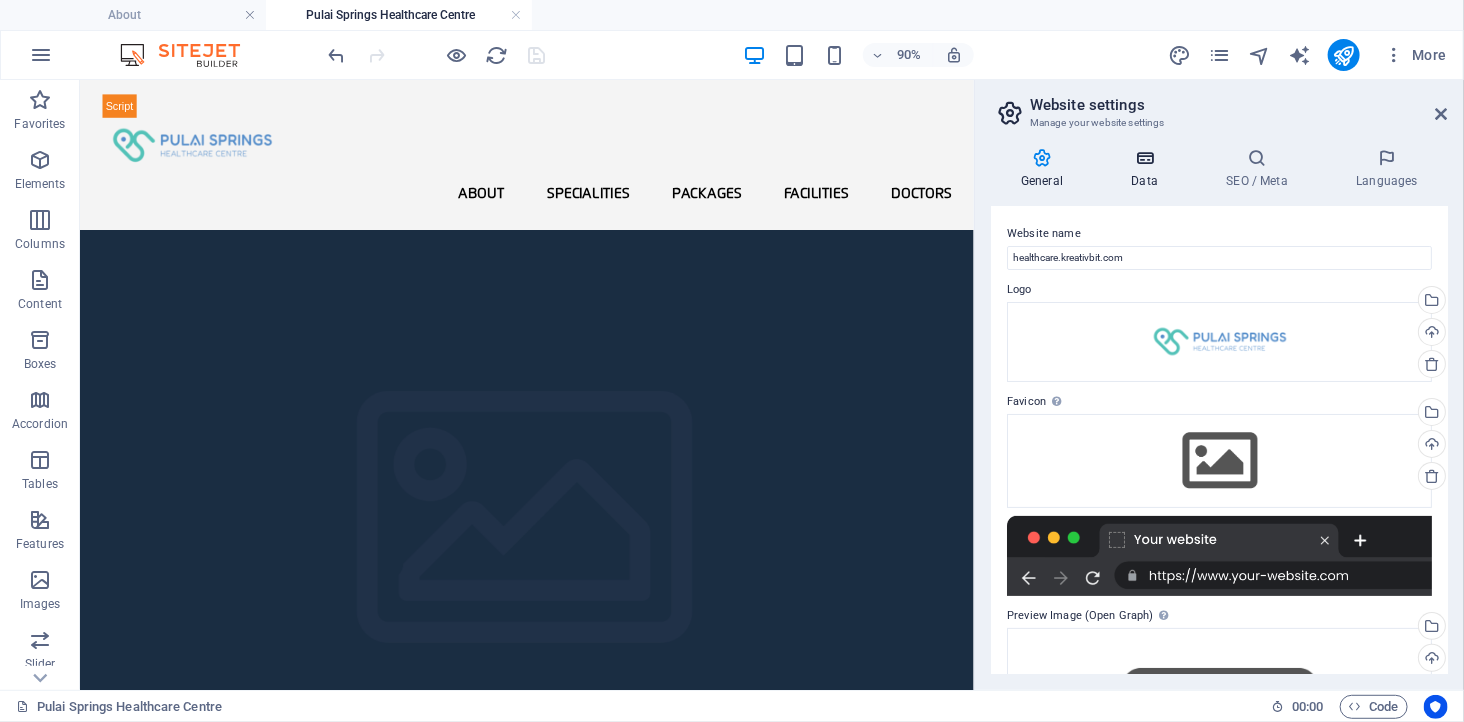 click on "Data" at bounding box center [1148, 169] 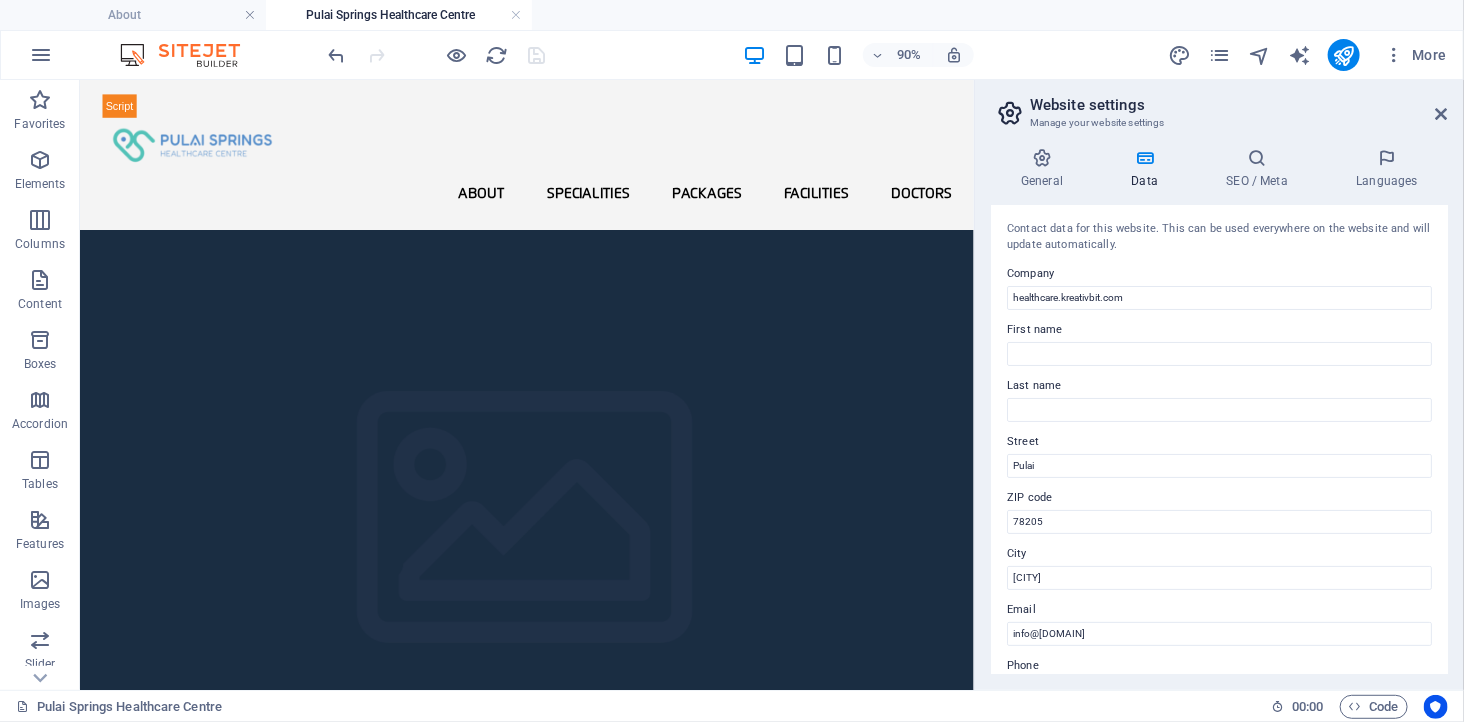 scroll, scrollTop: 0, scrollLeft: 0, axis: both 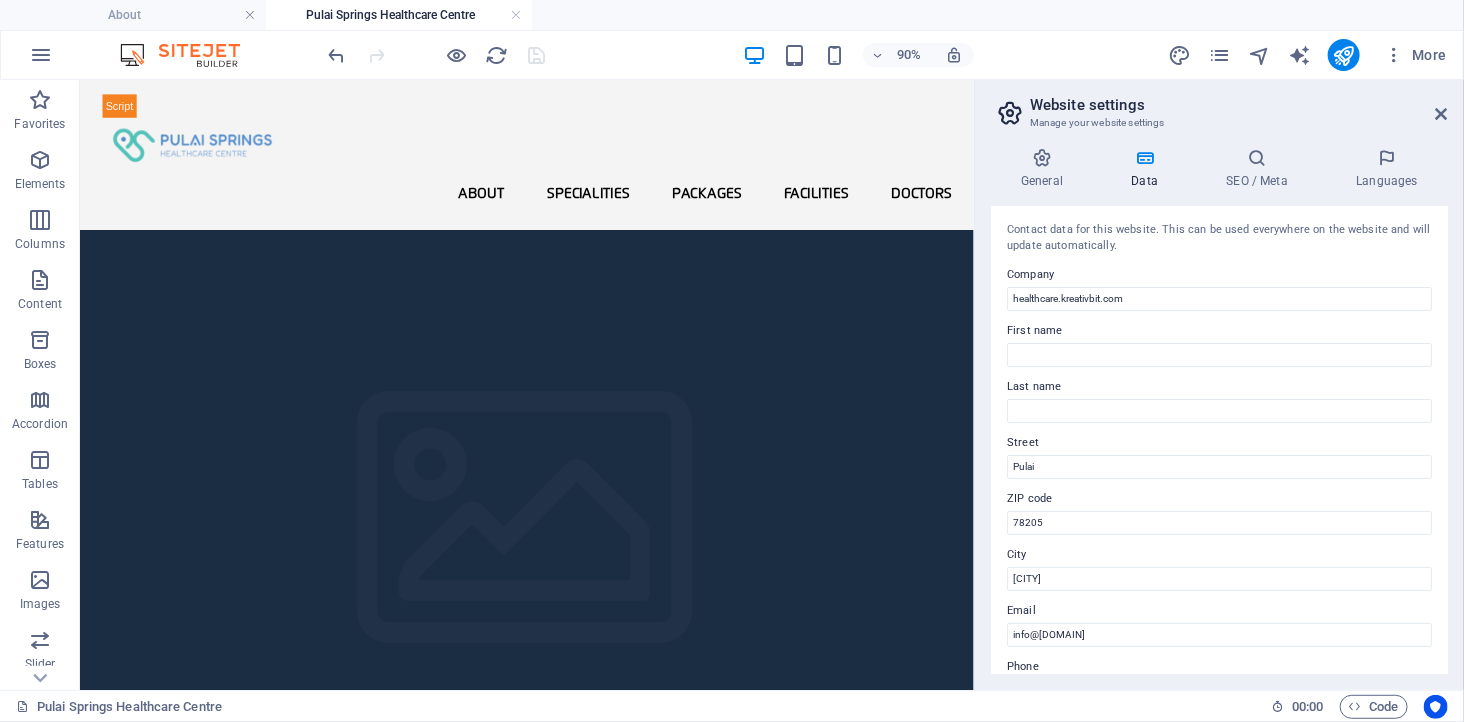 click on "Contact data for this website. This can be used everywhere on the website and will update automatically." at bounding box center [1219, 238] 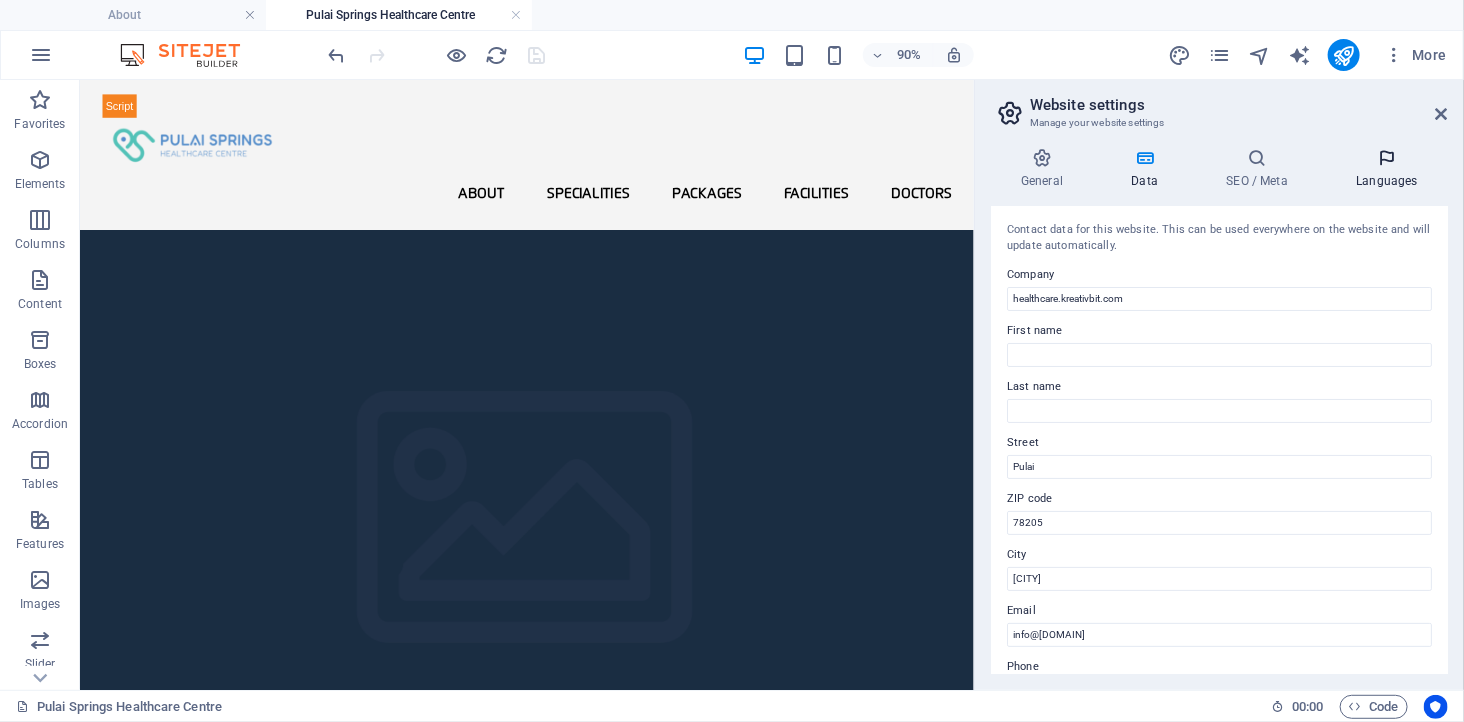 click at bounding box center (1387, 158) 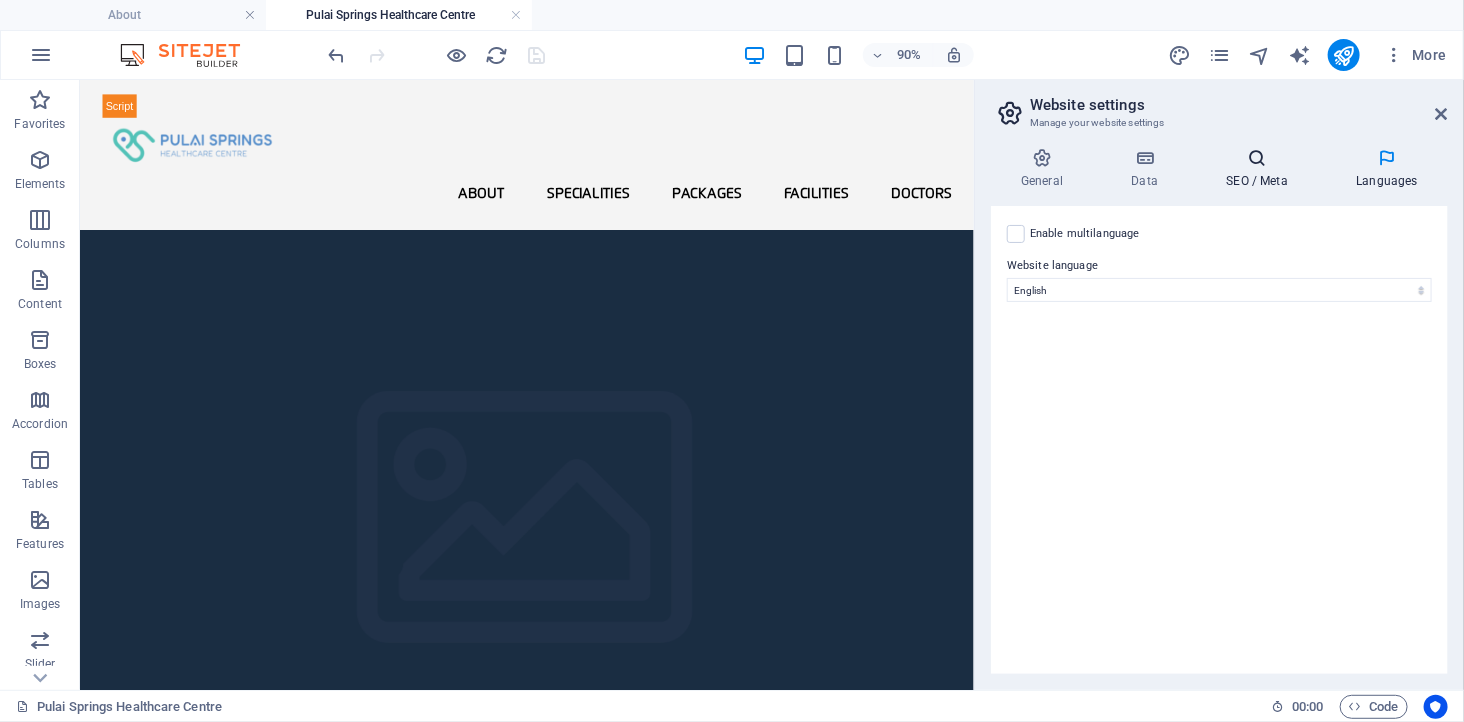 click at bounding box center (1257, 158) 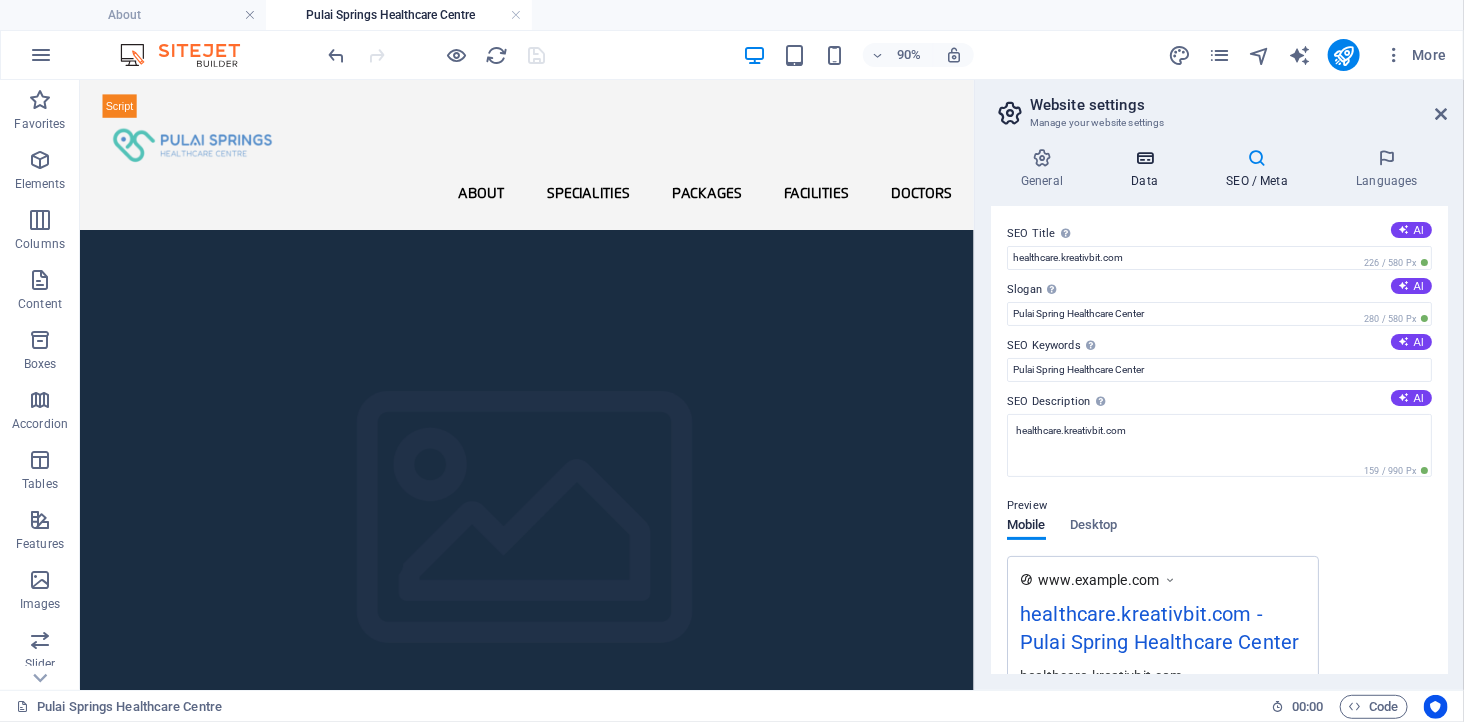 click on "Data" at bounding box center [1148, 169] 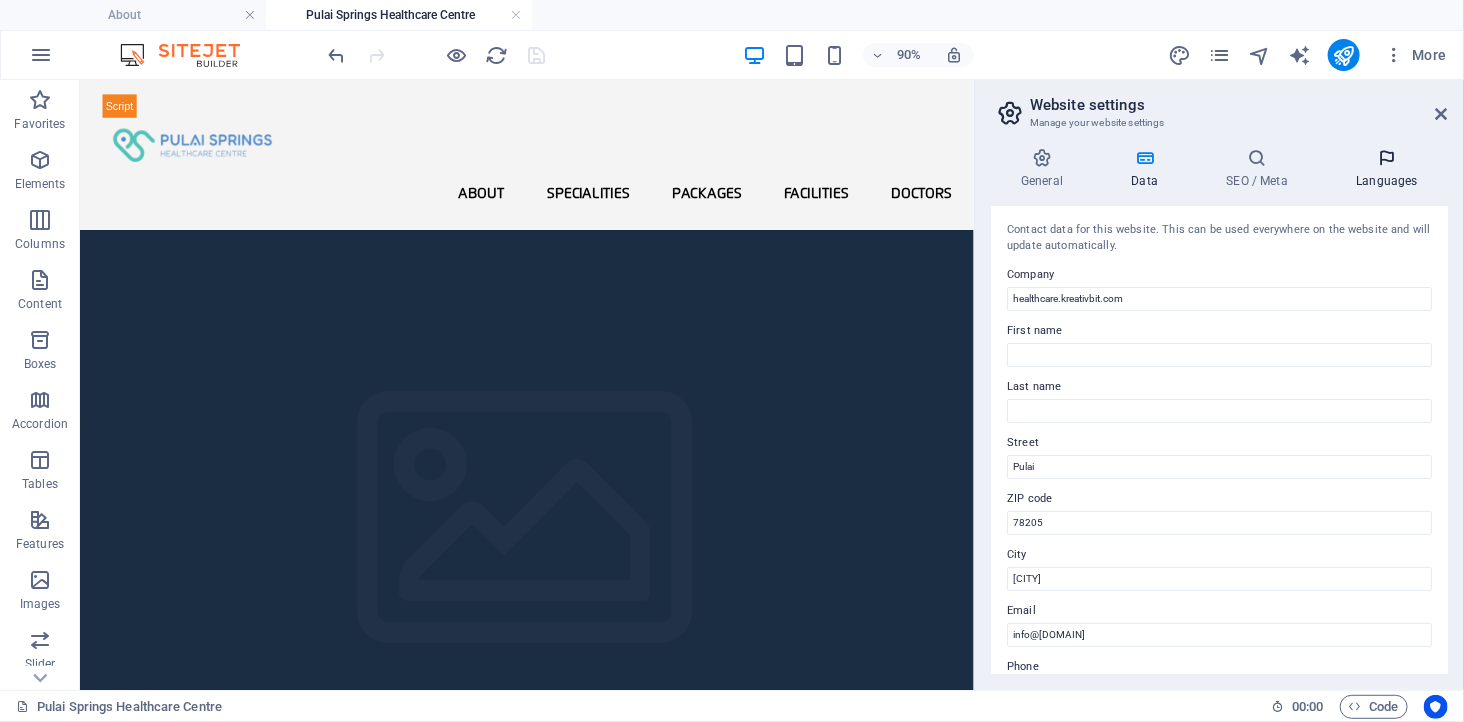 click at bounding box center (1387, 158) 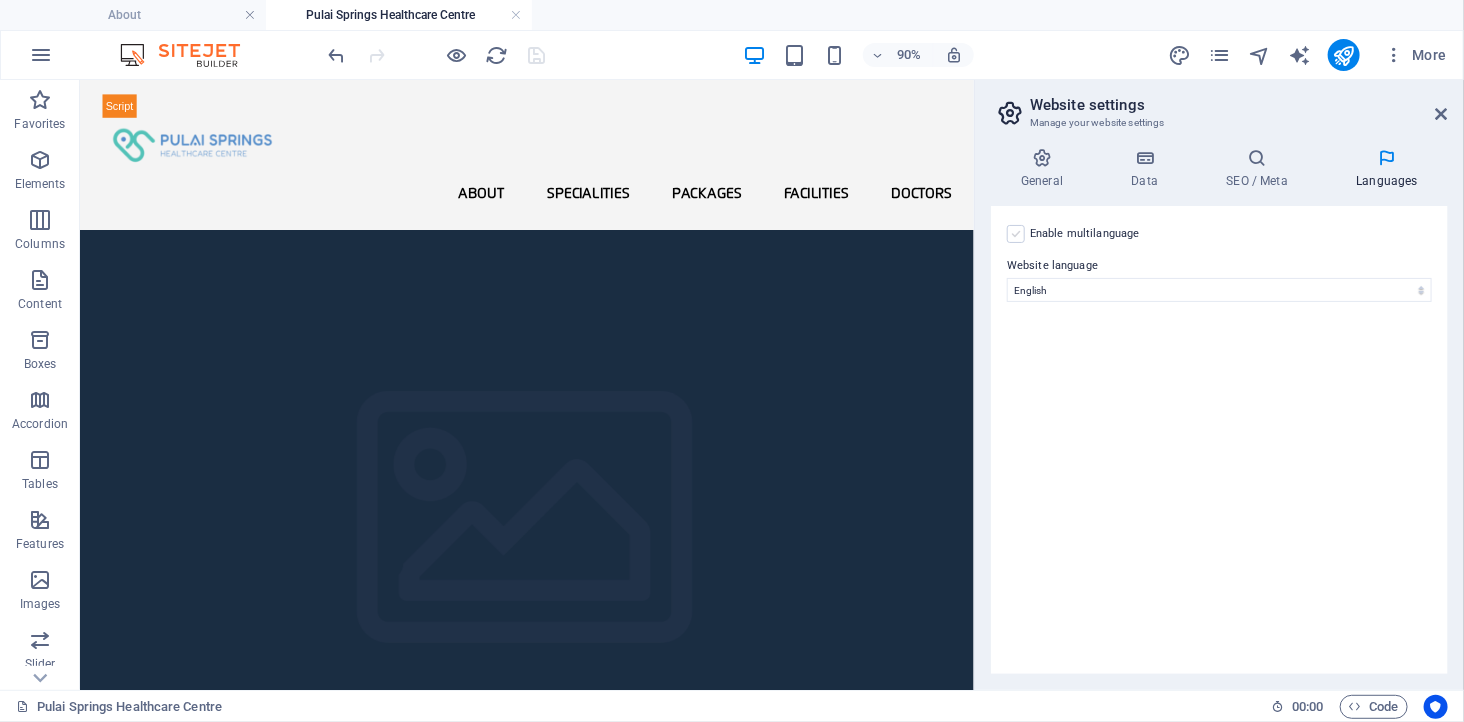 click at bounding box center (1016, 234) 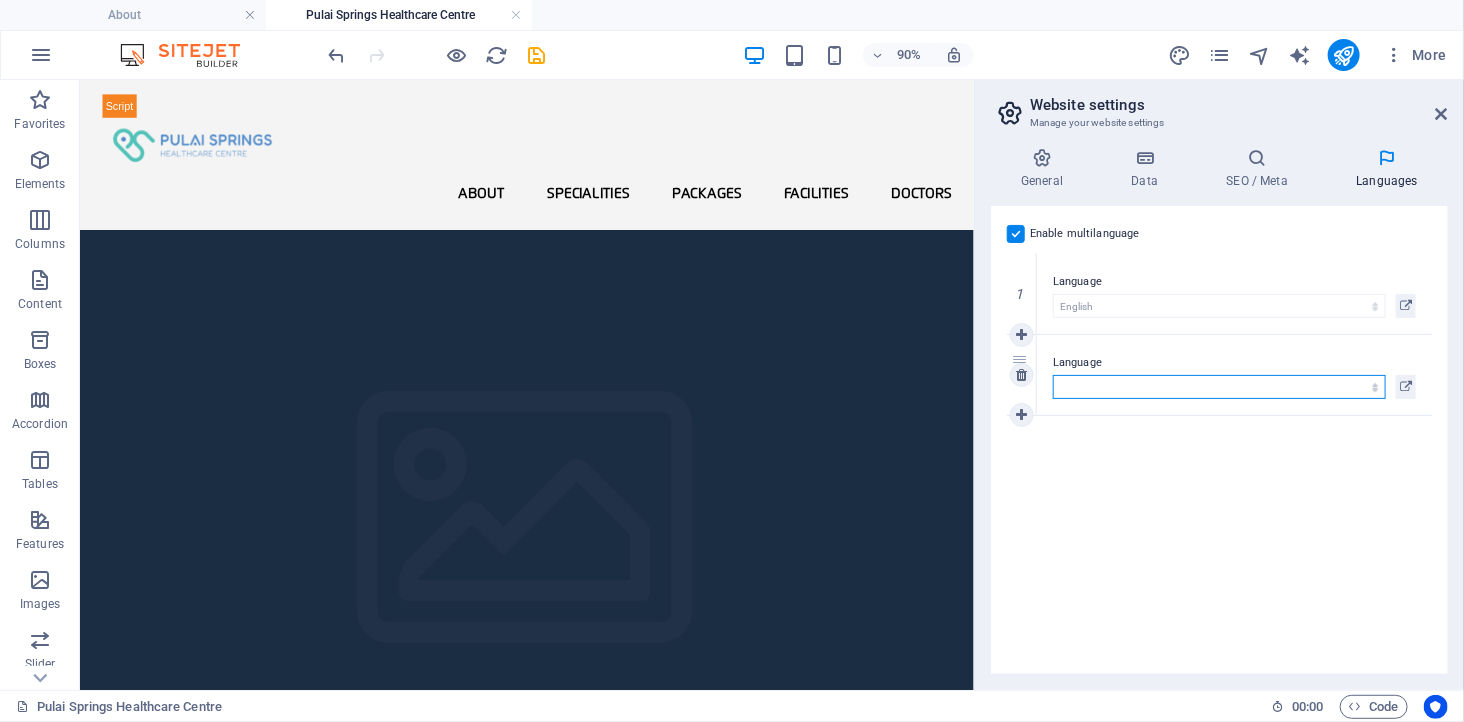 click on "Abkhazian Afar Afrikaans Akan Albanian Amharic Arabic Aragonese Armenian Assamese Avaric Avestan Aymara Azerbaijani Bambara Bashkir Basque Belarusian Bengali Bihari languages Bislama Bokmål Bosnian Breton Bulgarian Burmese Catalan Central Khmer Chamorro Chechen Chinese Church Slavic Chuvash Cornish Corsican Cree Croatian Czech Danish Dutch Dzongkha English Esperanto Estonian Ewe Faroese Farsi (Persian) Fijian Finnish French Fulah Gaelic Galician Ganda Georgian German Greek Greenlandic Guaraní Gujarati Haitian Creole Hausa Hebrew Herero Hindi Hiri Motu Hungarian Icelandic Ido Igbo Indonesian Interlingua Interlingue Inuktitut Inupiaq Irish Italian Japanese Javanese Kannada Kanuri Kashmiri Kazakh Kikuyu Kinyarwanda Komi Kongo Korean Kurdish Kwanyama Kyrgyz Lao Latin Latvian Limburgish Lingala Lithuanian Luba-Katanga Luxembourgish Macedonian Malagasy Malay Malayalam Maldivian Maltese Manx Maori Marathi Marshallese Mongolian Nauru Navajo Ndonga Nepali North Ndebele Northern Sami Norwegian Norwegian Nynorsk Nuosu" at bounding box center (1219, 387) 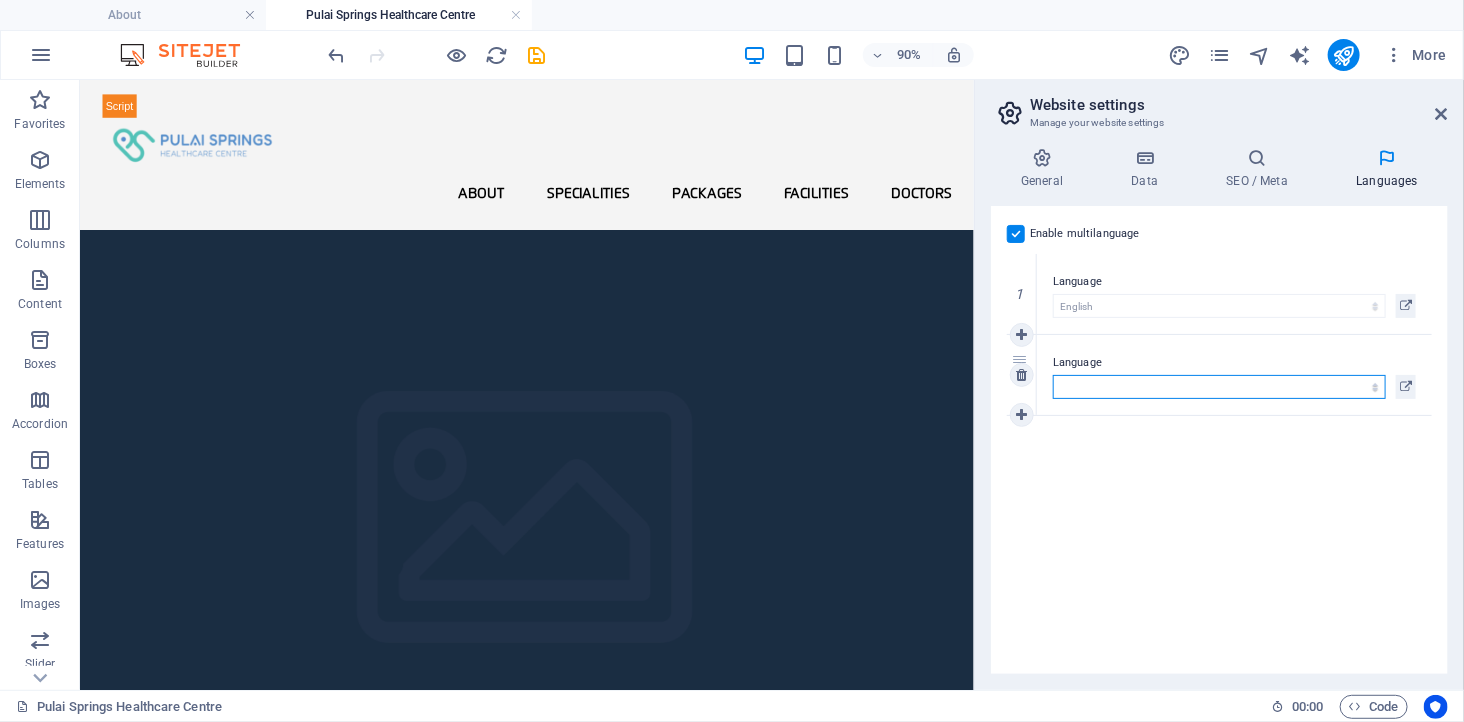 select on "101" 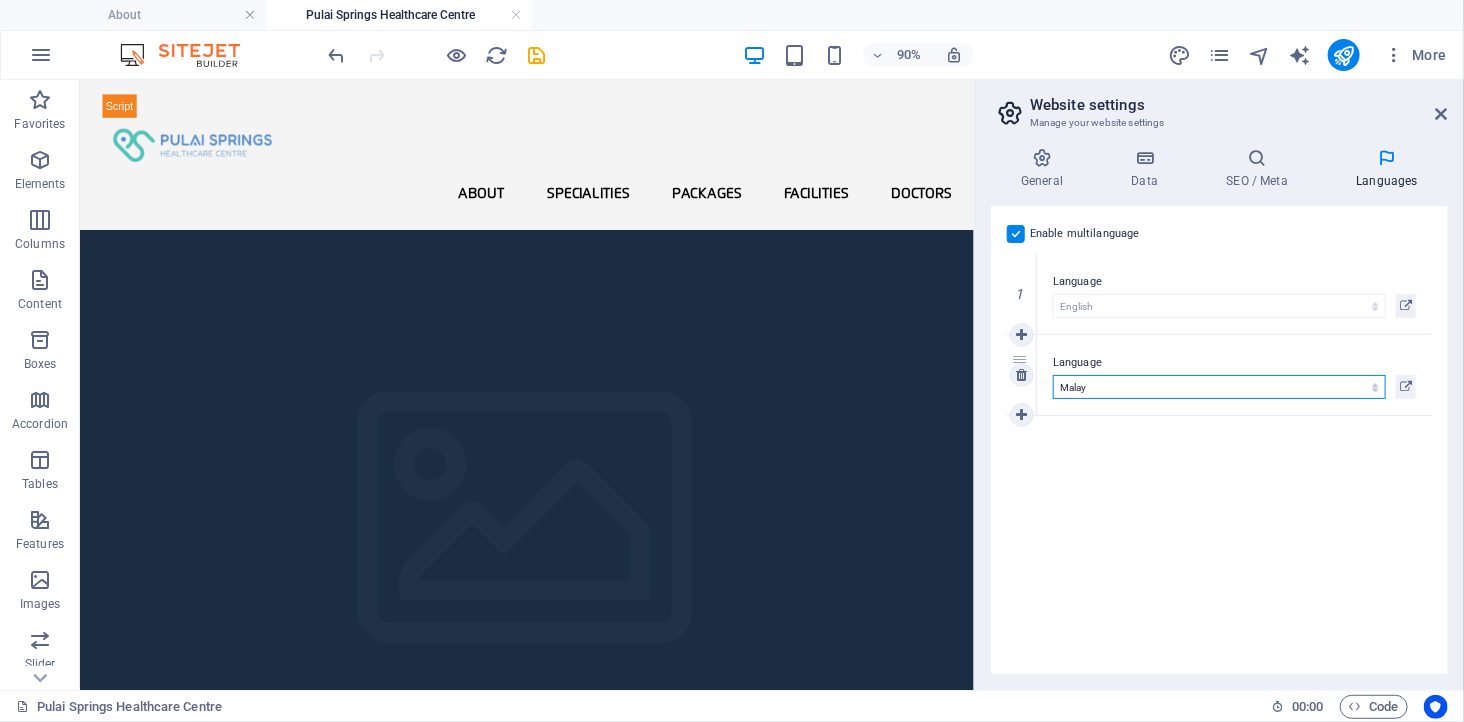 click on "Abkhazian Afar Afrikaans Akan Albanian Amharic Arabic Aragonese Armenian Assamese Avaric Avestan Aymara Azerbaijani Bambara Bashkir Basque Belarusian Bengali Bihari languages Bislama Bokmål Bosnian Breton Bulgarian Burmese Catalan Central Khmer Chamorro Chechen Chinese Church Slavic Chuvash Cornish Corsican Cree Croatian Czech Danish Dutch Dzongkha English Esperanto Estonian Ewe Faroese Farsi (Persian) Fijian Finnish French Fulah Gaelic Galician Ganda Georgian German Greek Greenlandic Guaraní Gujarati Haitian Creole Hausa Hebrew Herero Hindi Hiri Motu Hungarian Icelandic Ido Igbo Indonesian Interlingua Interlingue Inuktitut Inupiaq Irish Italian Japanese Javanese Kannada Kanuri Kashmiri Kazakh Kikuyu Kinyarwanda Komi Kongo Korean Kurdish Kwanyama Kyrgyz Lao Latin Latvian Limburgish Lingala Lithuanian Luba-Katanga Luxembourgish Macedonian Malagasy Malay Malayalam Maldivian Maltese Manx Maori Marathi Marshallese Mongolian Nauru Navajo Ndonga Nepali North Ndebele Northern Sami Norwegian Norwegian Nynorsk Nuosu" at bounding box center [1219, 387] 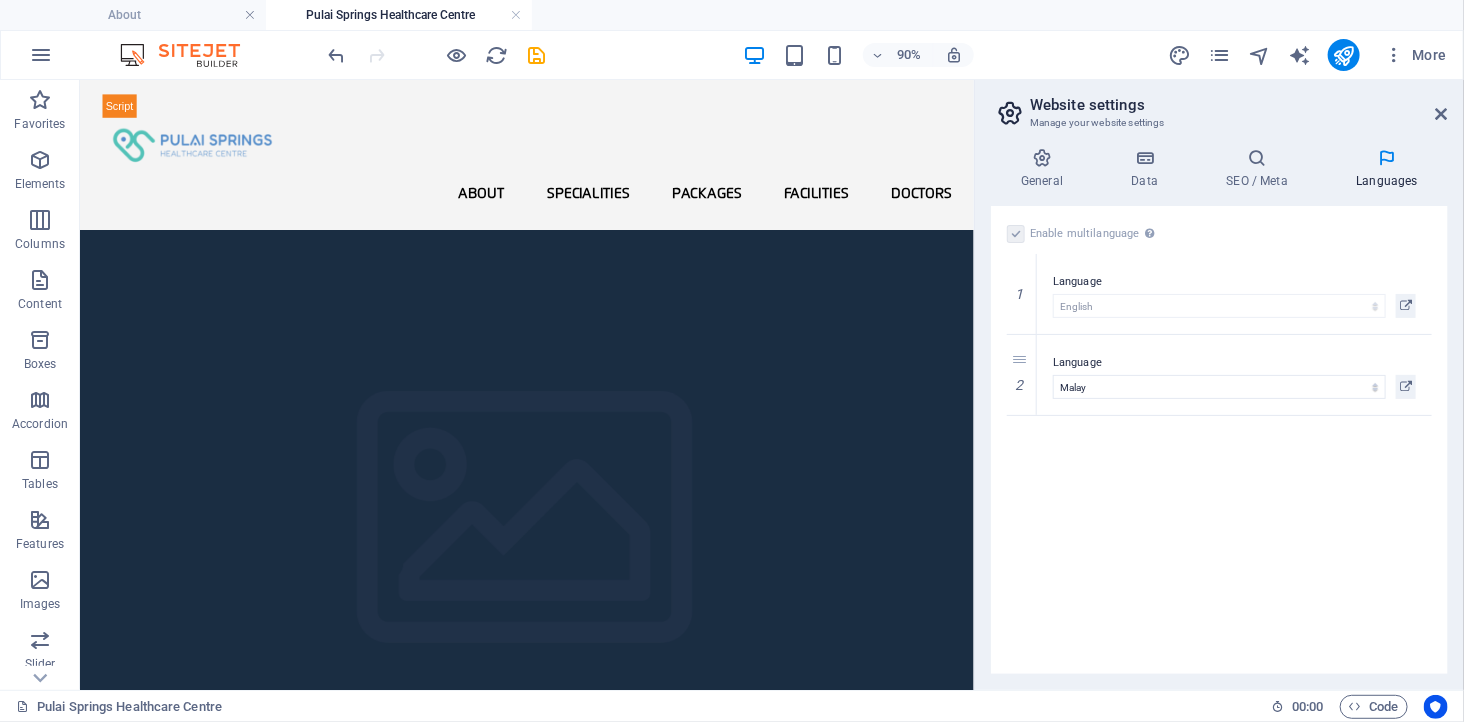 click on "Enable multilanguage To disable multilanguage delete all languages until only one language remains. Website language Abkhazian Afar Afrikaans Akan Albanian Amharic Arabic Aragonese Armenian Assamese Avaric Avestan Aymara Azerbaijani Bambara Bashkir Basque Belarusian Bengali Bihari languages Bislama Bokmål Bosnian Breton Bulgarian Burmese Catalan Central Khmer Chamorro Chechen Chinese Church Slavic Chuvash Cornish Corsican Cree Croatian Czech Danish Dutch Dzongkha English Esperanto Estonian Ewe Faroese Farsi (Persian) Fijian Finnish French Fulah Gaelic Galician Ganda Georgian German Greek Greenlandic Guaraní Gujarati Haitian Creole Hausa Hebrew Herero Hindi Hiri Motu Hungarian Icelandic Ido Igbo Indonesian Interlingua Interlingue Inuktitut Inupiaq Irish Italian Japanese Javanese Kannada Kanuri Kashmiri Kazakh Kikuyu Kinyarwanda Komi Kongo Korean Kurdish Kwanyama Kyrgyz Lao Latin Latvian Limburgish Lingala Lithuanian Luba-Katanga Luxembourgish Macedonian Malagasy Malay Malayalam Maldivian Maltese Manx Maori 1" at bounding box center (1219, 440) 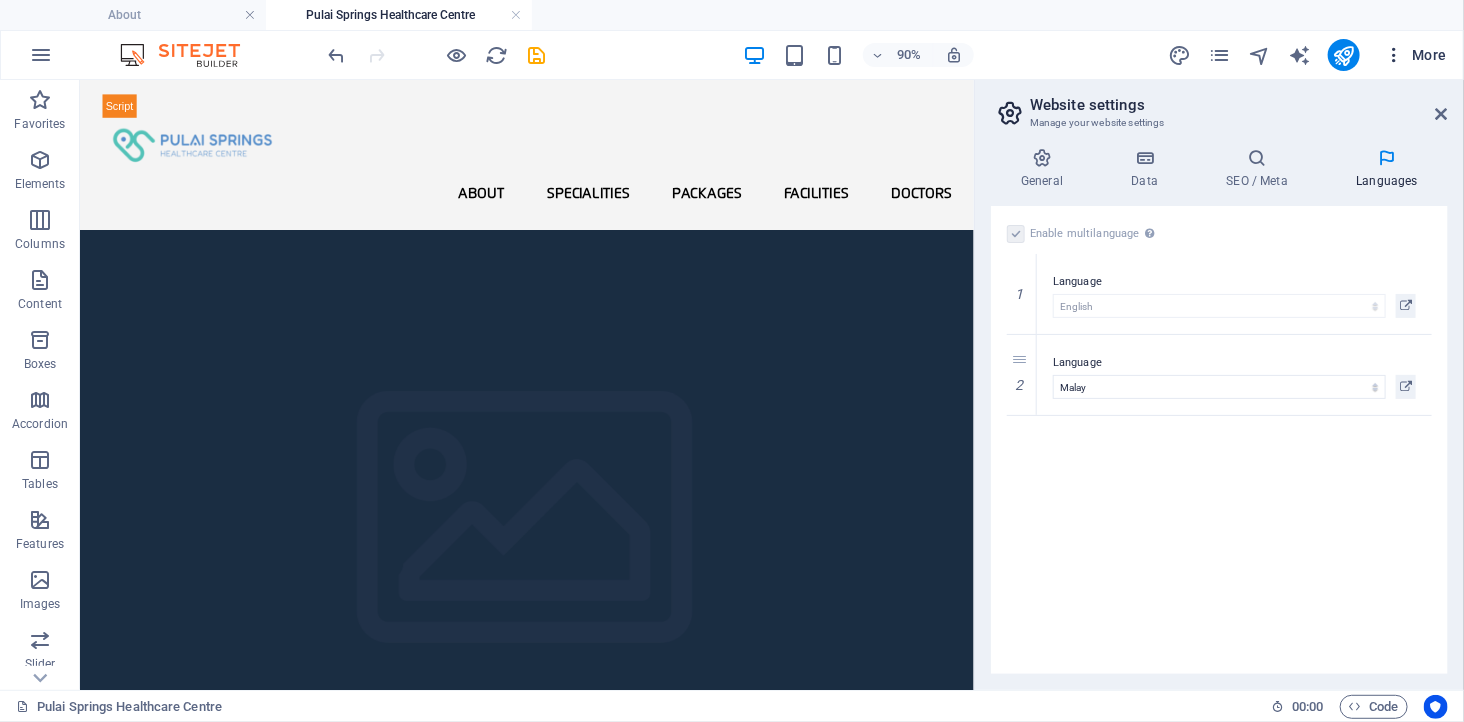 click at bounding box center (1394, 55) 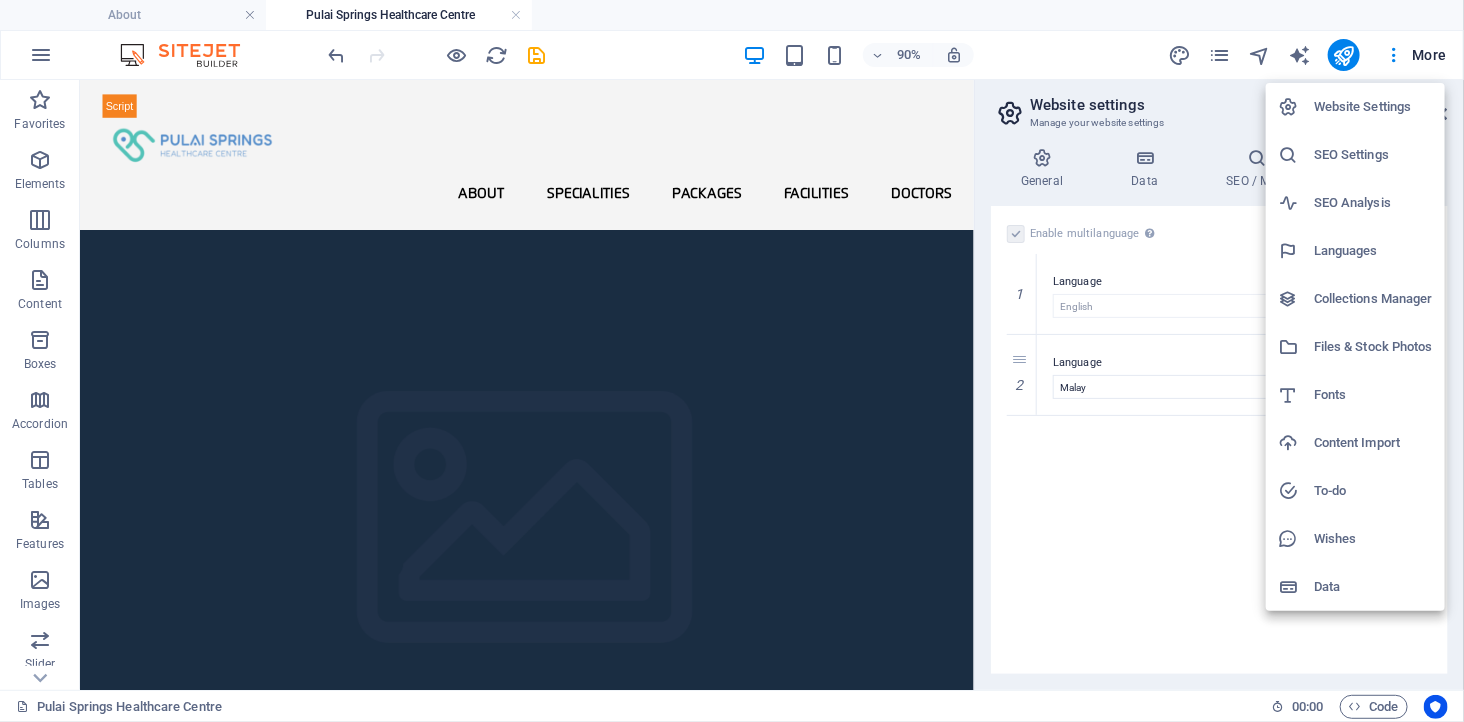 click on "Website Settings" at bounding box center [1373, 107] 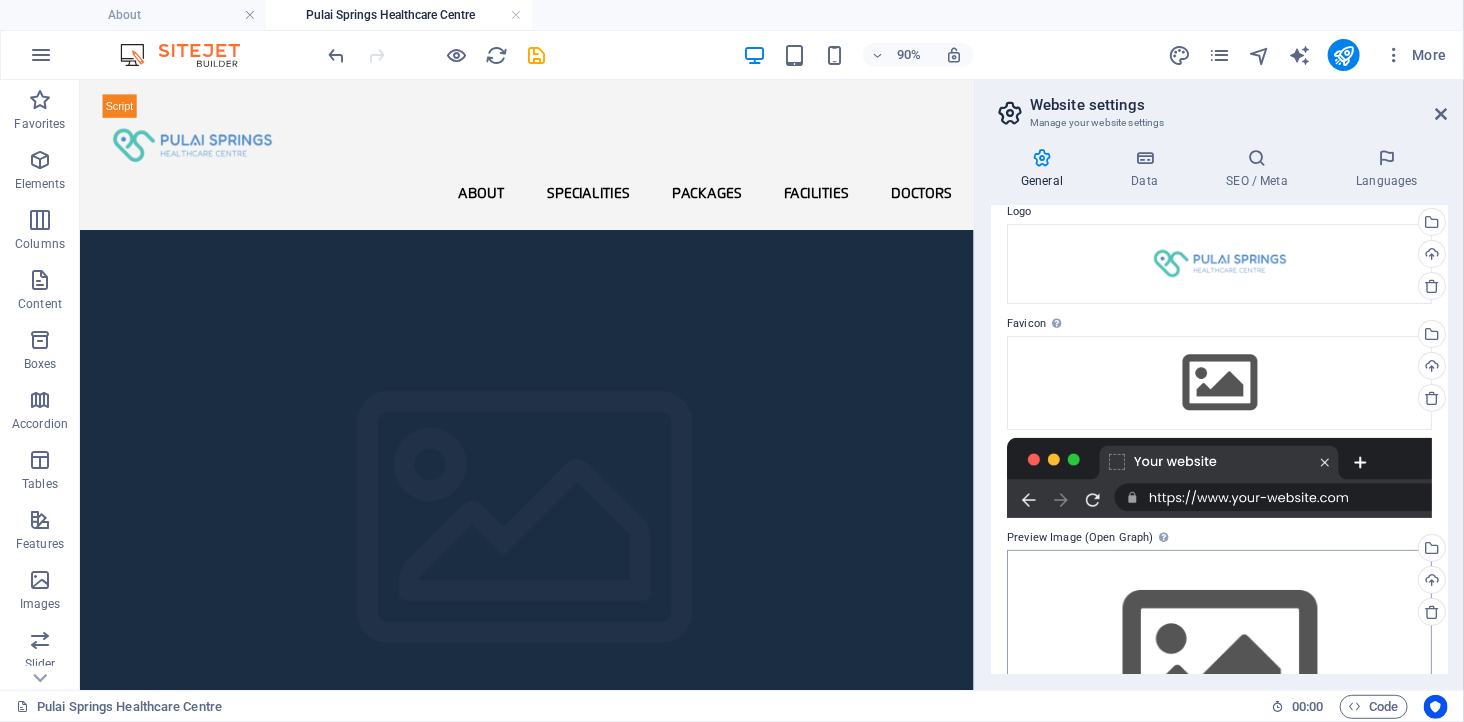 scroll, scrollTop: 0, scrollLeft: 0, axis: both 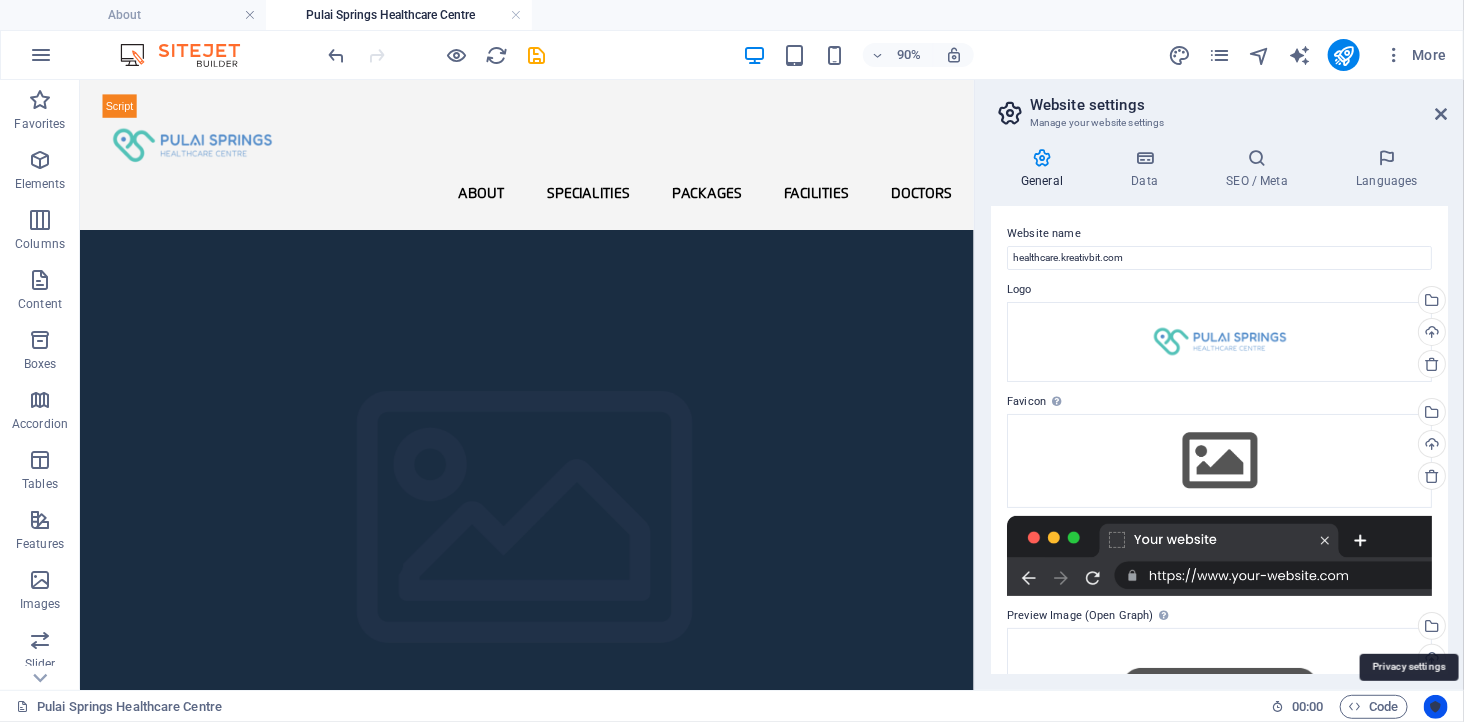 click at bounding box center [1436, 707] 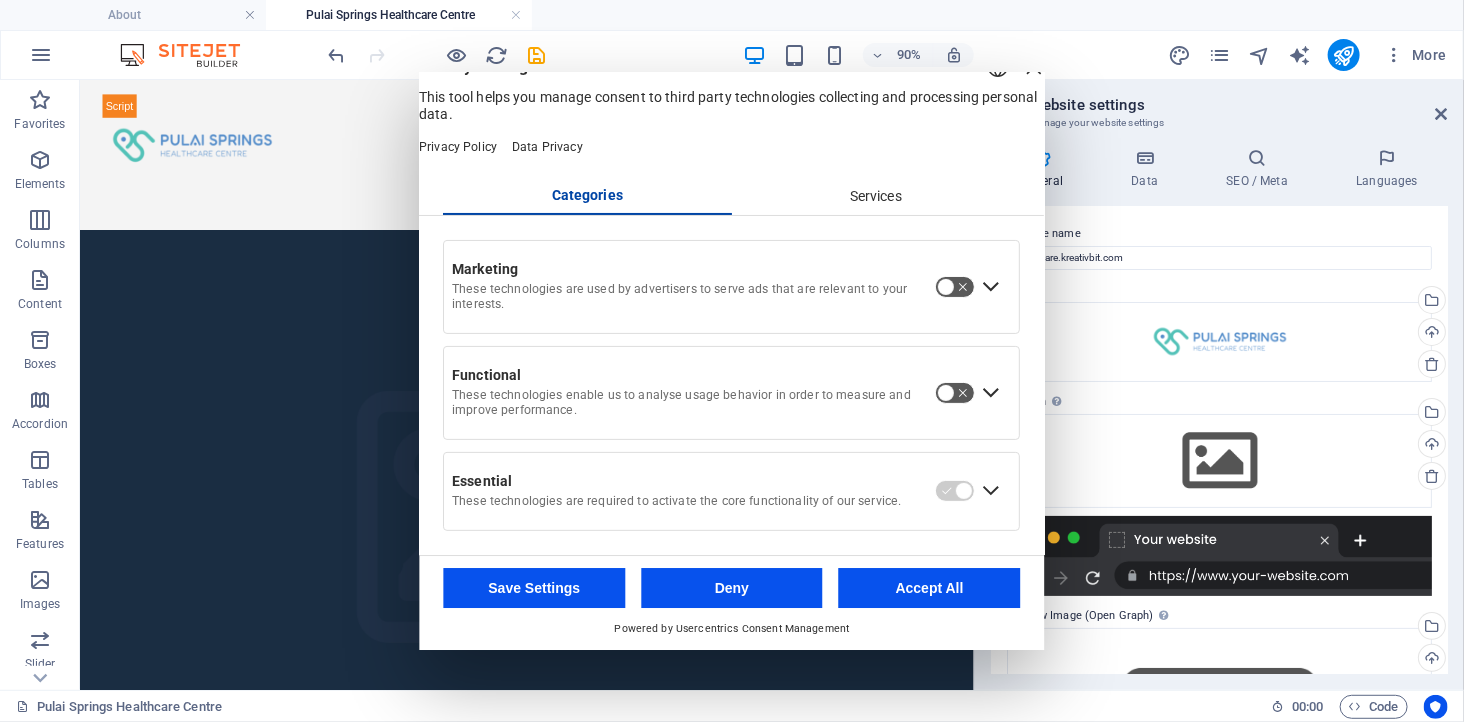 scroll, scrollTop: 37, scrollLeft: 0, axis: vertical 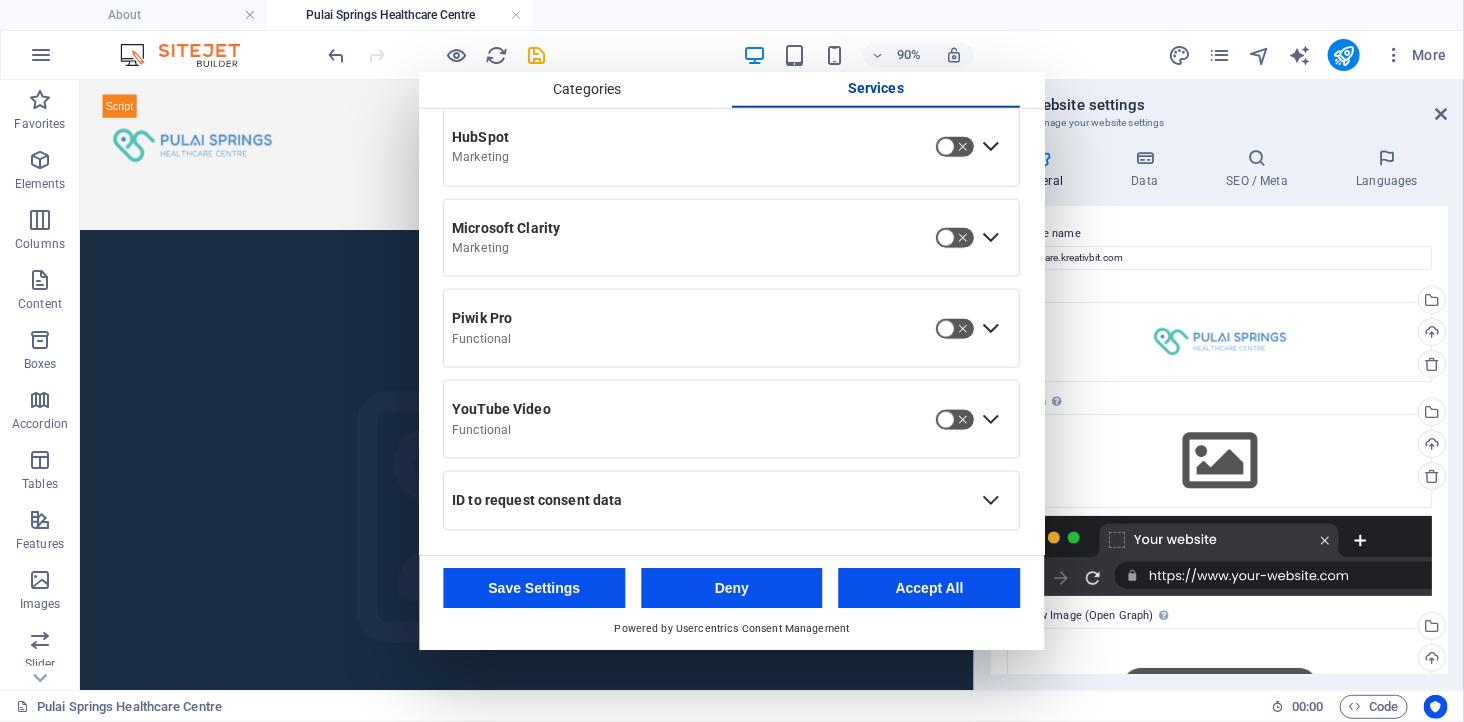 click on "Website name healthcare.kreativbit.com Logo Drag files here, click to choose files or select files from Files or our free stock photos & videos Select files from the file manager, stock photos, or upload file(s) Upload Favicon Set the favicon of your website here. A favicon is a small icon shown in the browser tab next to your website title. It helps visitors identify your website. Drag files here, click to choose files or select files from Files or our free stock photos & videos Select files from the file manager, stock photos, or upload file(s) Upload Preview Image (Open Graph) This image will be shown when the website is shared on social networks Drag files here, click to choose files or select files from Files or our free stock photos & videos Select files from the file manager, stock photos, or upload file(s) Upload" at bounding box center (1219, 440) 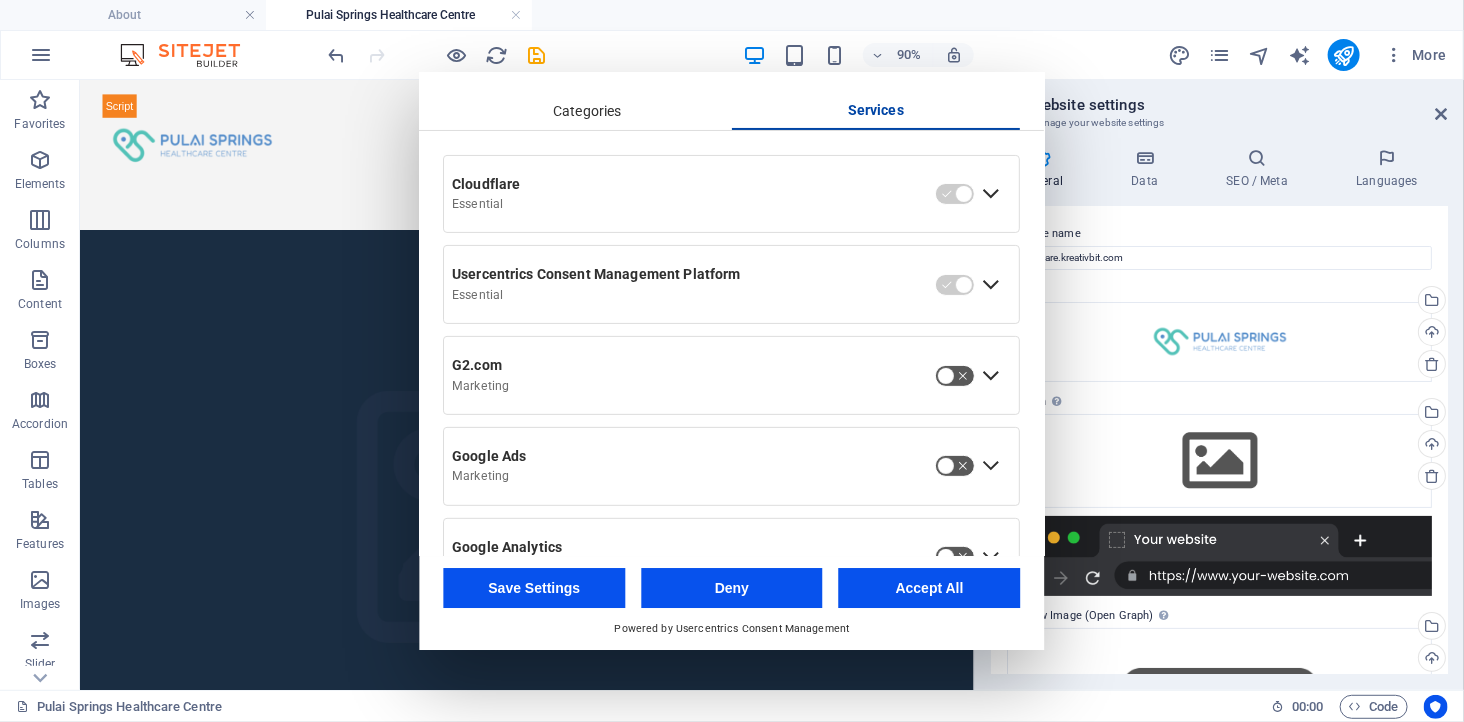 click on "Categories" at bounding box center (588, 112) 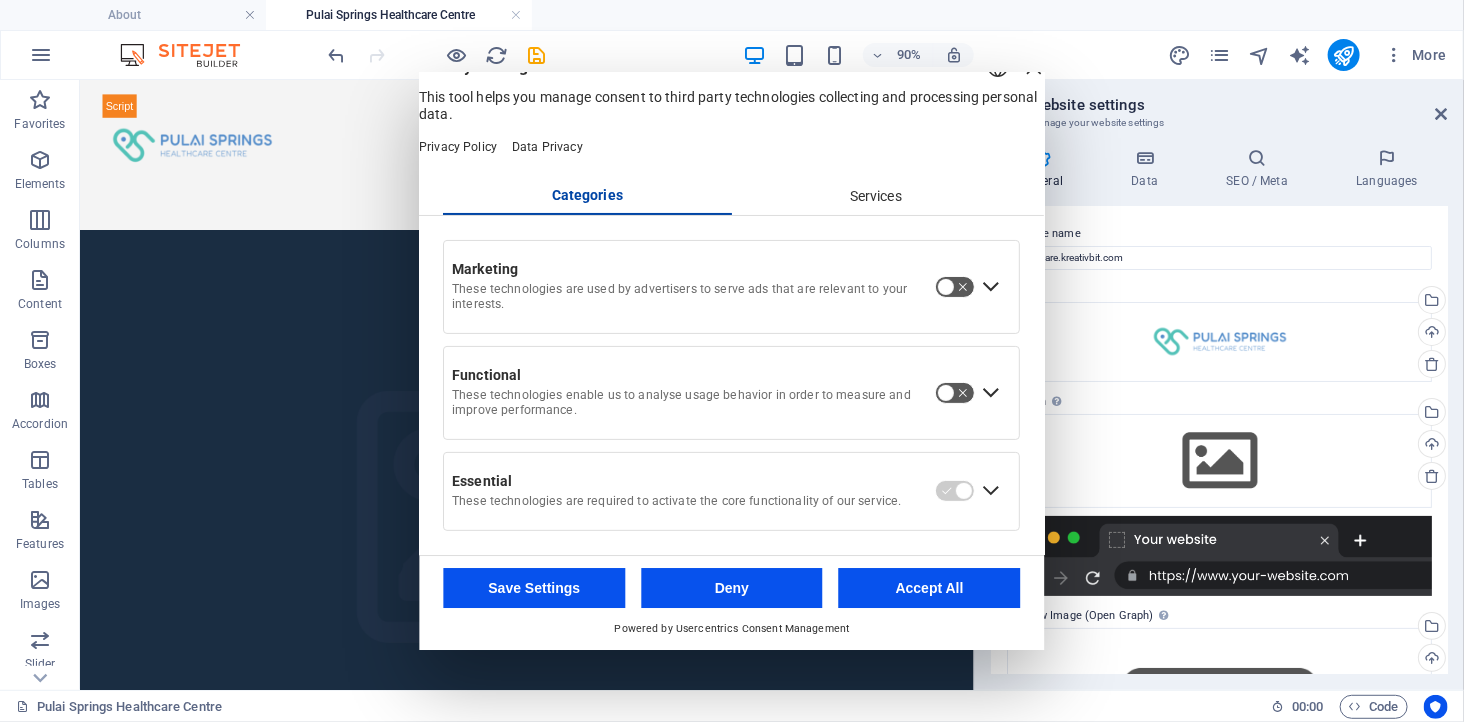 scroll, scrollTop: 37, scrollLeft: 0, axis: vertical 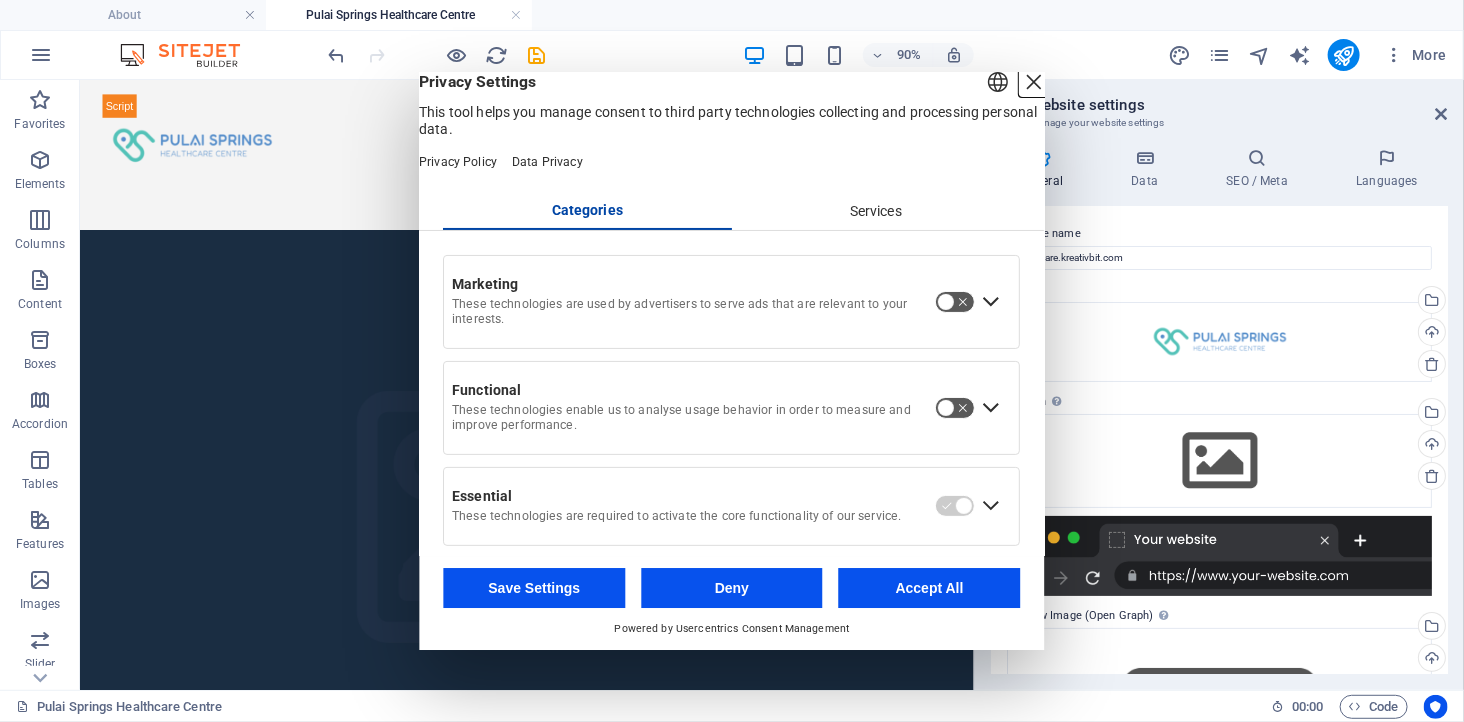 click at bounding box center [1035, 82] 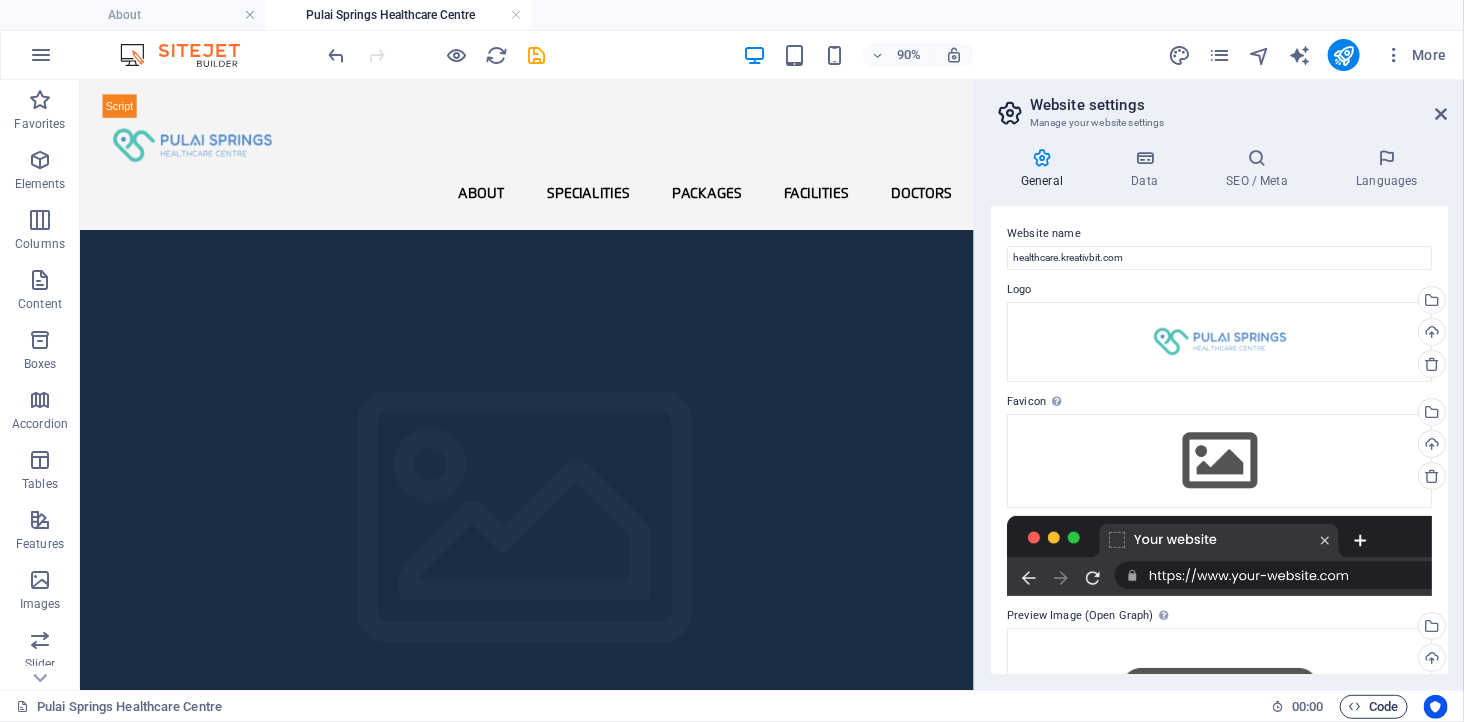 click on "Code" at bounding box center [1374, 707] 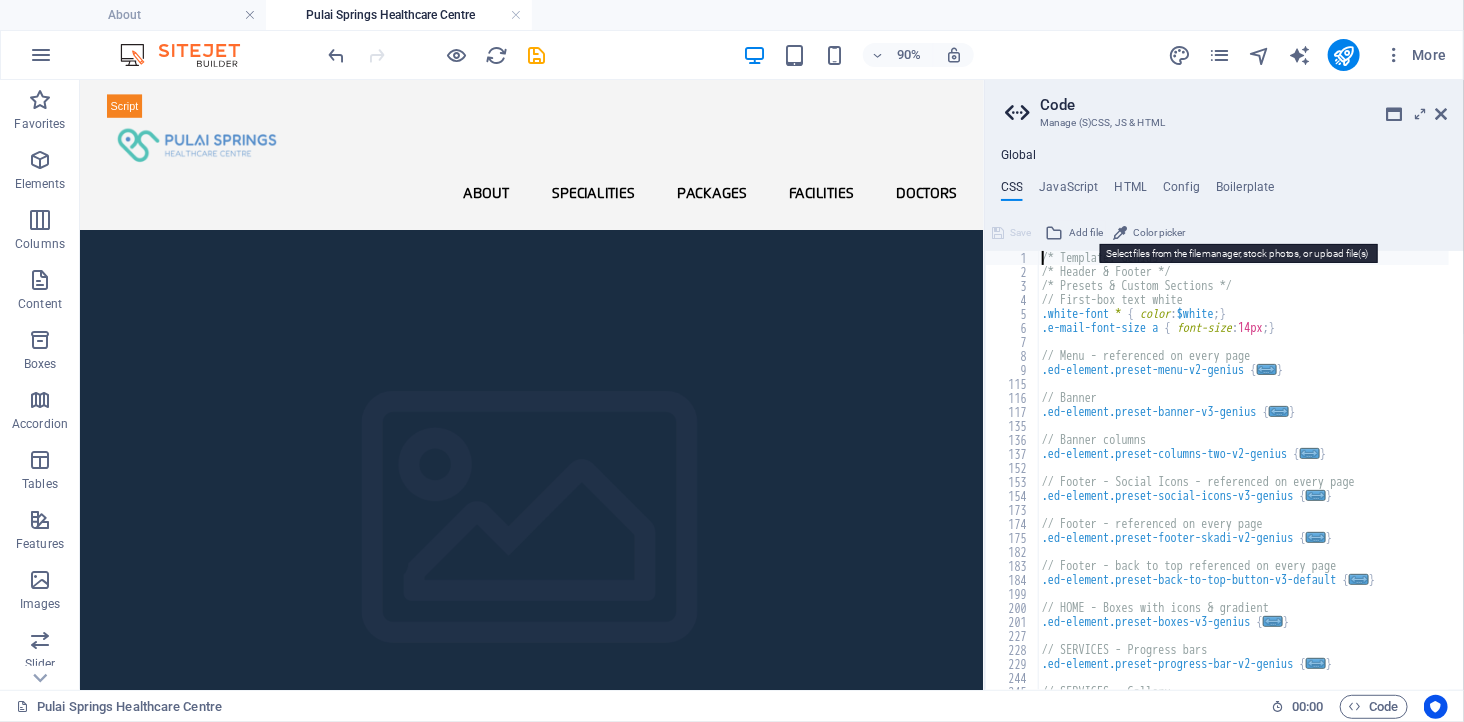 click on "Add file" at bounding box center [1074, 233] 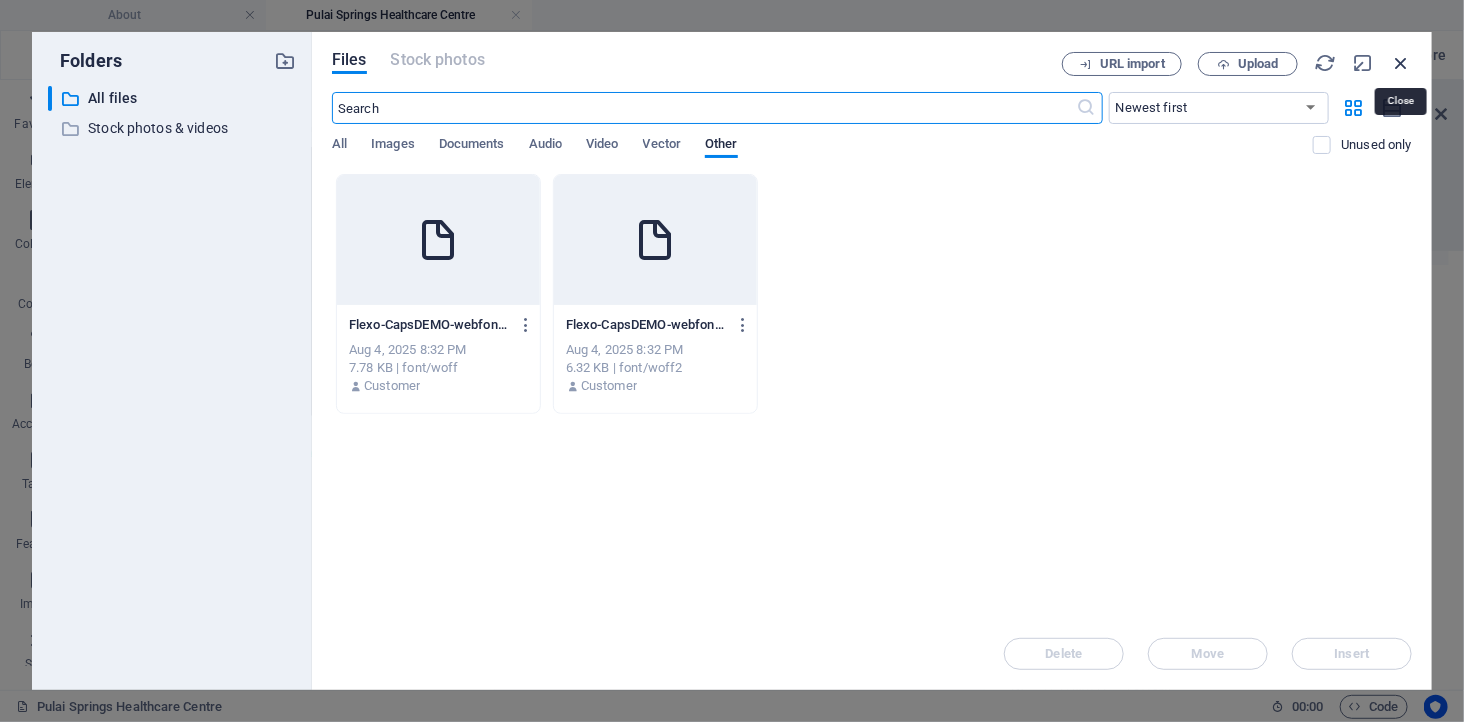 click at bounding box center (1401, 63) 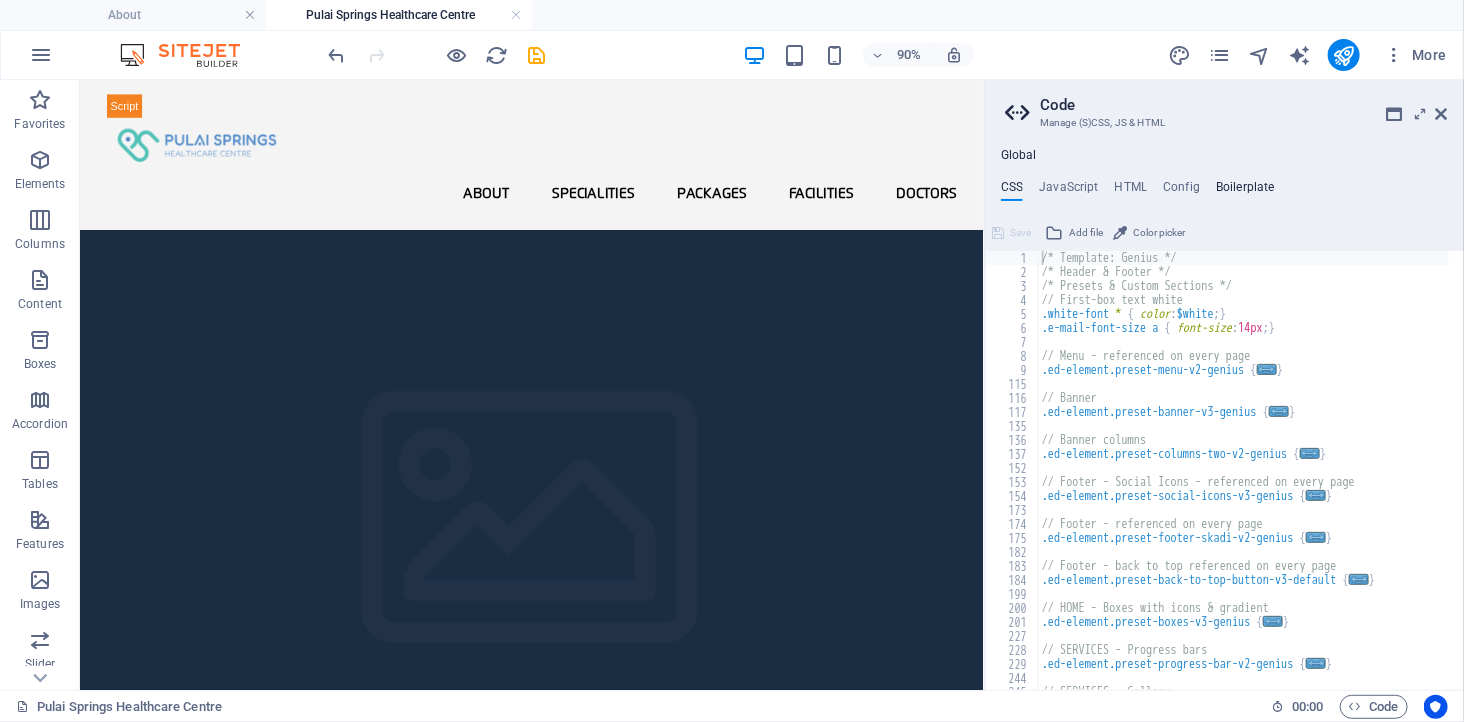 click on "Boilerplate" at bounding box center [1245, 191] 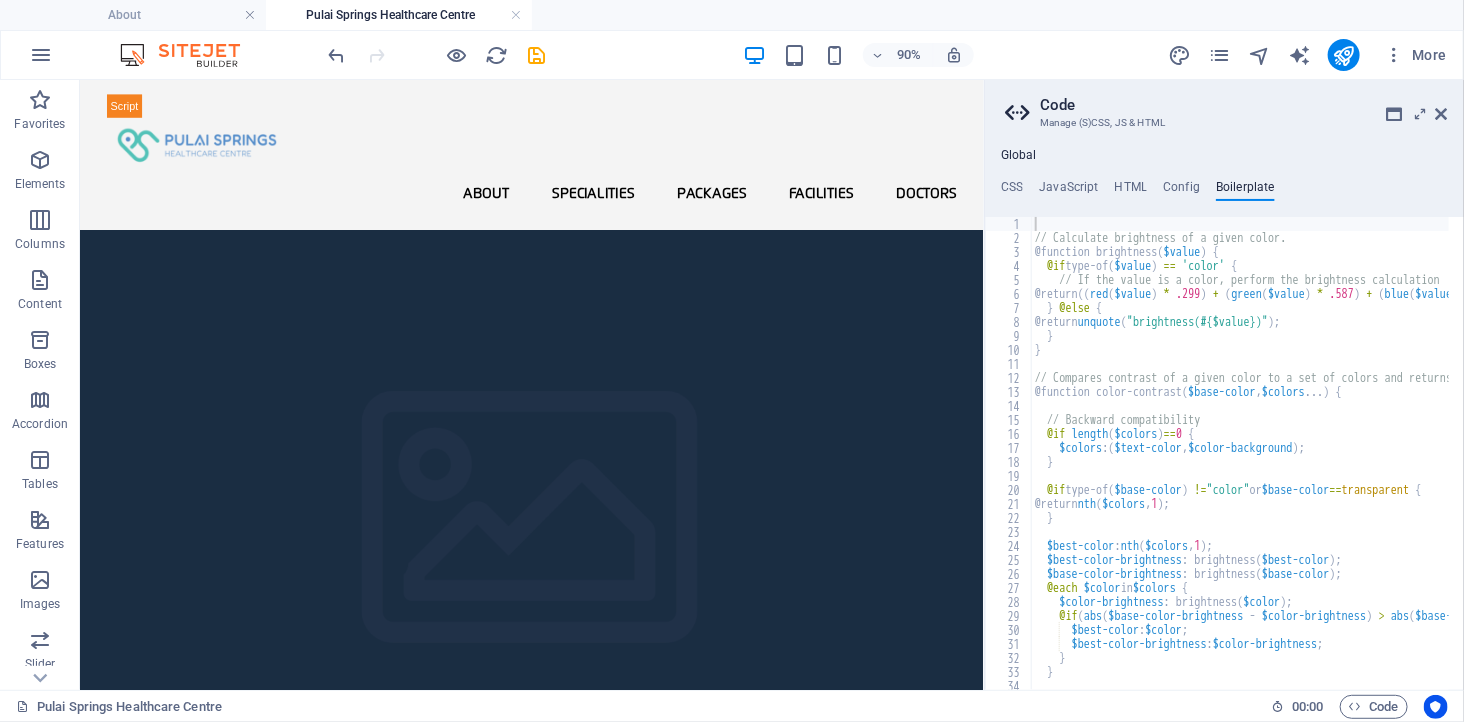 click on "Manage (S)CSS, JS & HTML" at bounding box center (1224, 123) 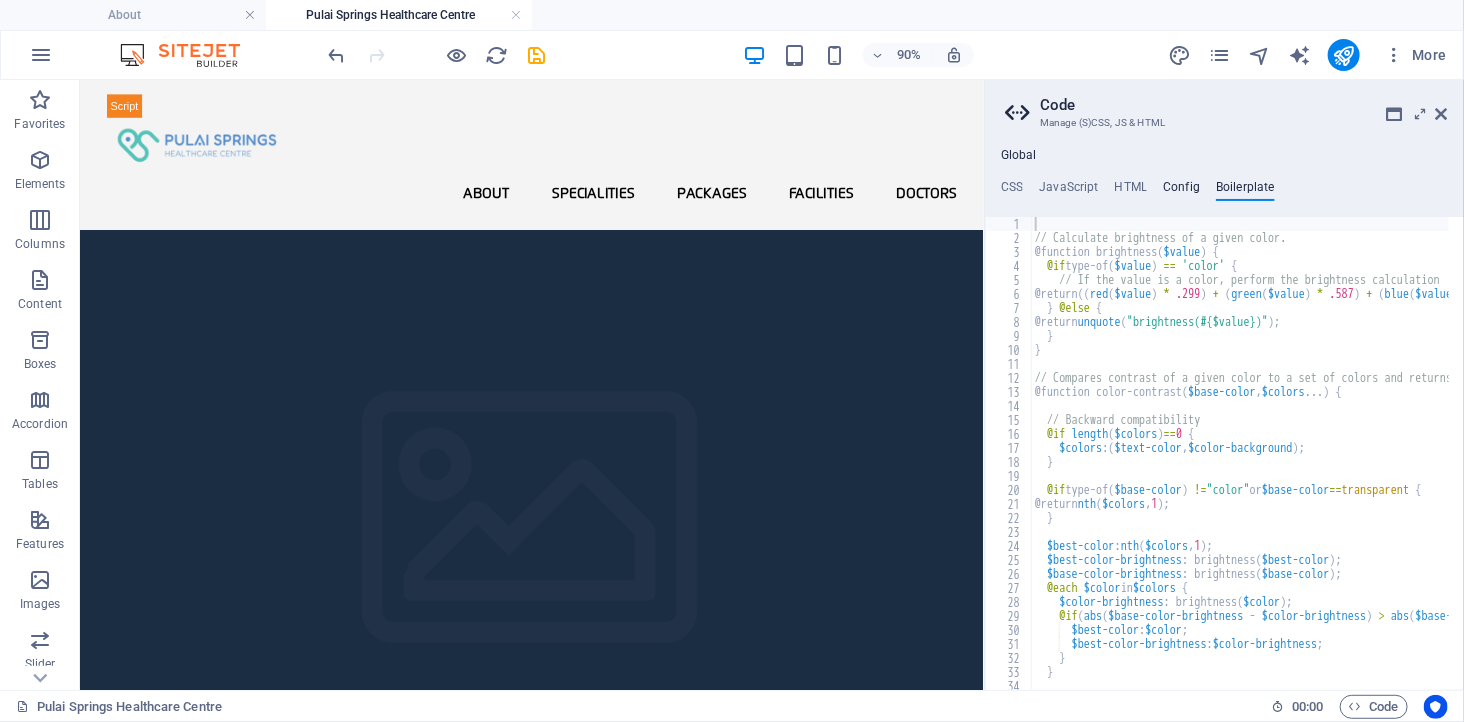 click on "Config" at bounding box center (1181, 191) 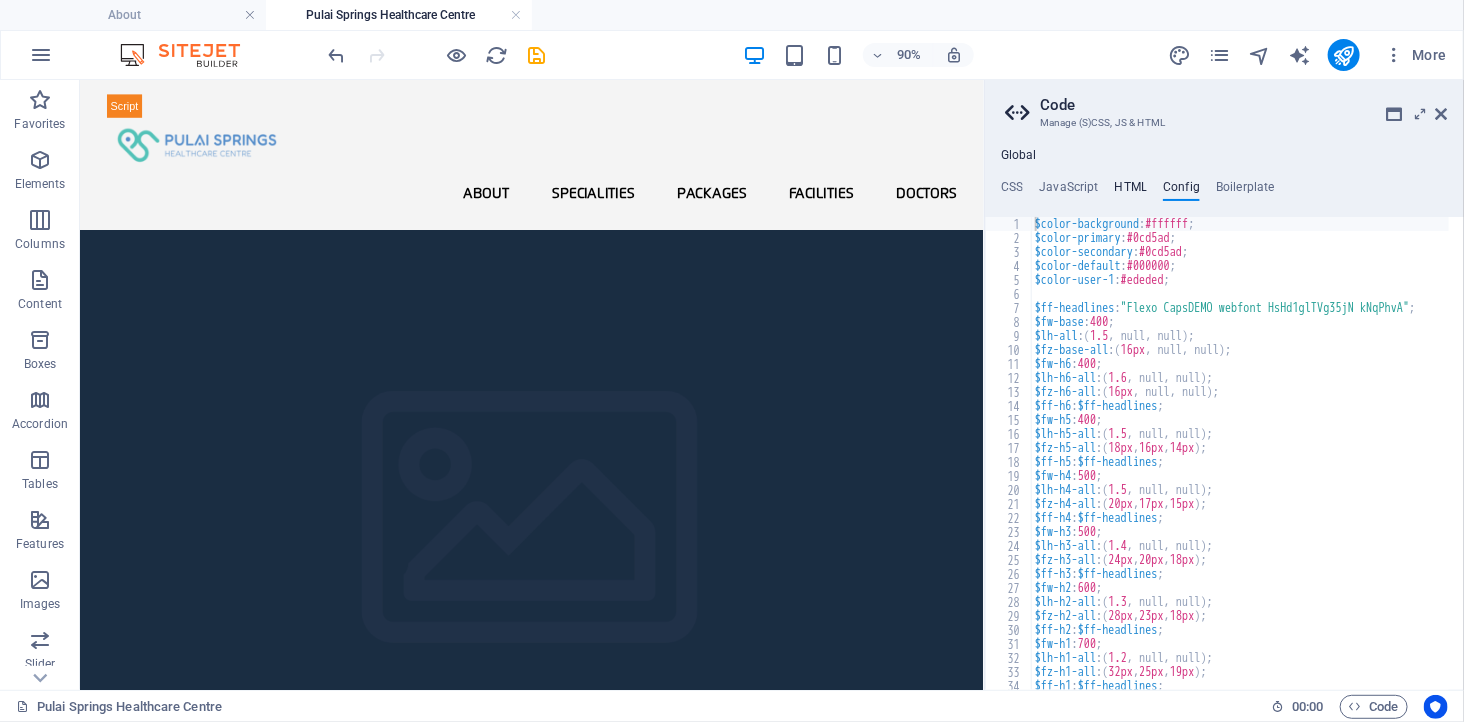 click on "HTML" at bounding box center [1131, 191] 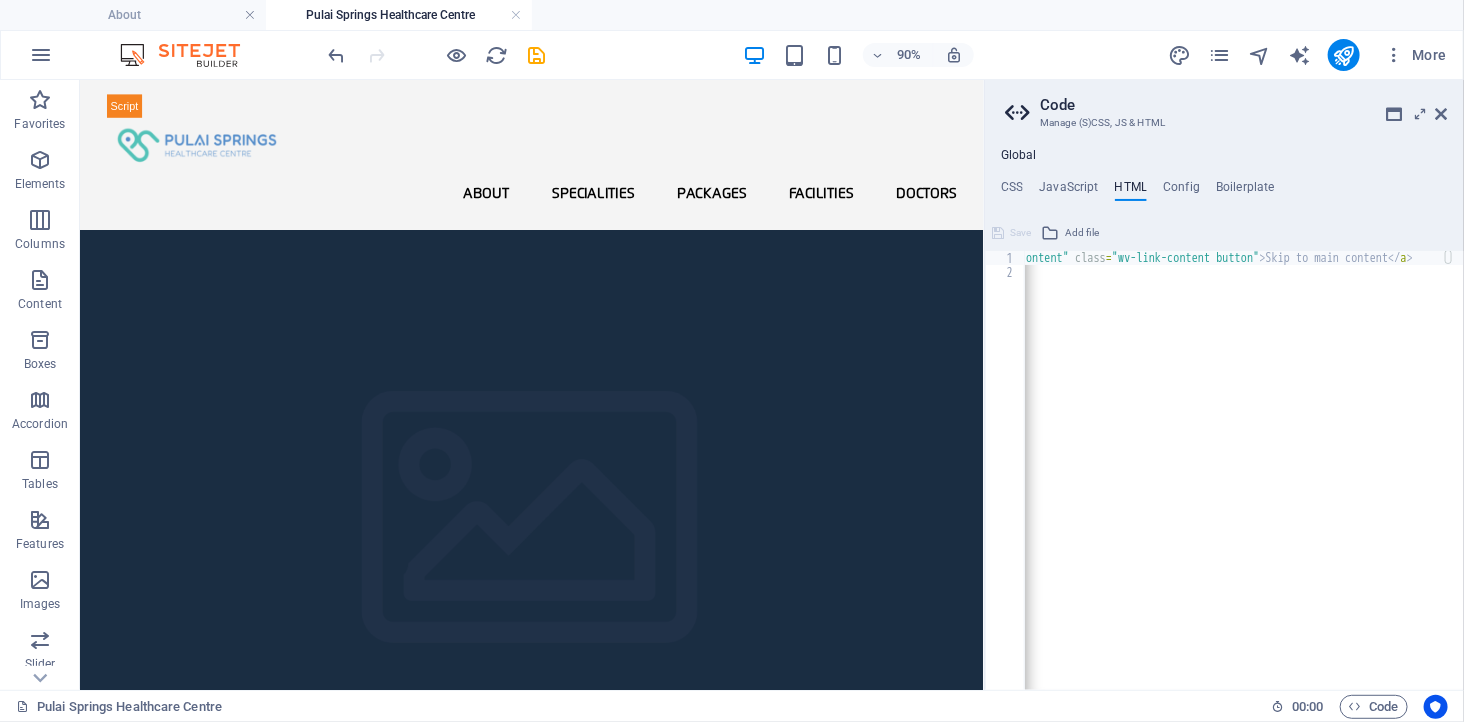 scroll, scrollTop: 0, scrollLeft: 0, axis: both 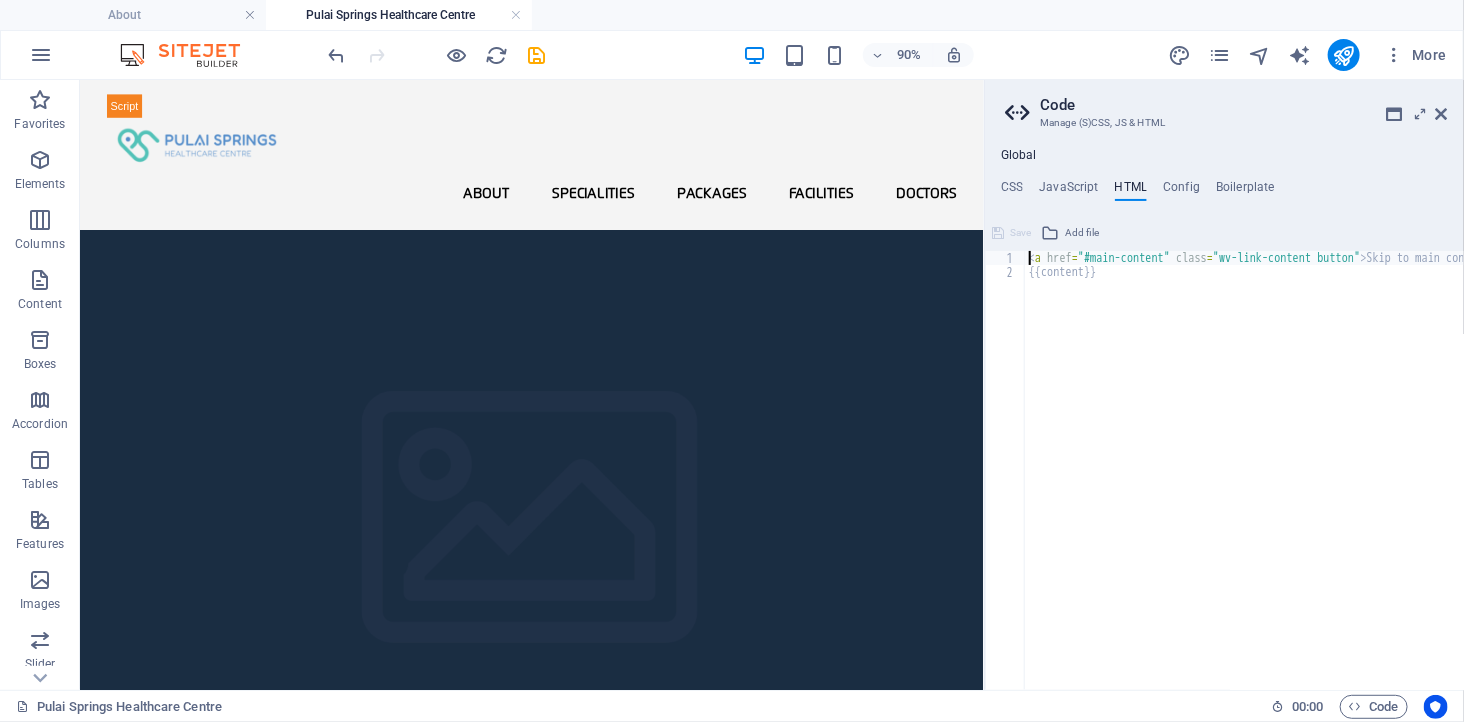 click on "< a   href = "#main-content"   class = "wv-link-content button" > Skip to main content </ a > {{content}}" at bounding box center [1295, 477] 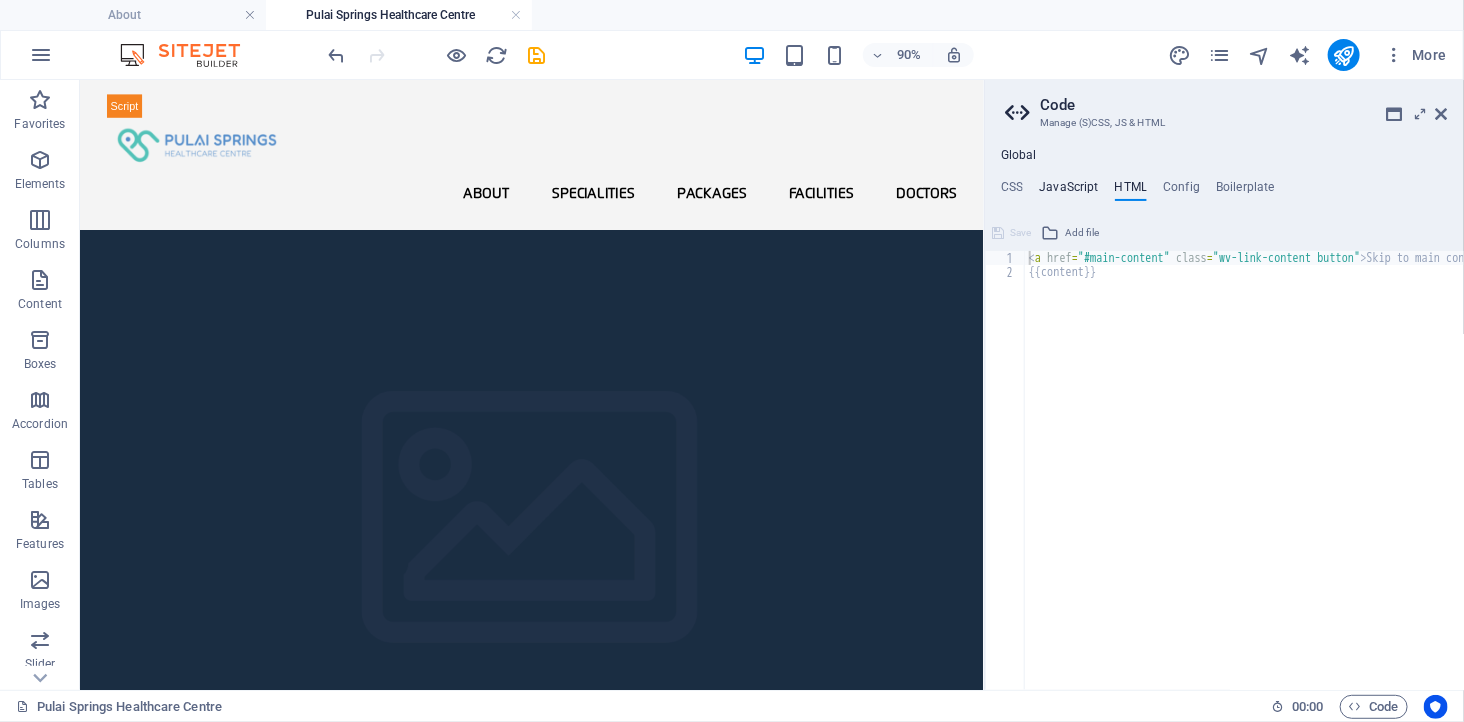 click on "JavaScript" at bounding box center (1068, 191) 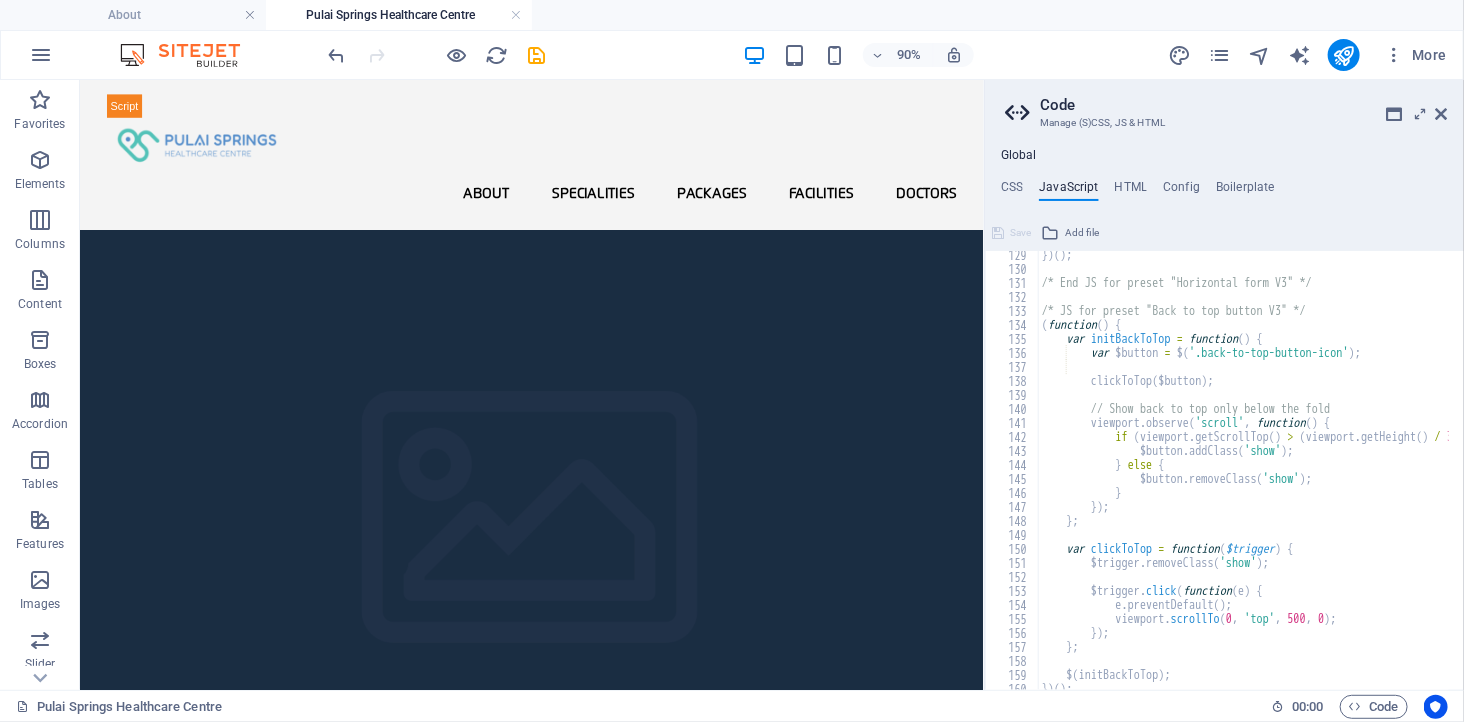 scroll, scrollTop: 1795, scrollLeft: 0, axis: vertical 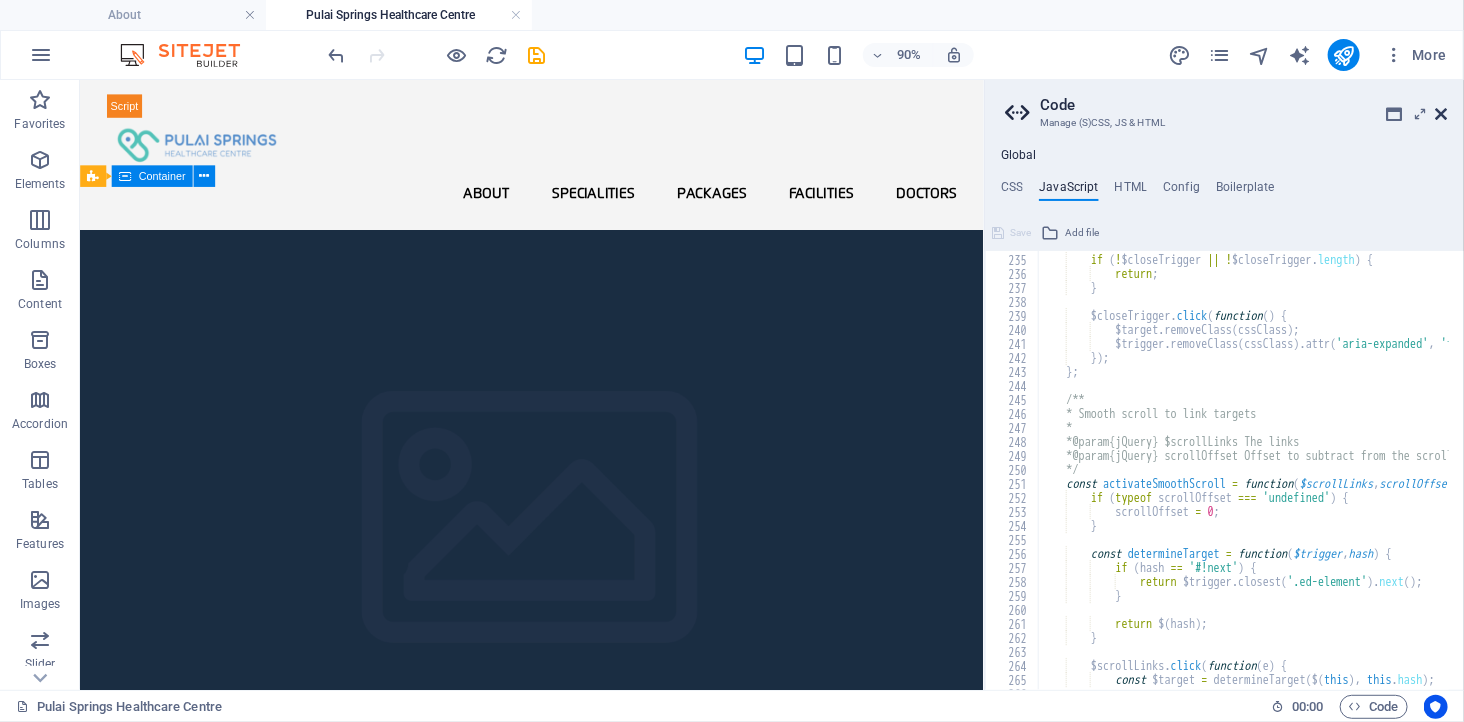 click at bounding box center [1442, 114] 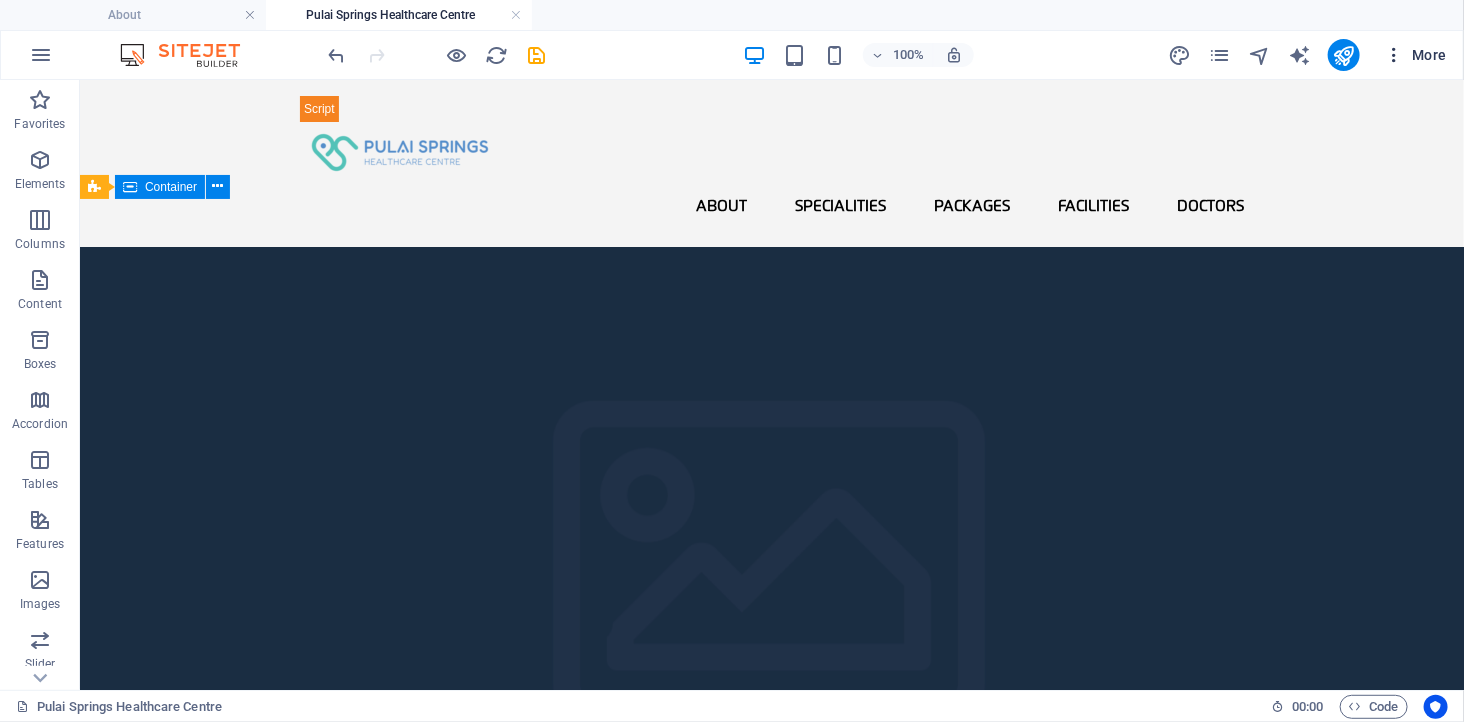 click at bounding box center (1394, 55) 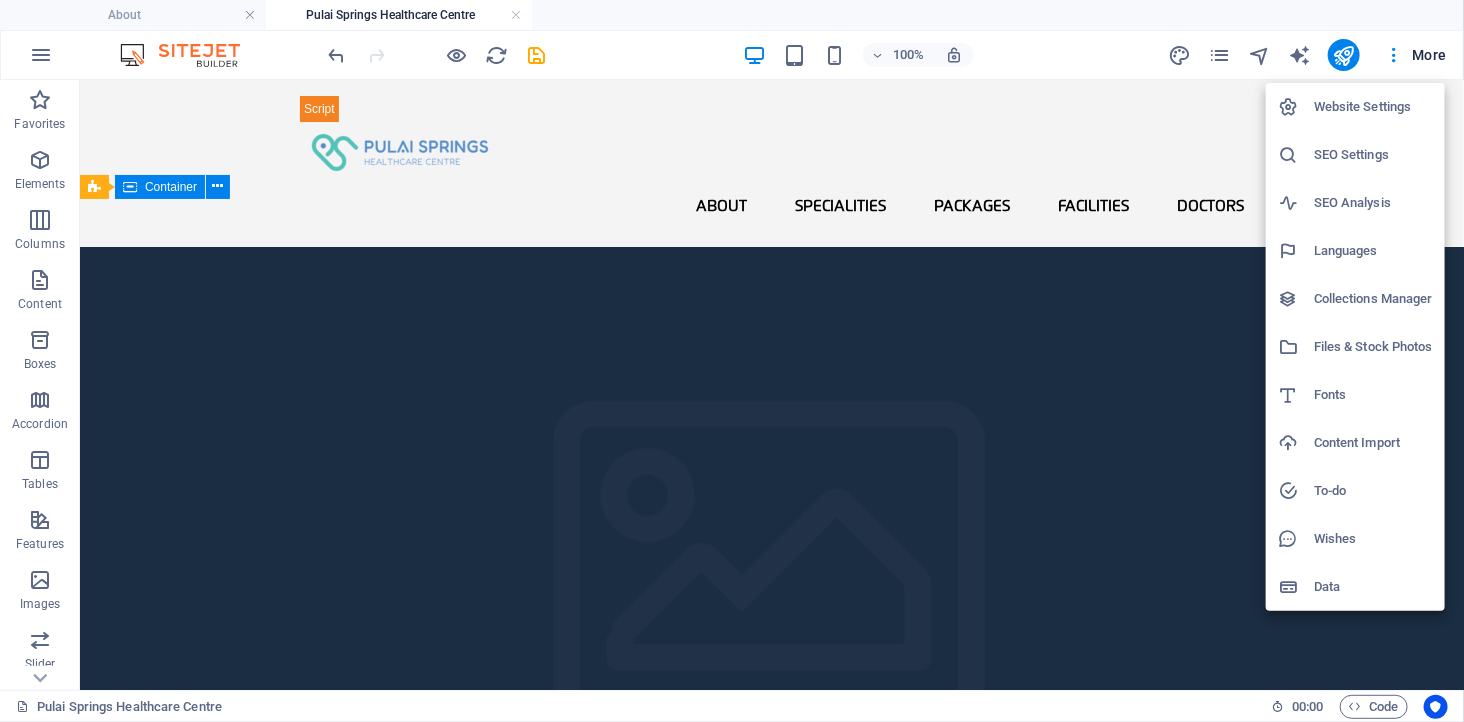 click on "Website Settings" at bounding box center [1373, 107] 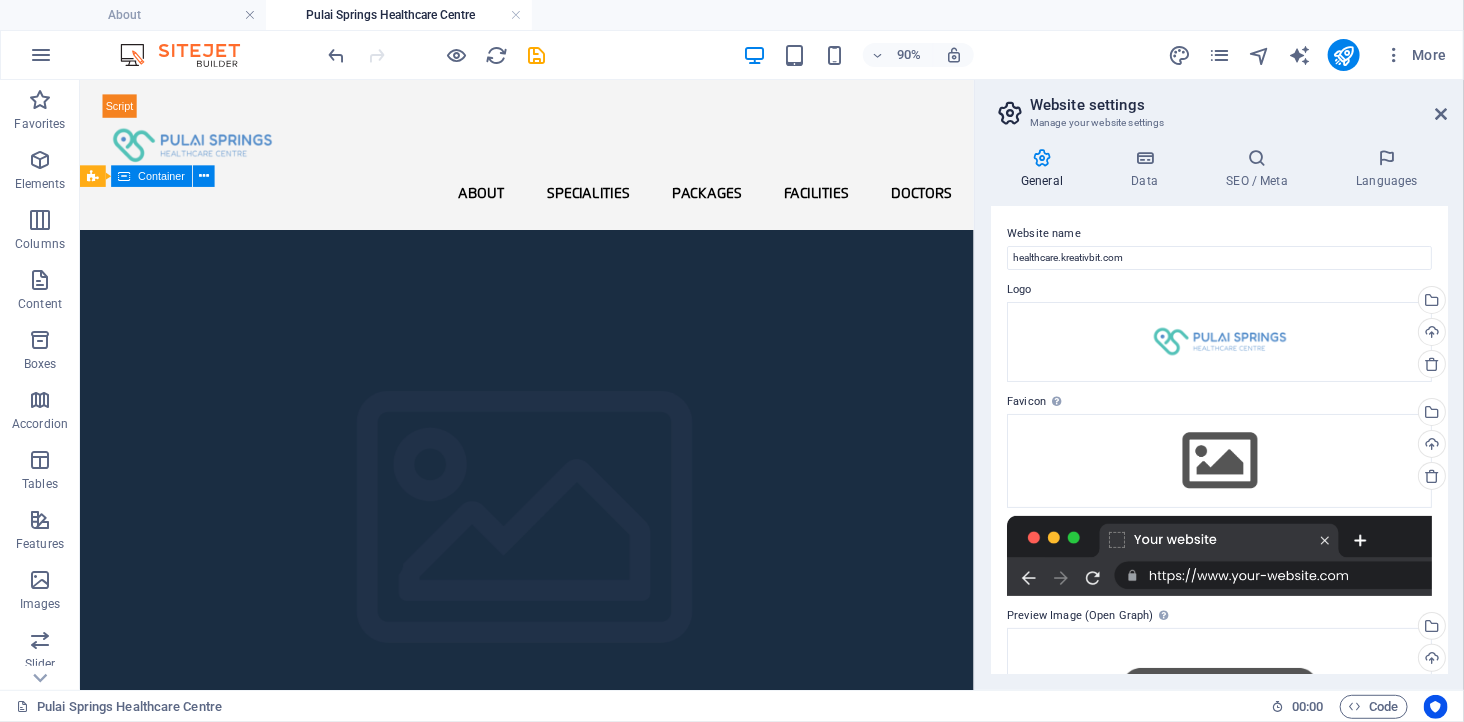scroll, scrollTop: 198, scrollLeft: 0, axis: vertical 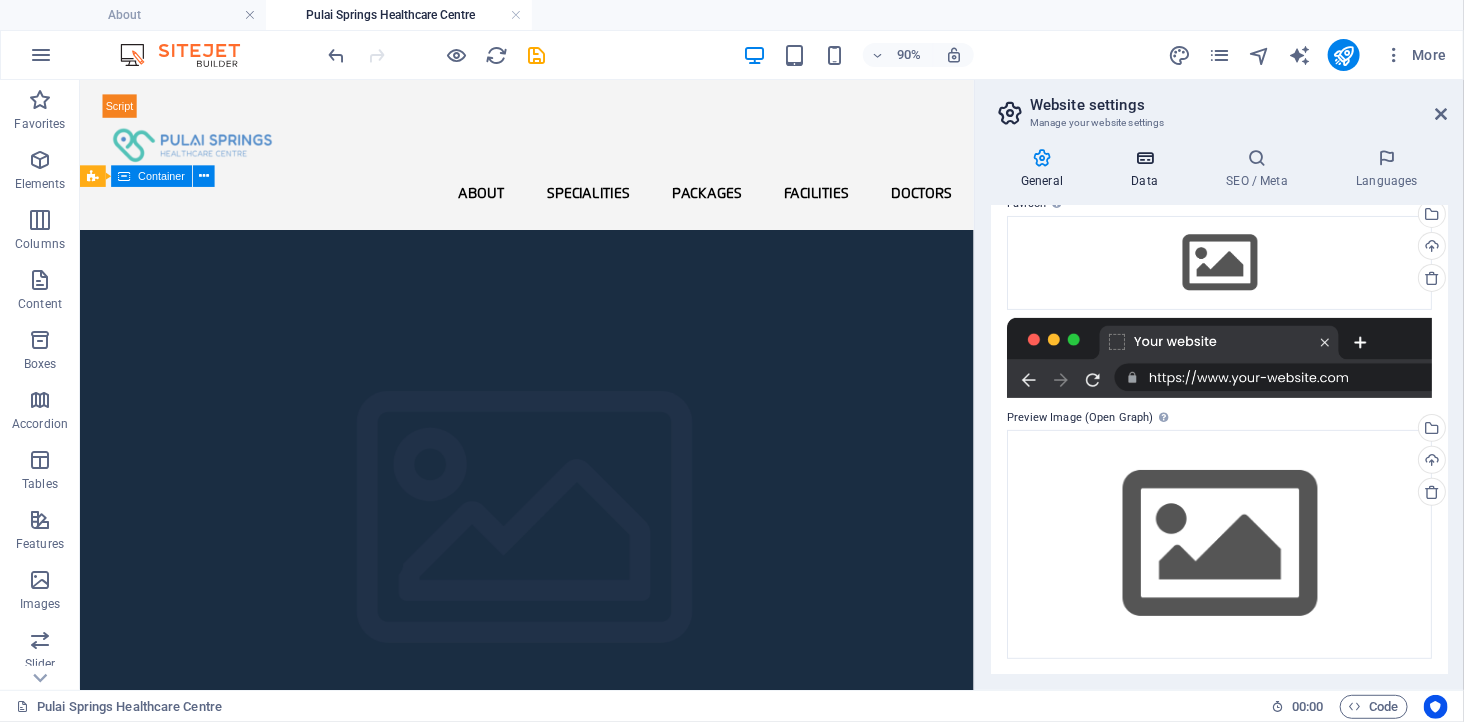 click at bounding box center (1144, 158) 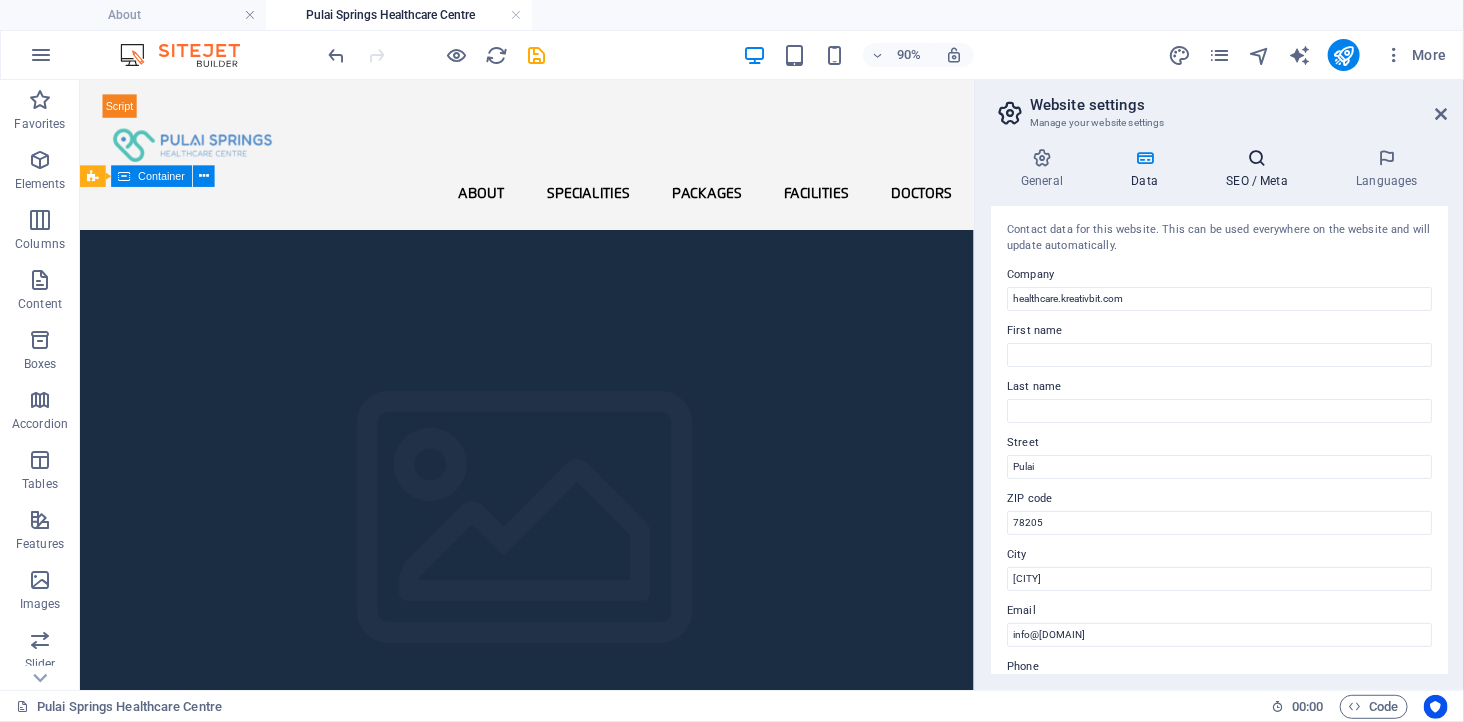 click at bounding box center (1257, 158) 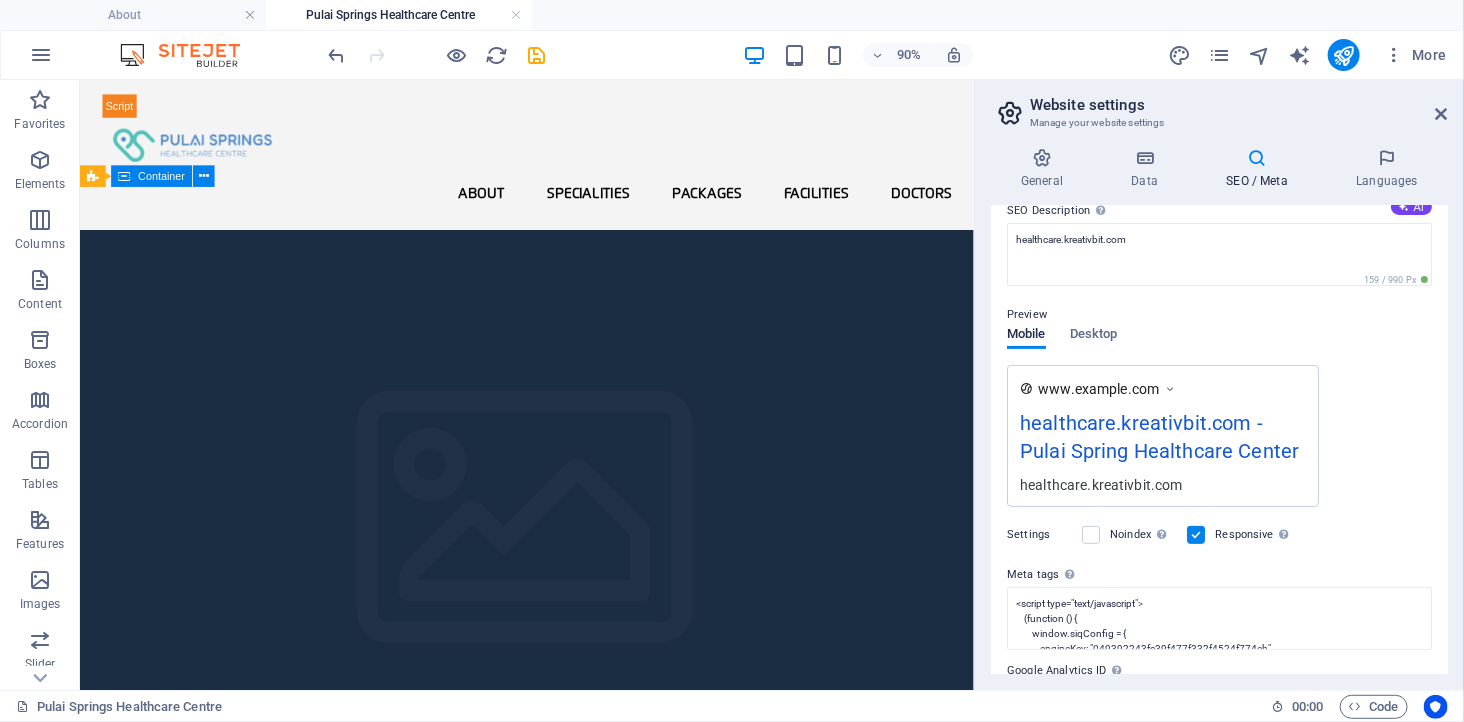 scroll, scrollTop: 295, scrollLeft: 0, axis: vertical 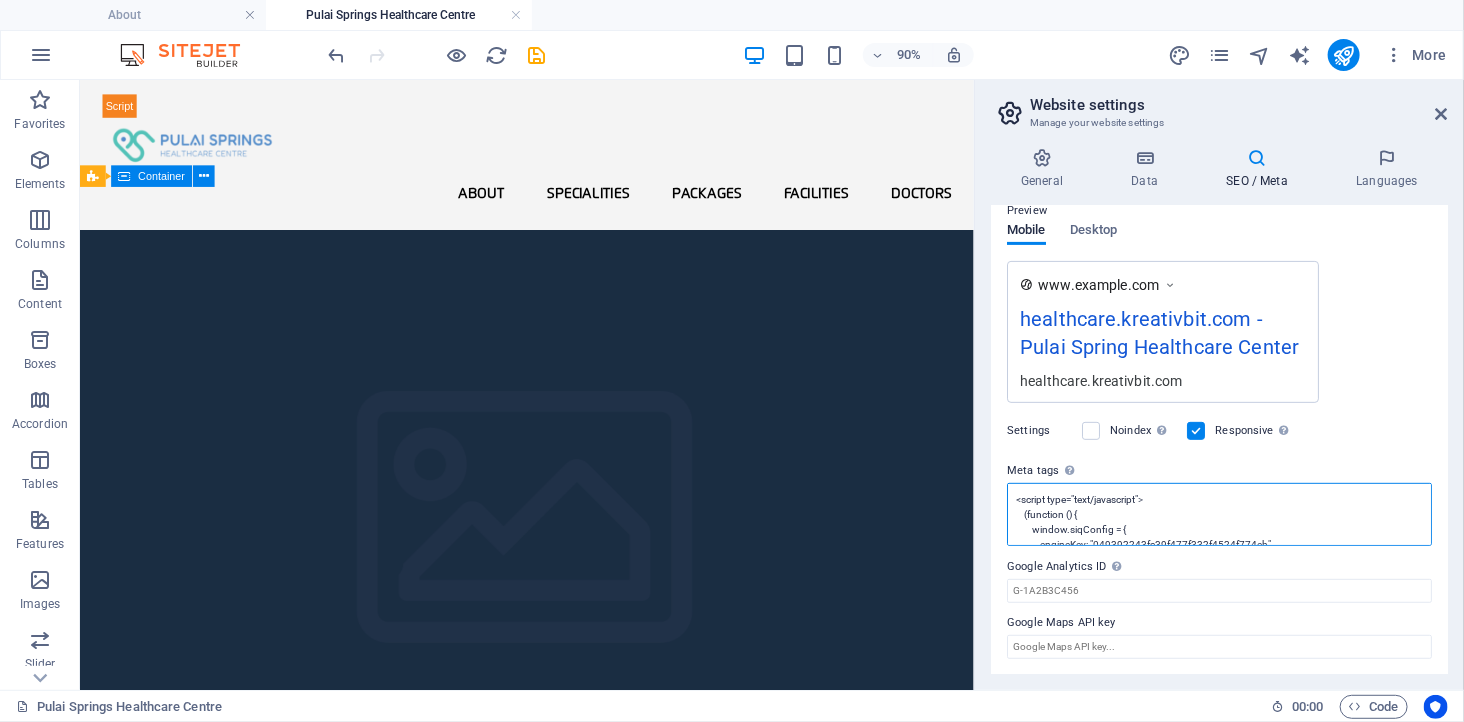 click on "<script type="text/javascript">
(function () {
window.siqConfig = {
engineKey: "049392243fc39f477f332f4524f774eb"
};
window.siqConfig.baseUrl = "//pub.searchiq.co/";
var script = document.createElement("SCRIPT");
script.src = window.siqConfig.baseUrl + '/js/container/siq-container-2.js?cb=' + (Math.floor(Math.random()*999999)) + '&engineKey=' + siqConfig.engineKey;
script.id = "siq-container";
document.getElementsByTagName("HEAD")[0].appendChild(script);
})();
</script>" at bounding box center (1219, 514) 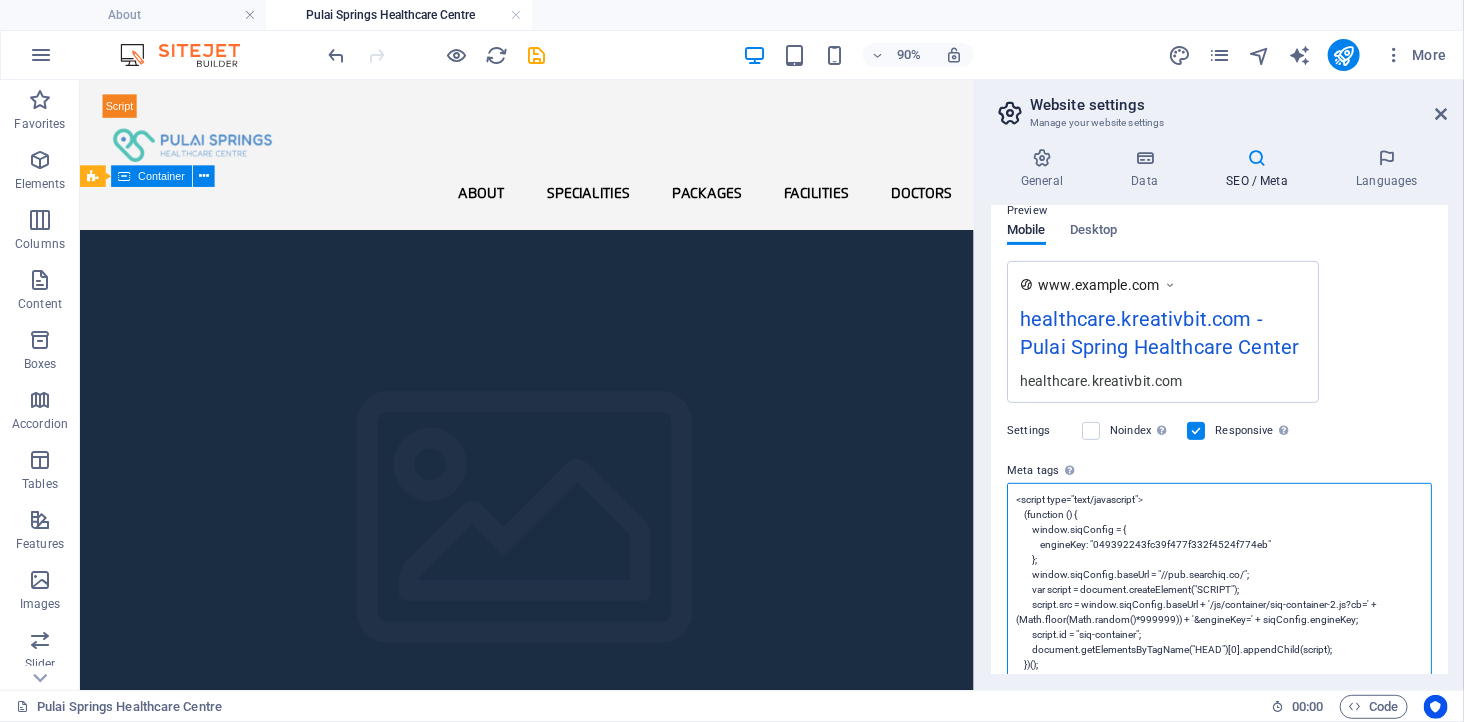 click on "<script type="text/javascript">
(function () {
window.siqConfig = {
engineKey: "049392243fc39f477f332f4524f774eb"
};
window.siqConfig.baseUrl = "//pub.searchiq.co/";
var script = document.createElement("SCRIPT");
script.src = window.siqConfig.baseUrl + '/js/container/siq-container-2.js?cb=' + (Math.floor(Math.random()*999999)) + '&engineKey=' + siqConfig.engineKey;
script.id = "siq-container";
document.getElementsByTagName("HEAD")[0].appendChild(script);
})();
</script>" at bounding box center (1219, 604) 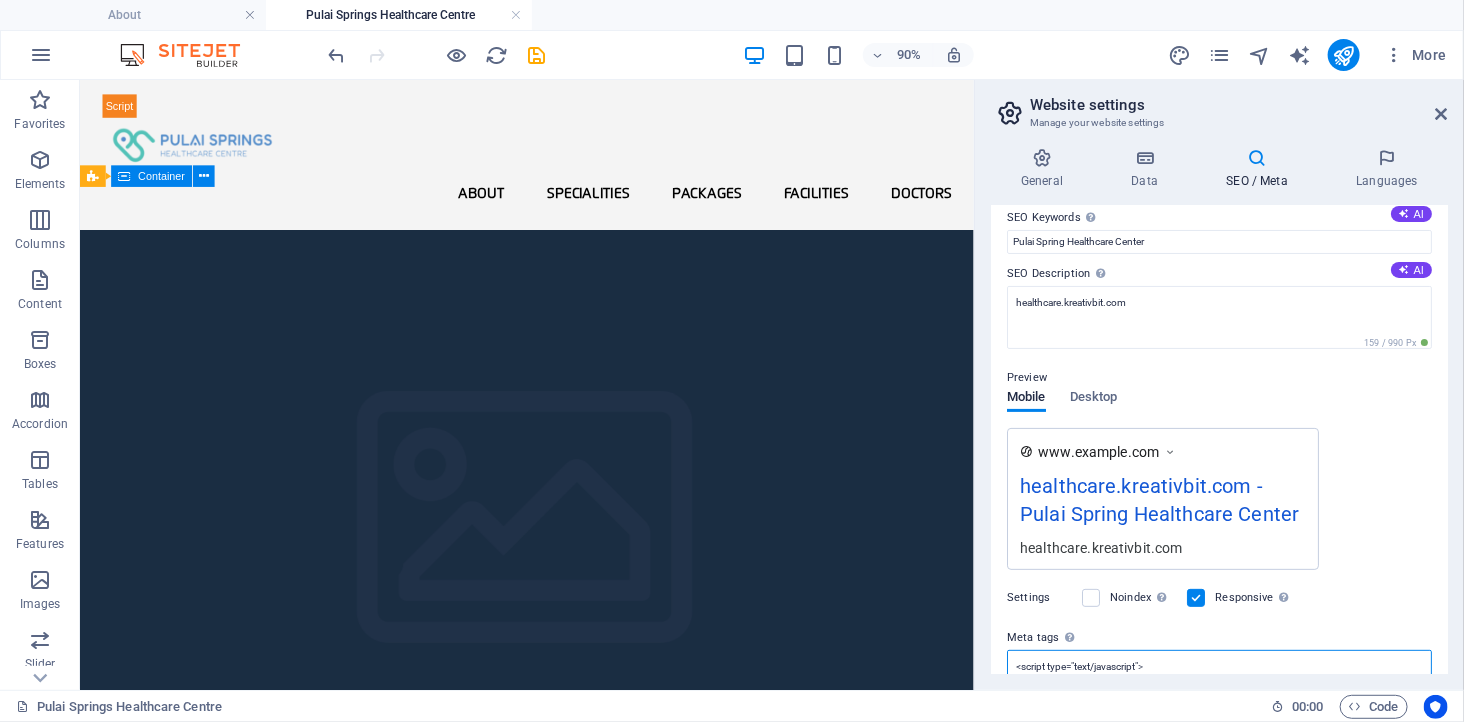 scroll, scrollTop: 0, scrollLeft: 0, axis: both 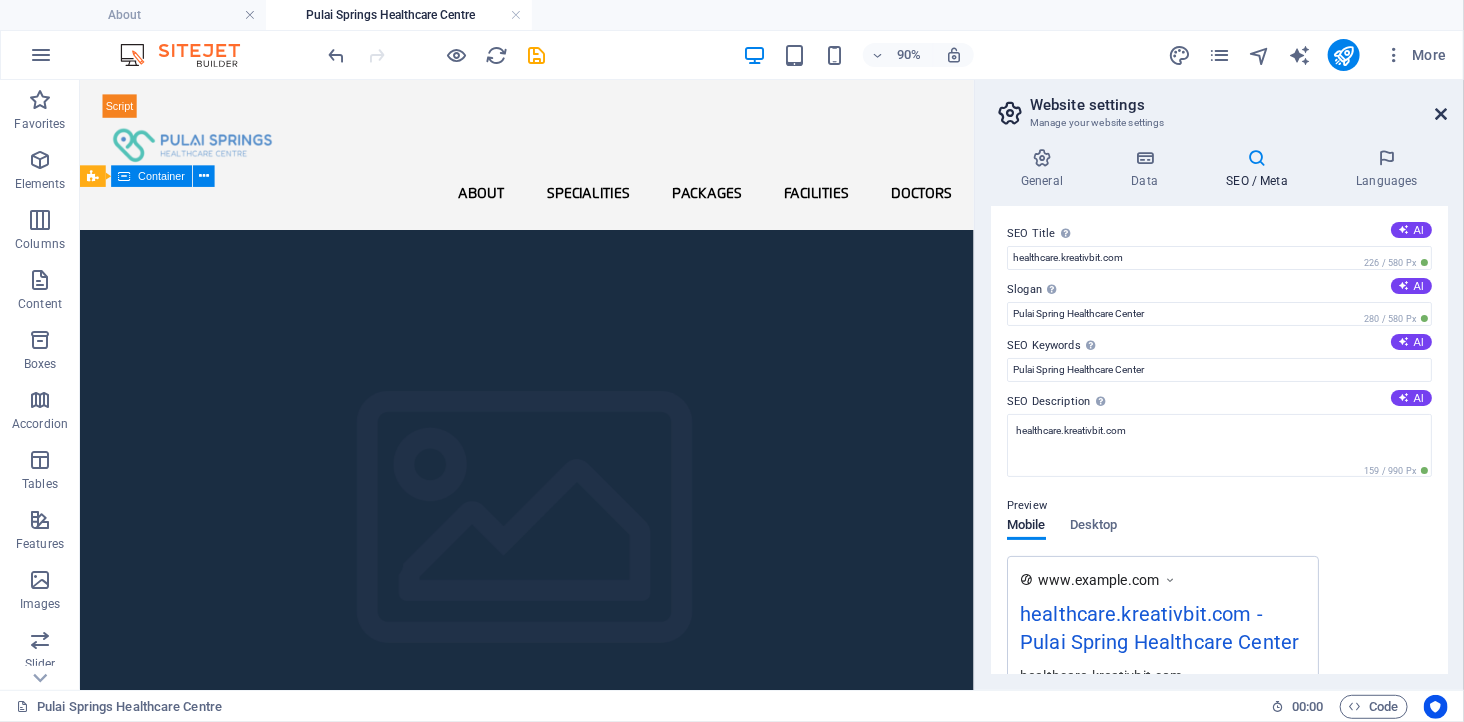 click at bounding box center [1442, 114] 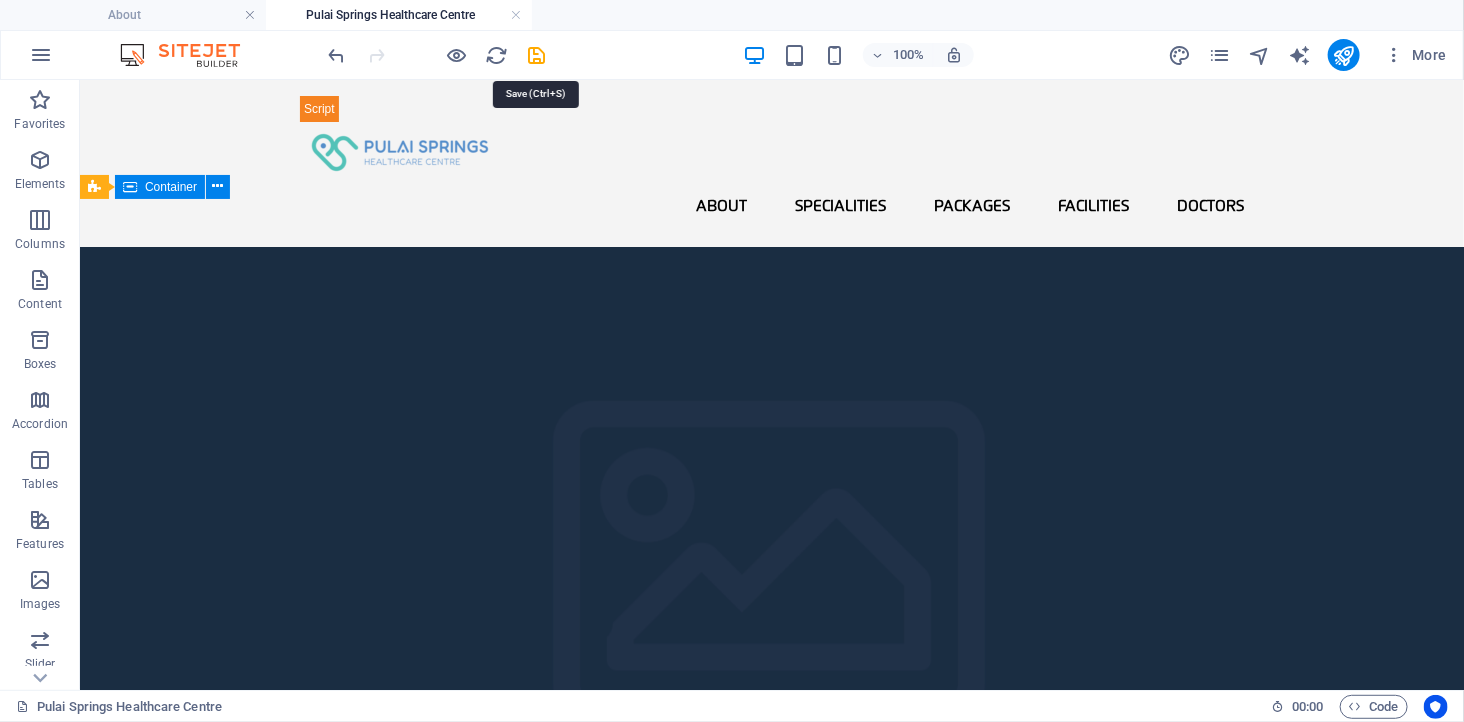 click at bounding box center (537, 55) 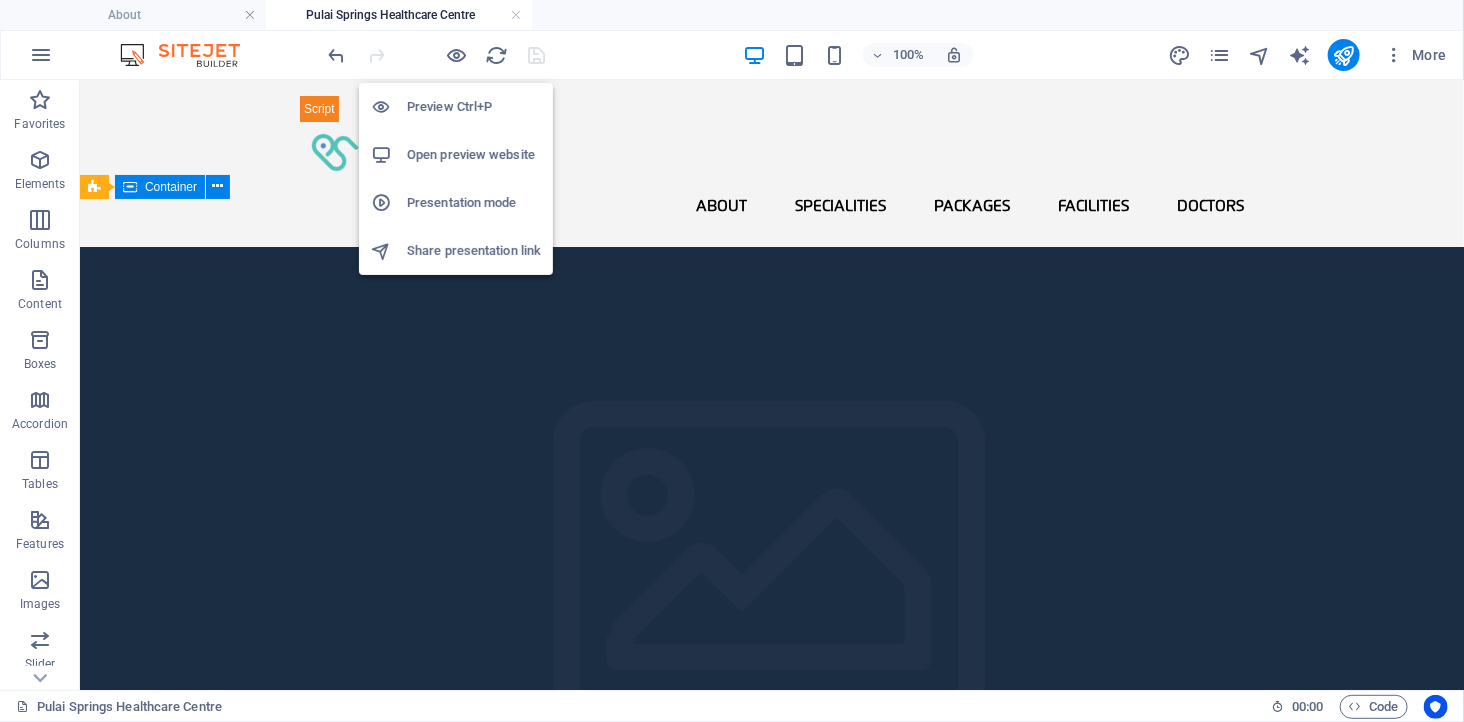 click on "Open preview website" at bounding box center [474, 155] 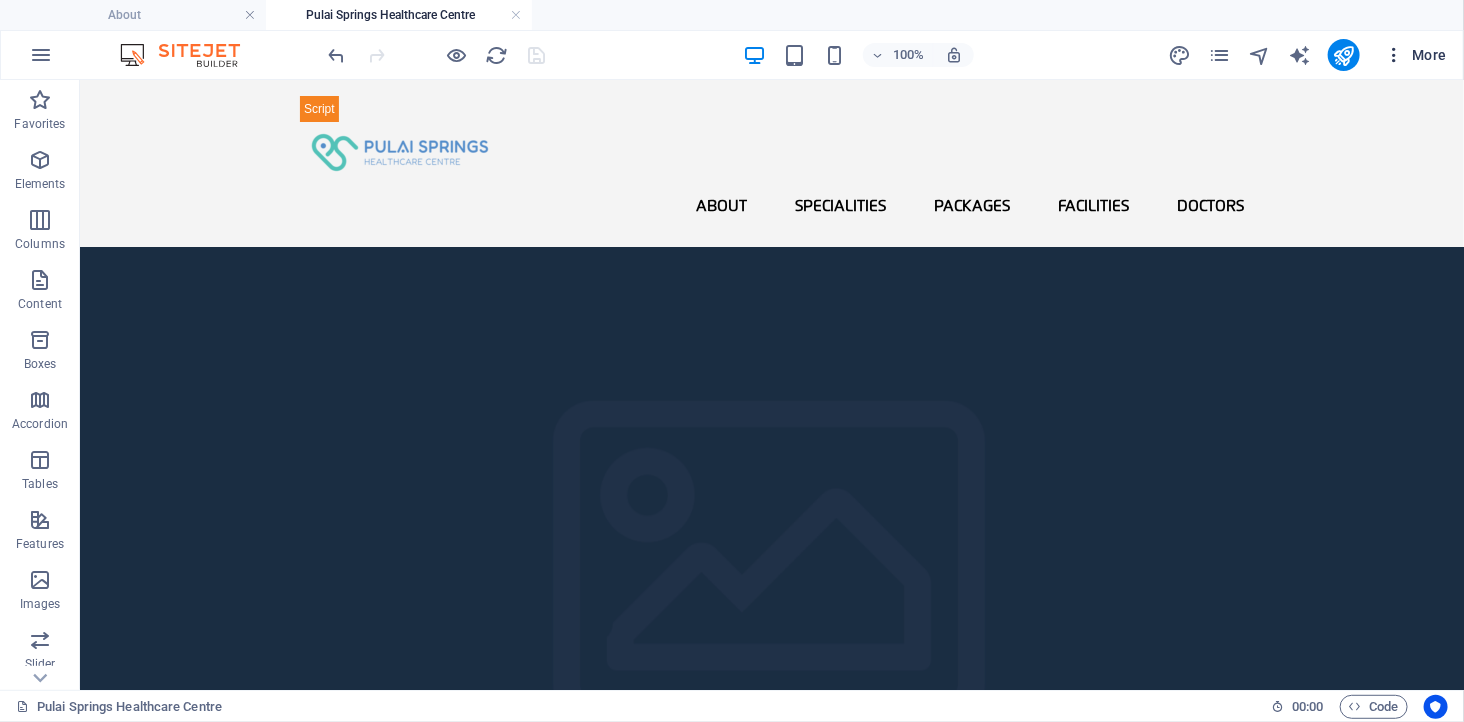 click at bounding box center [1394, 55] 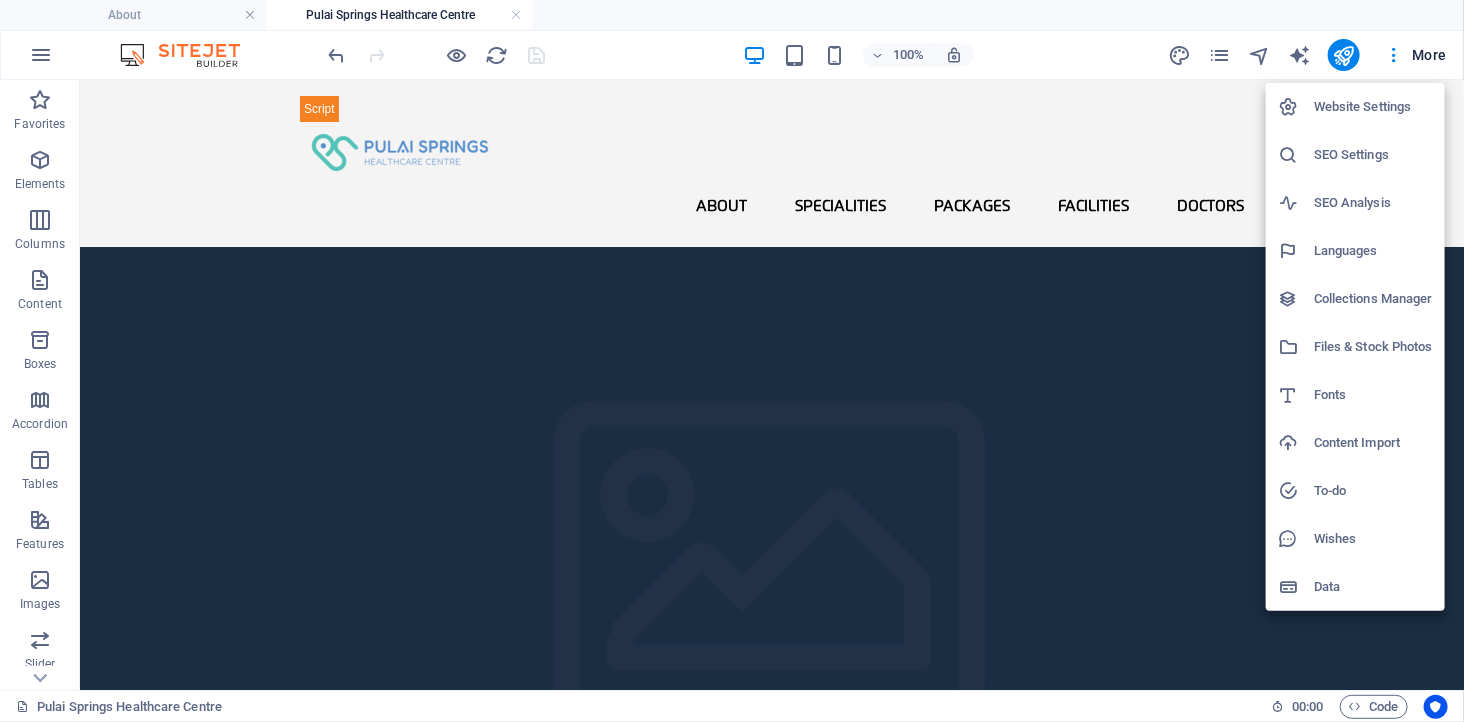 click on "Website Settings" at bounding box center (1373, 107) 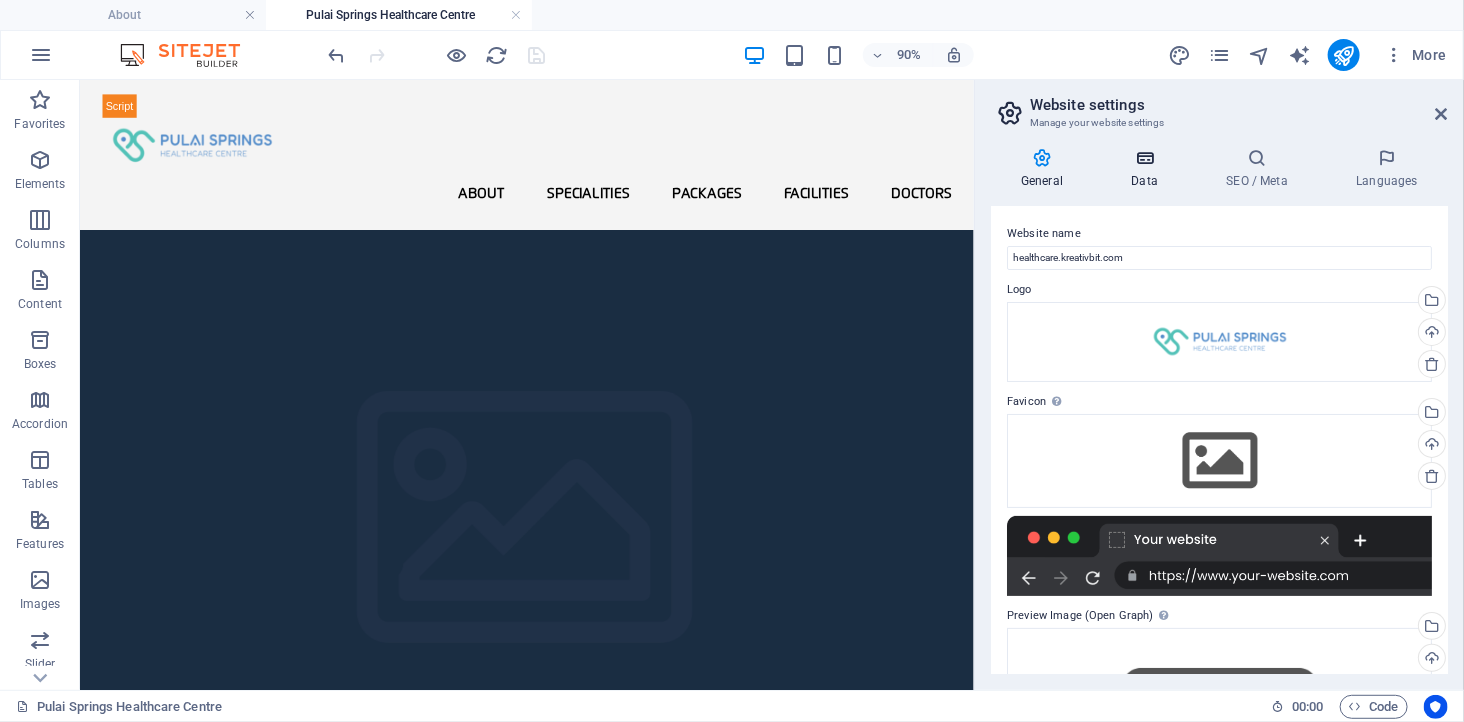 click at bounding box center [1144, 158] 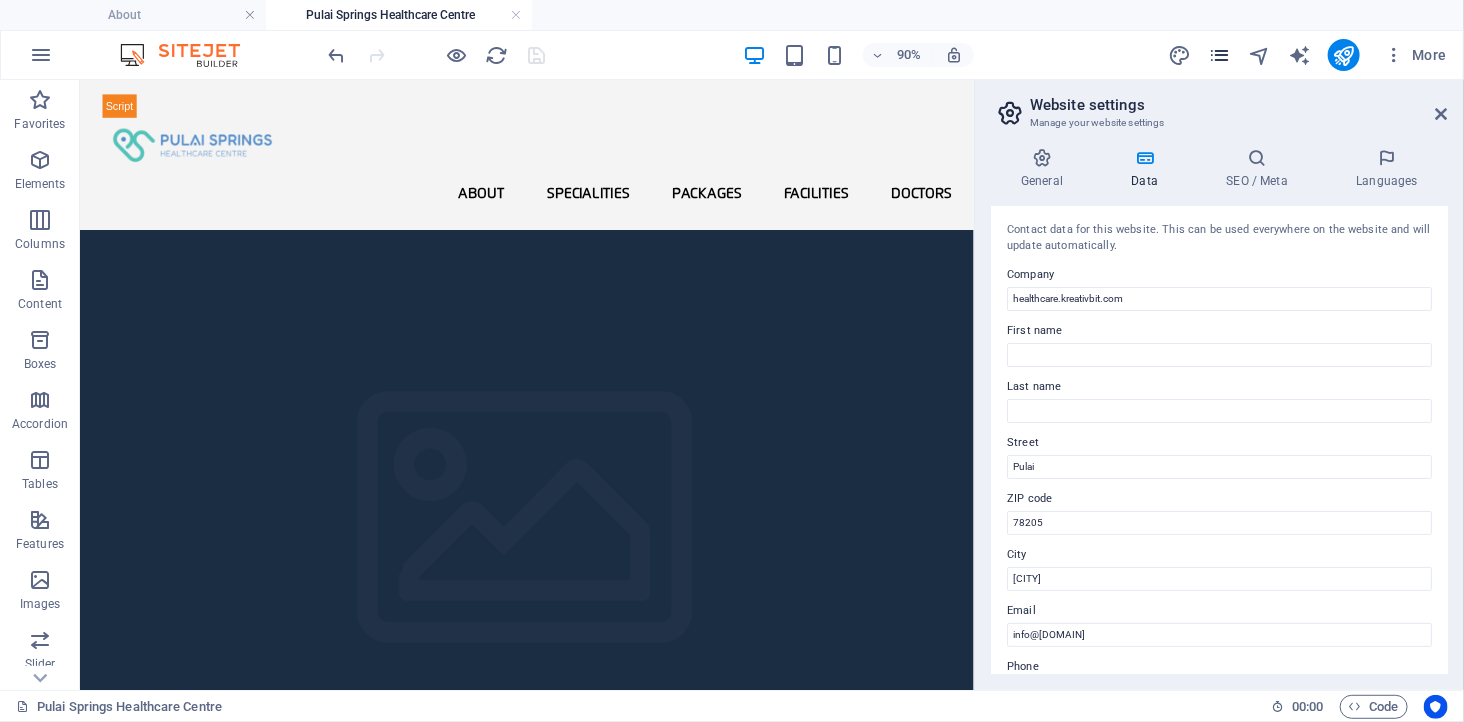 click at bounding box center [1219, 55] 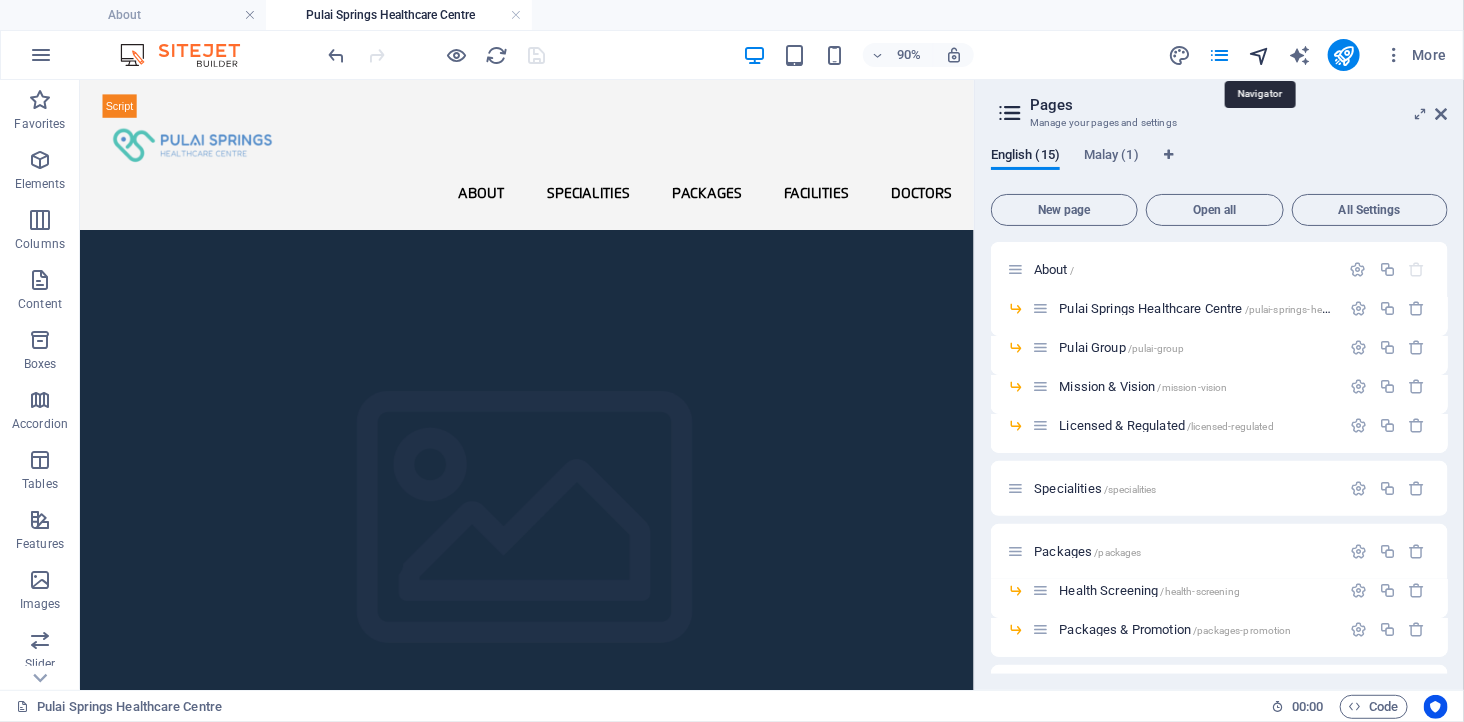 click at bounding box center [1259, 55] 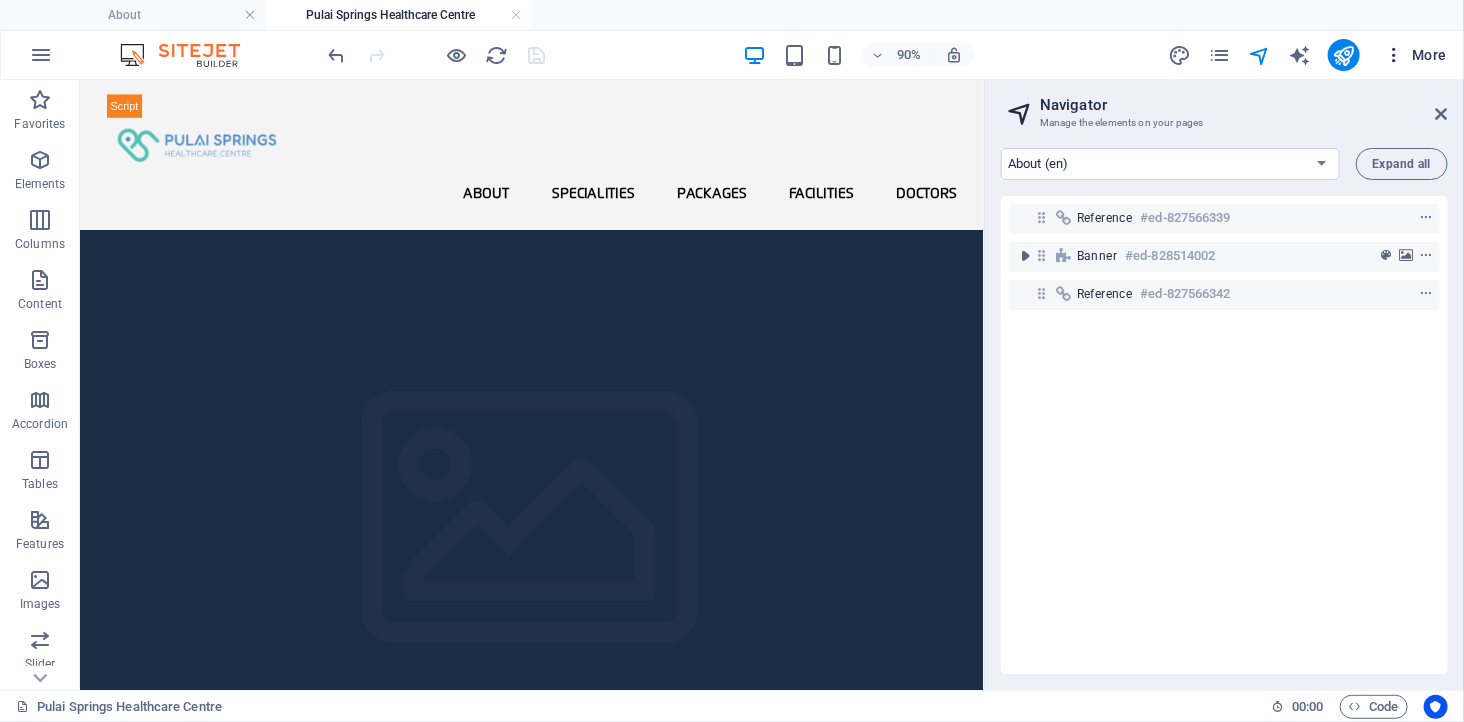 click at bounding box center [1394, 55] 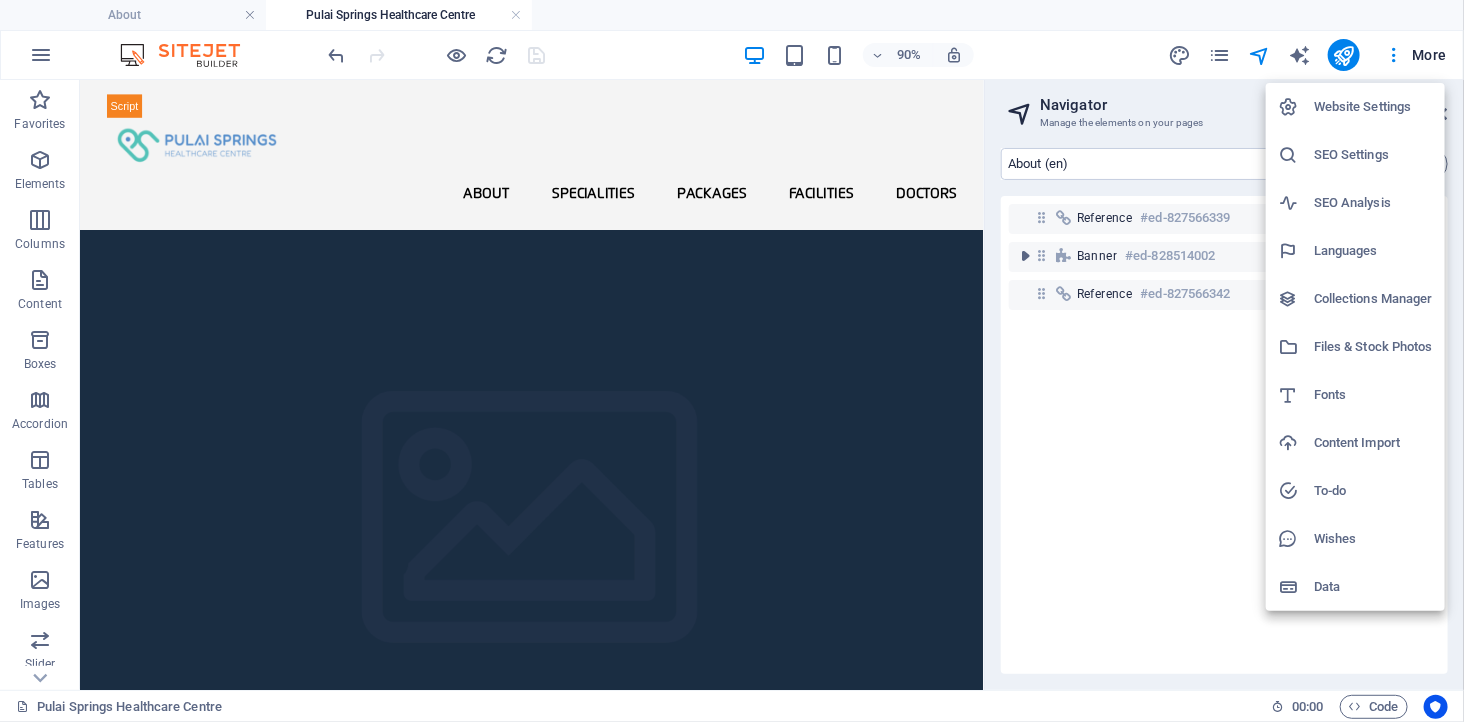 click on "Files & Stock Photos" at bounding box center [1373, 347] 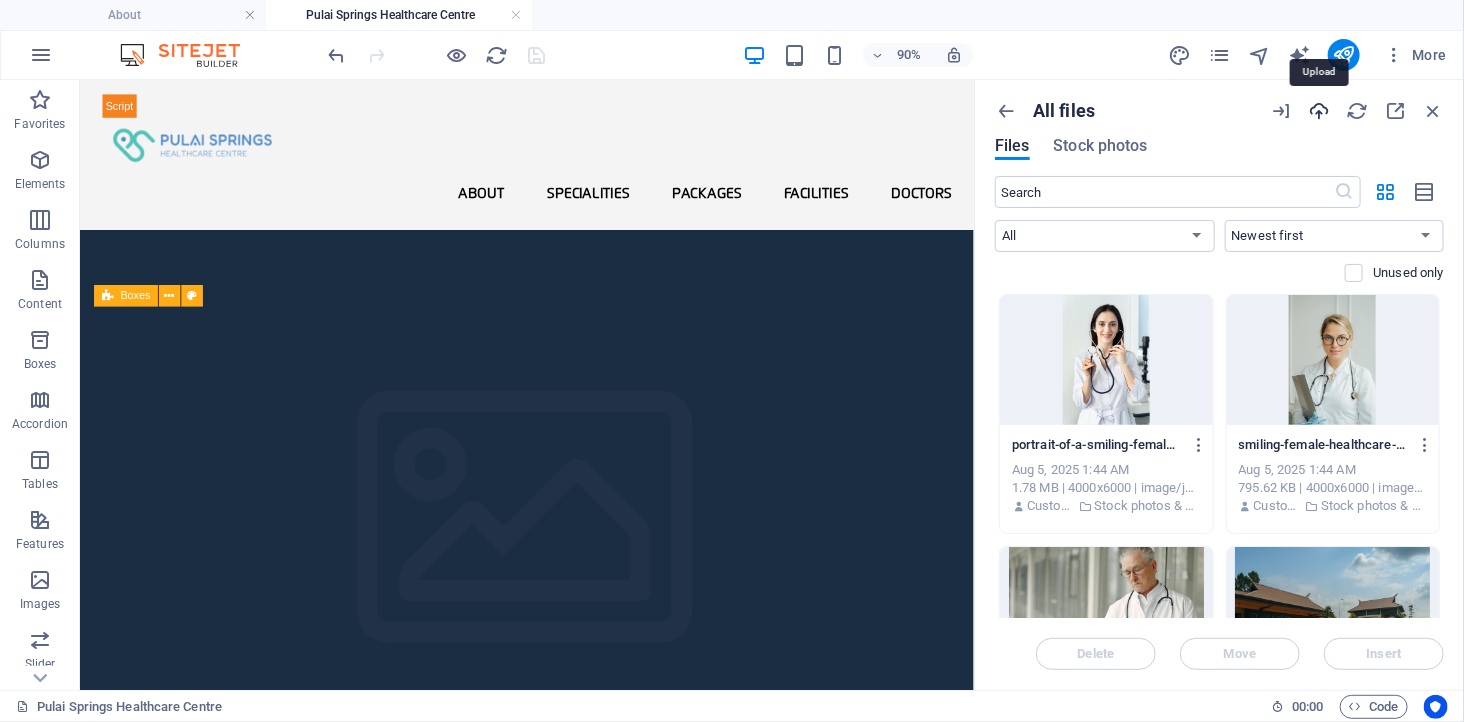 click at bounding box center [1319, 111] 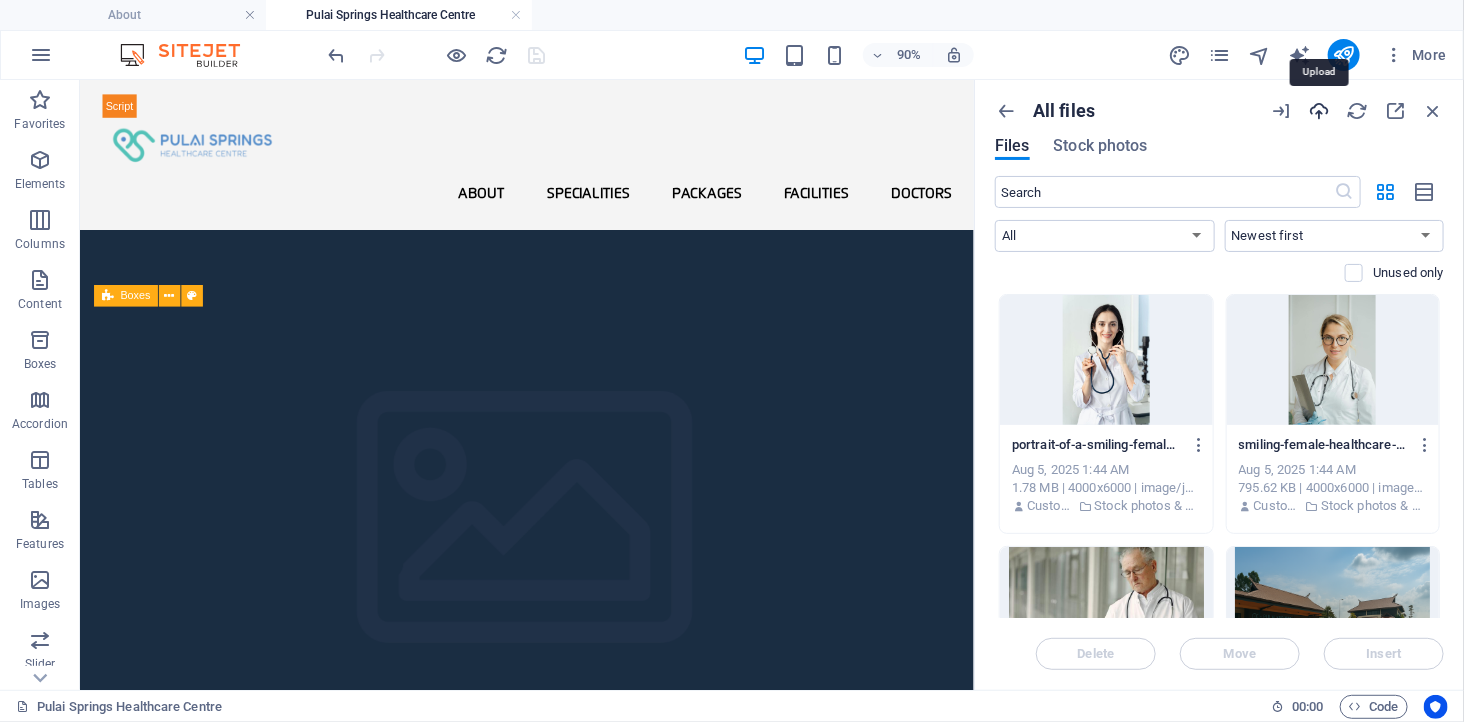 click at bounding box center (1319, 111) 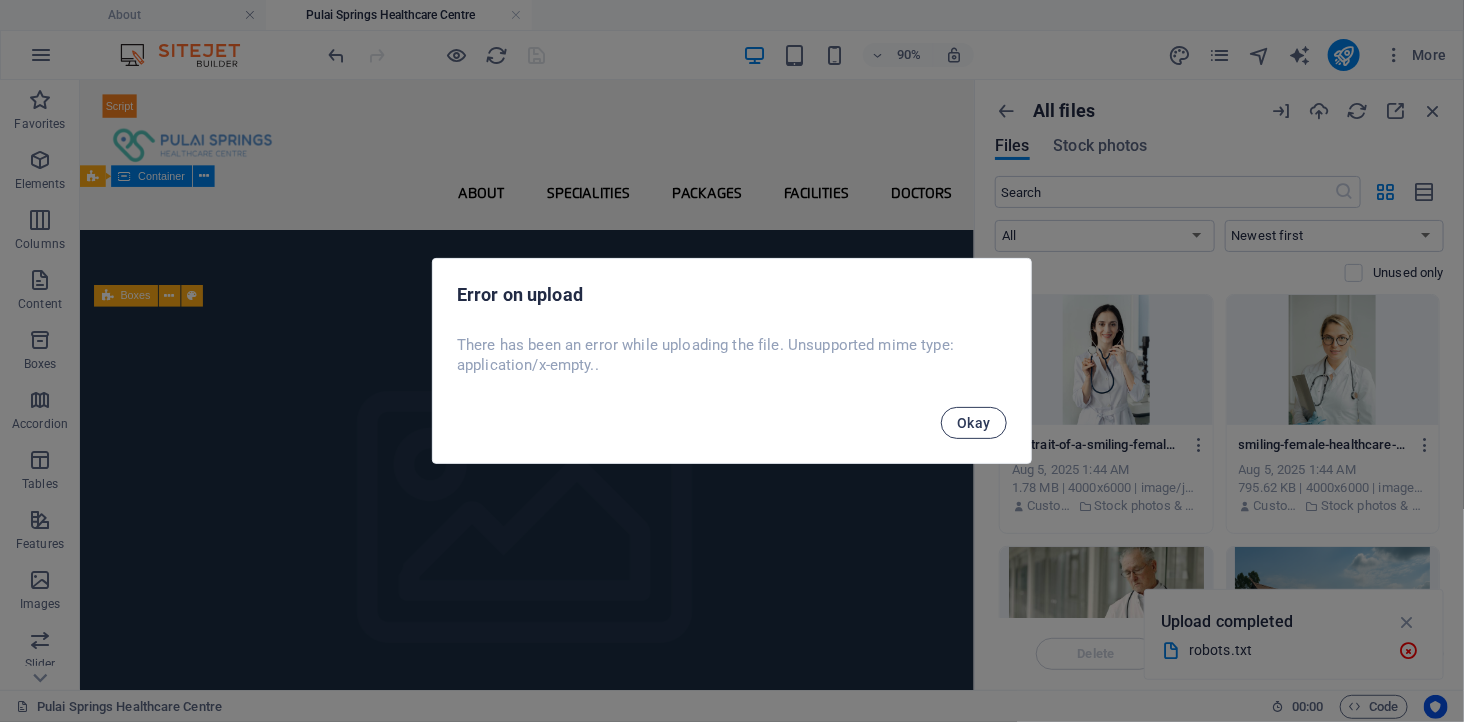 click on "Okay" at bounding box center (974, 423) 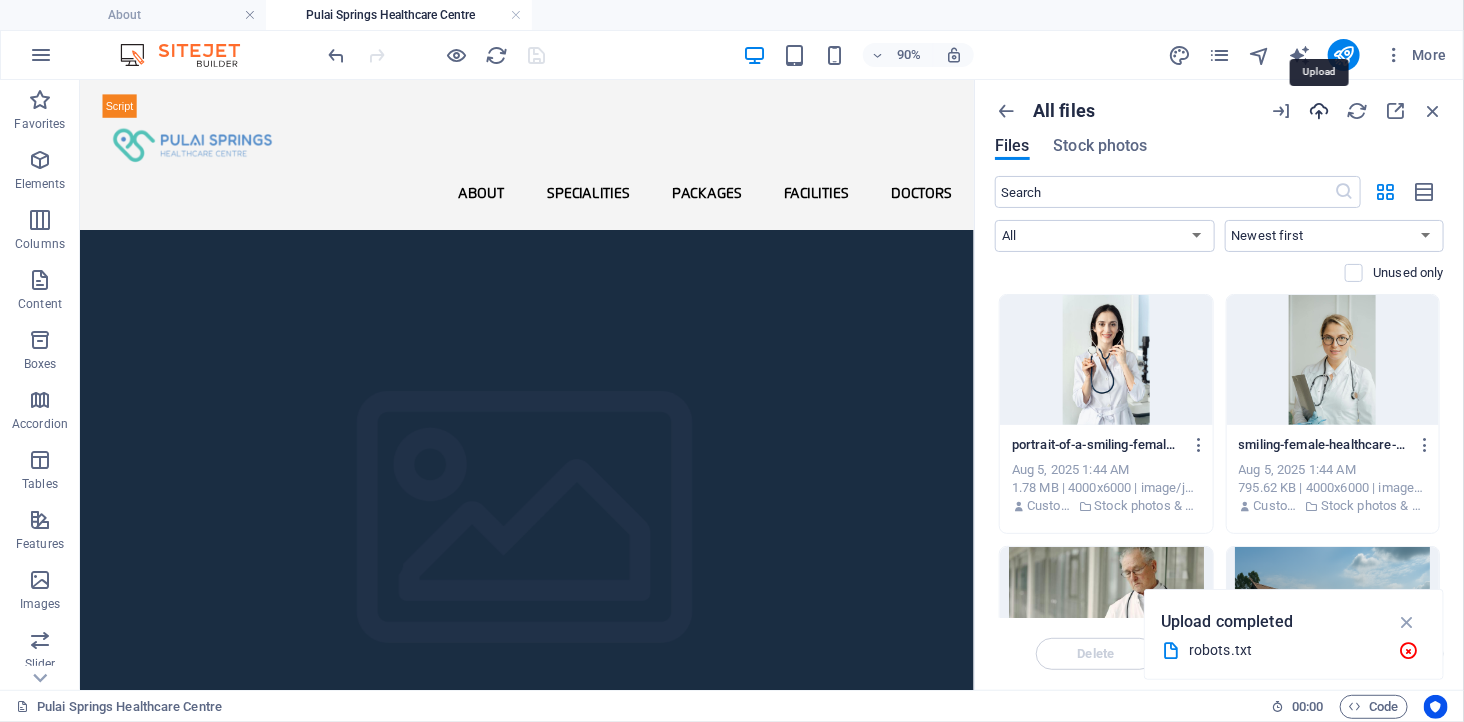click at bounding box center [1319, 111] 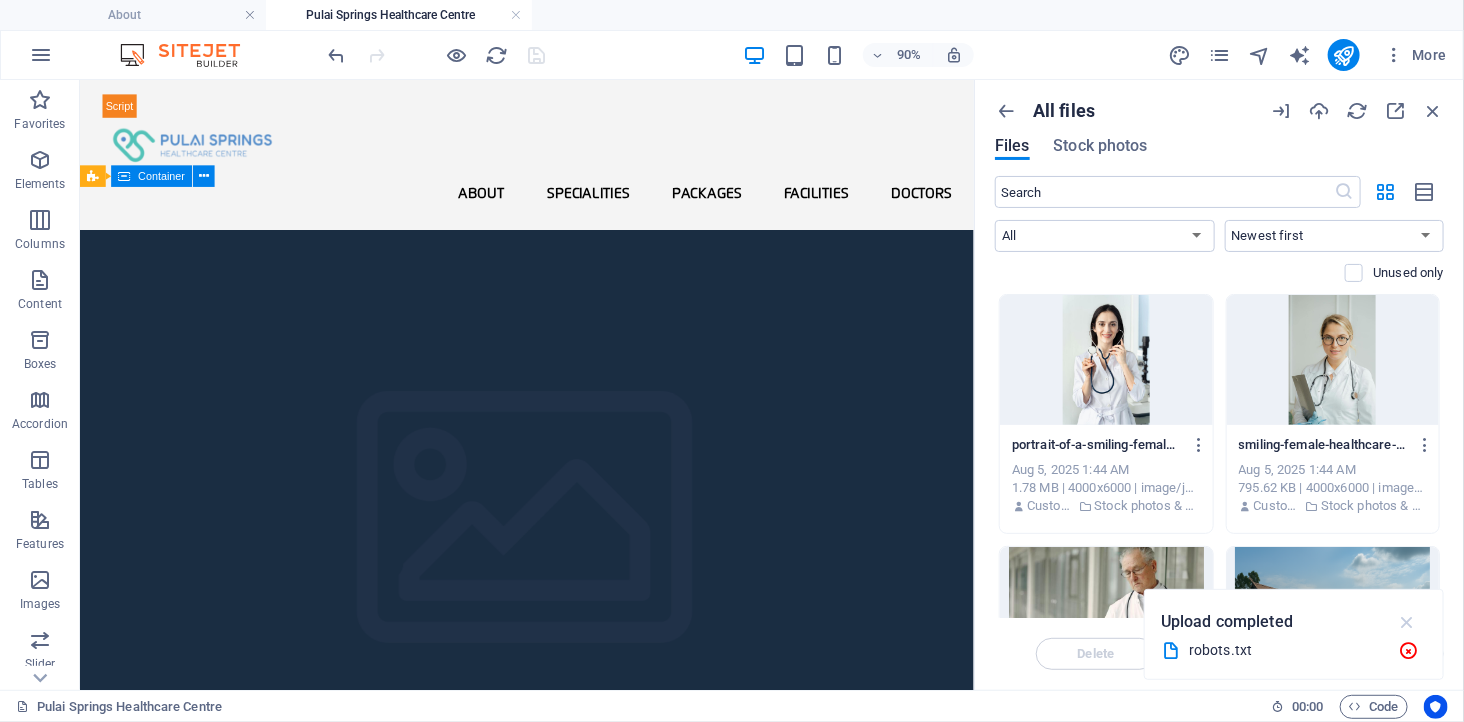 click at bounding box center (1407, 622) 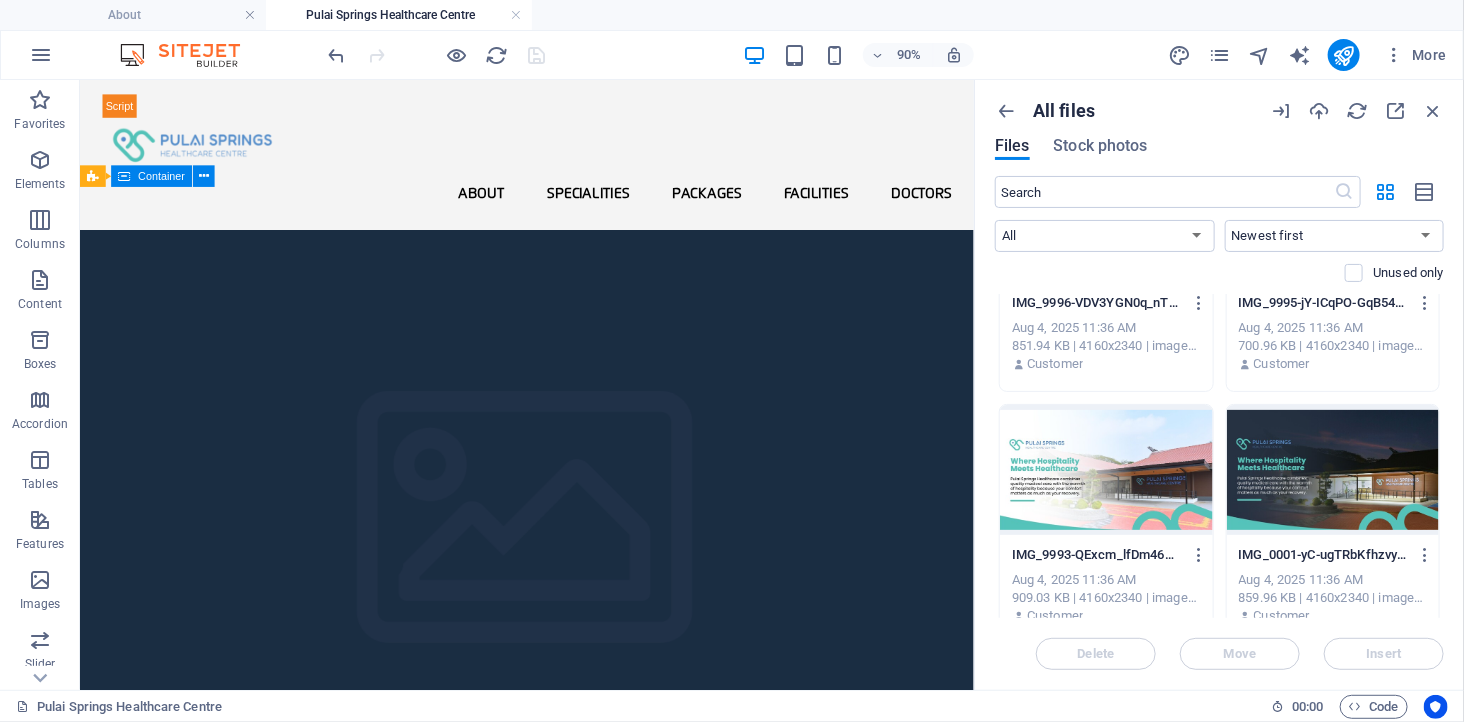 scroll, scrollTop: 4451, scrollLeft: 0, axis: vertical 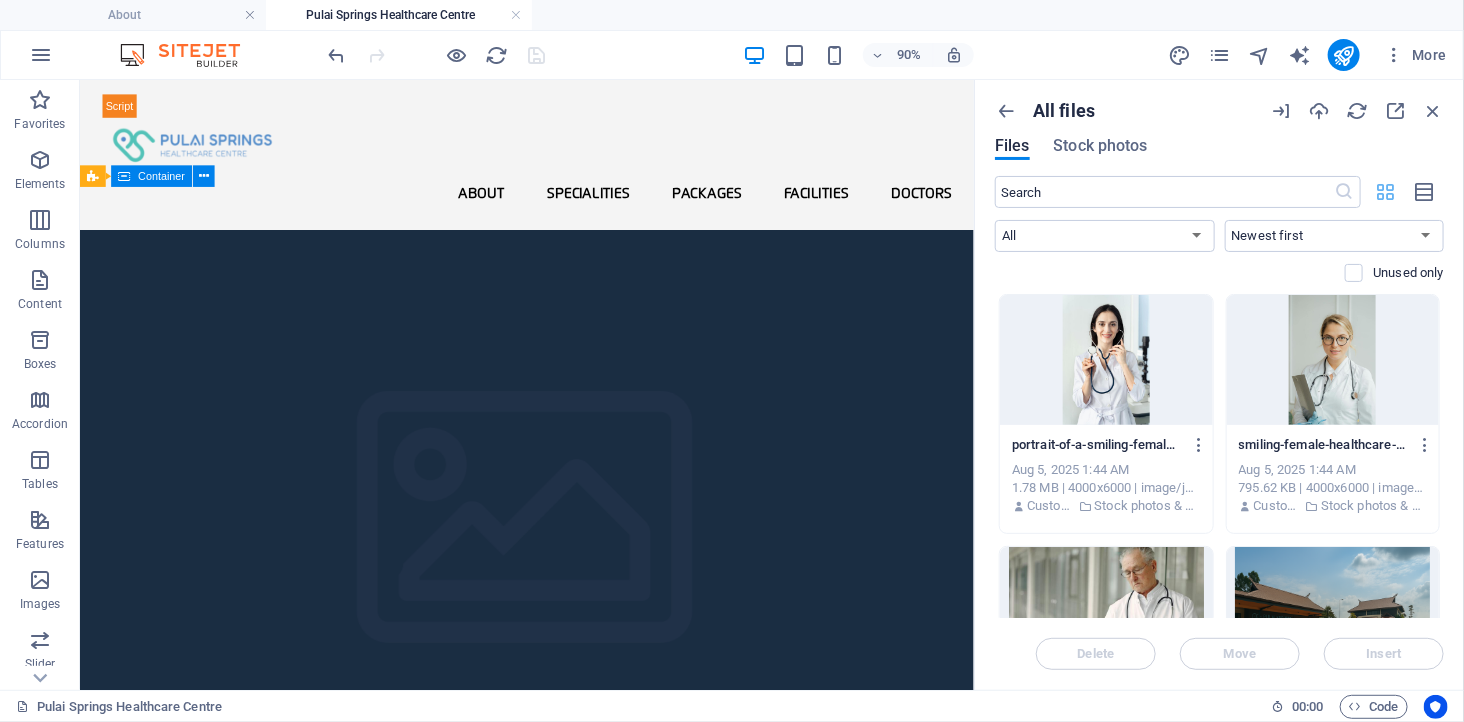 click at bounding box center [1386, 192] 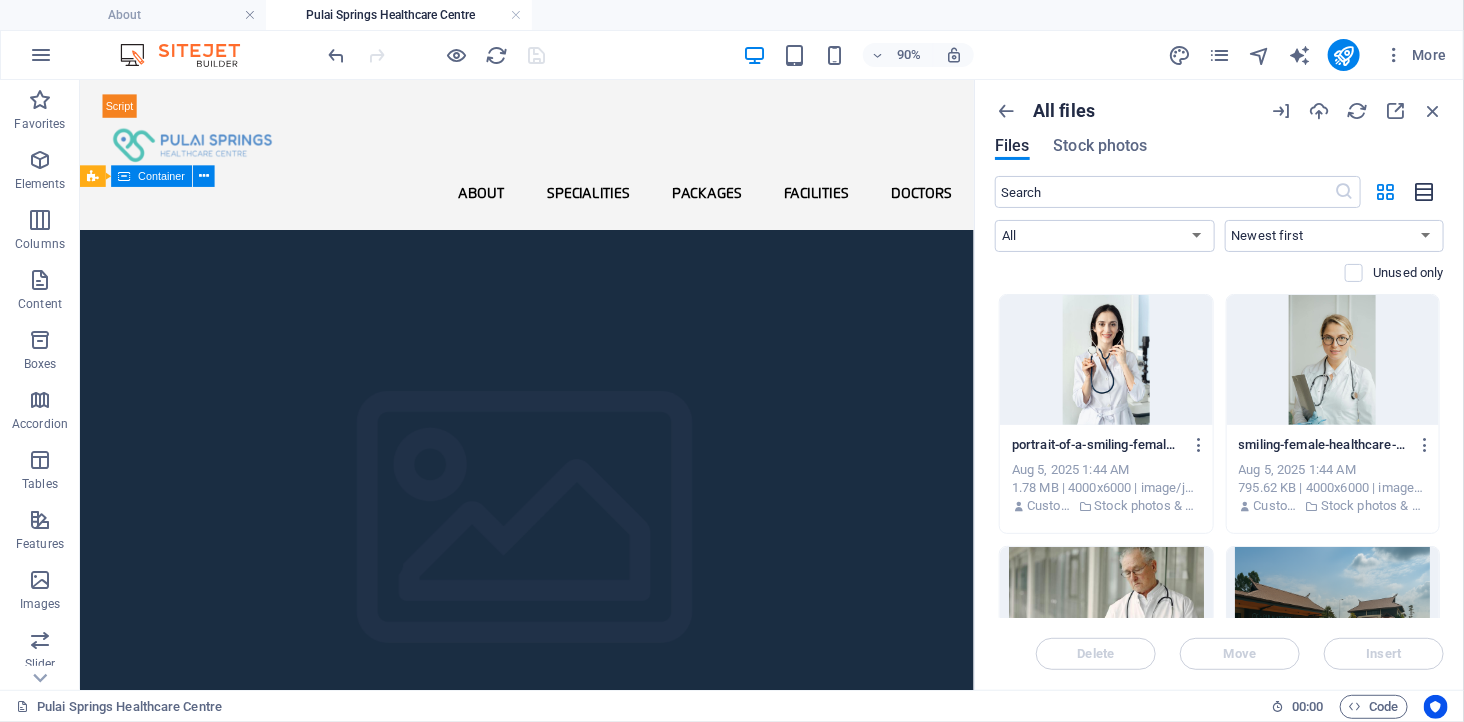 click at bounding box center [1425, 192] 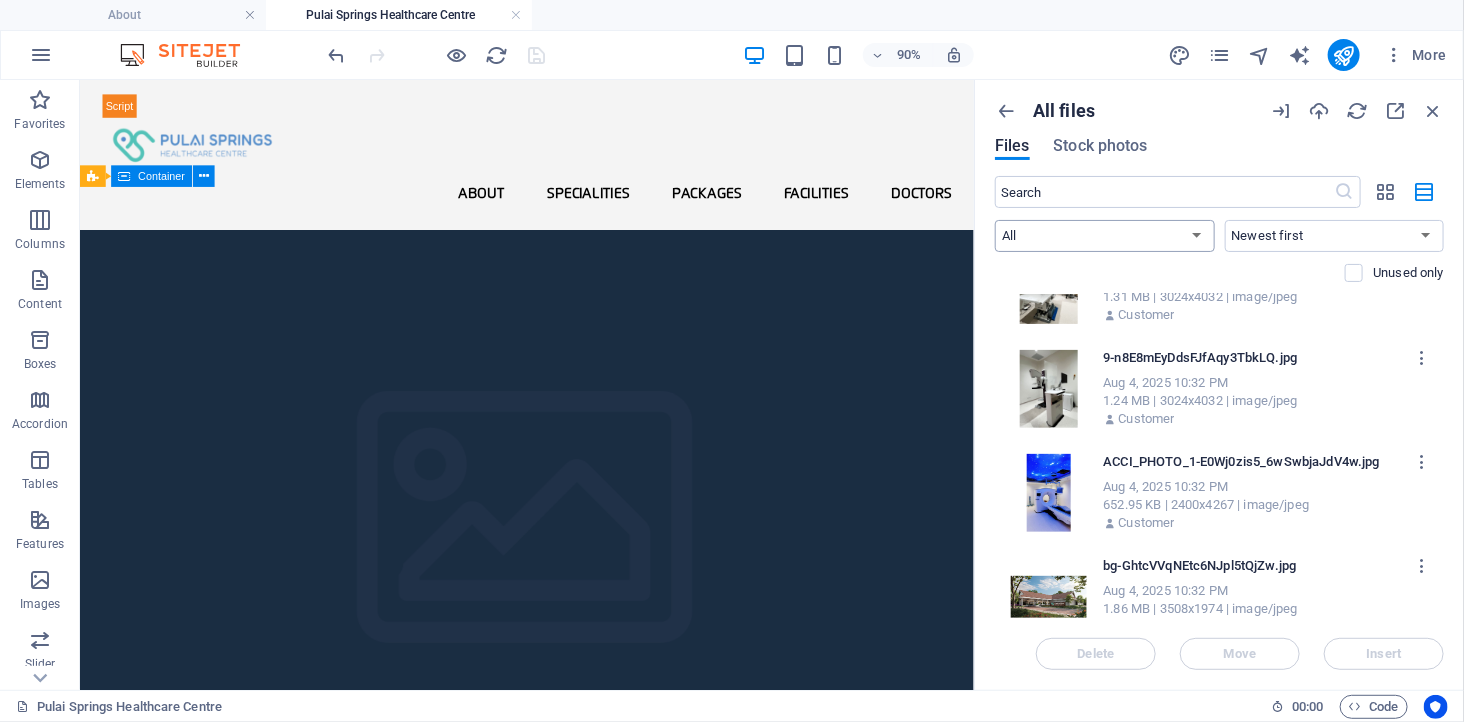 scroll, scrollTop: 1222, scrollLeft: 0, axis: vertical 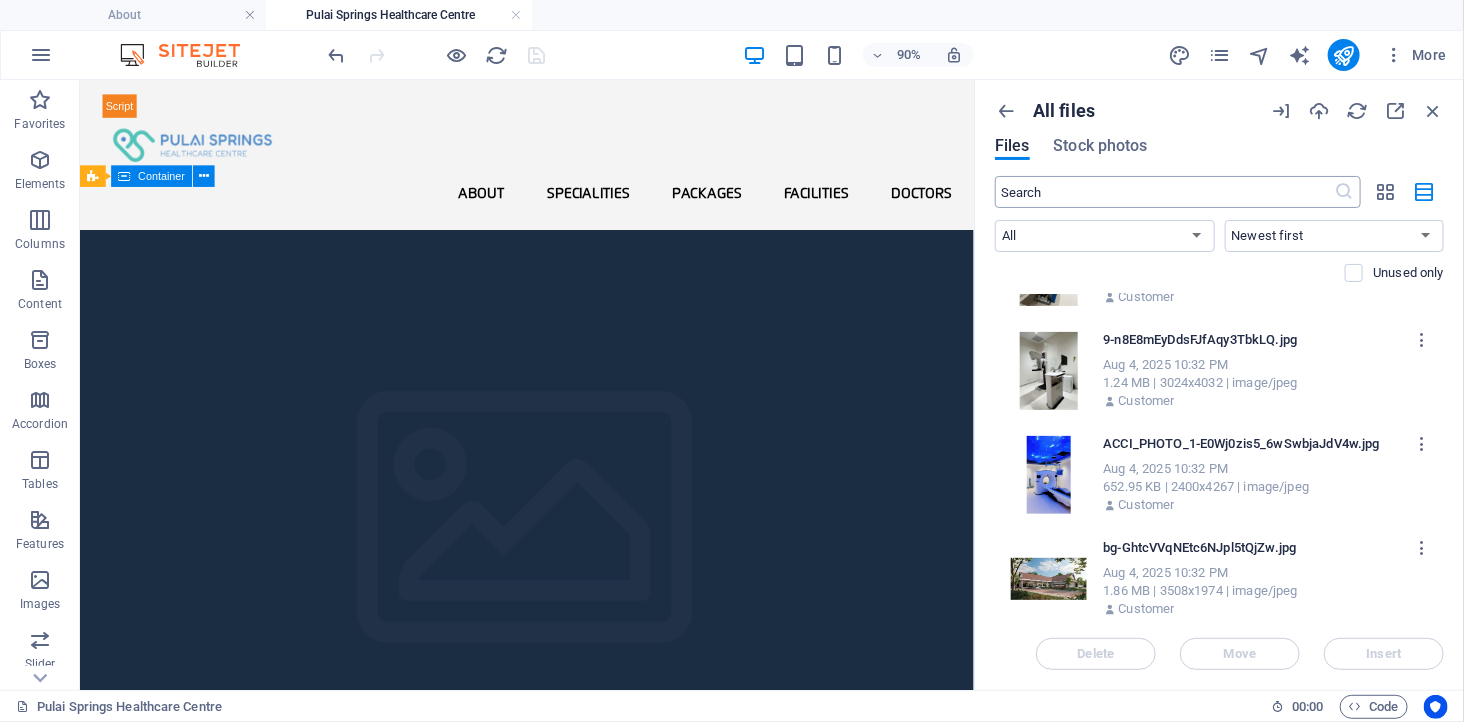 click at bounding box center [1165, 192] 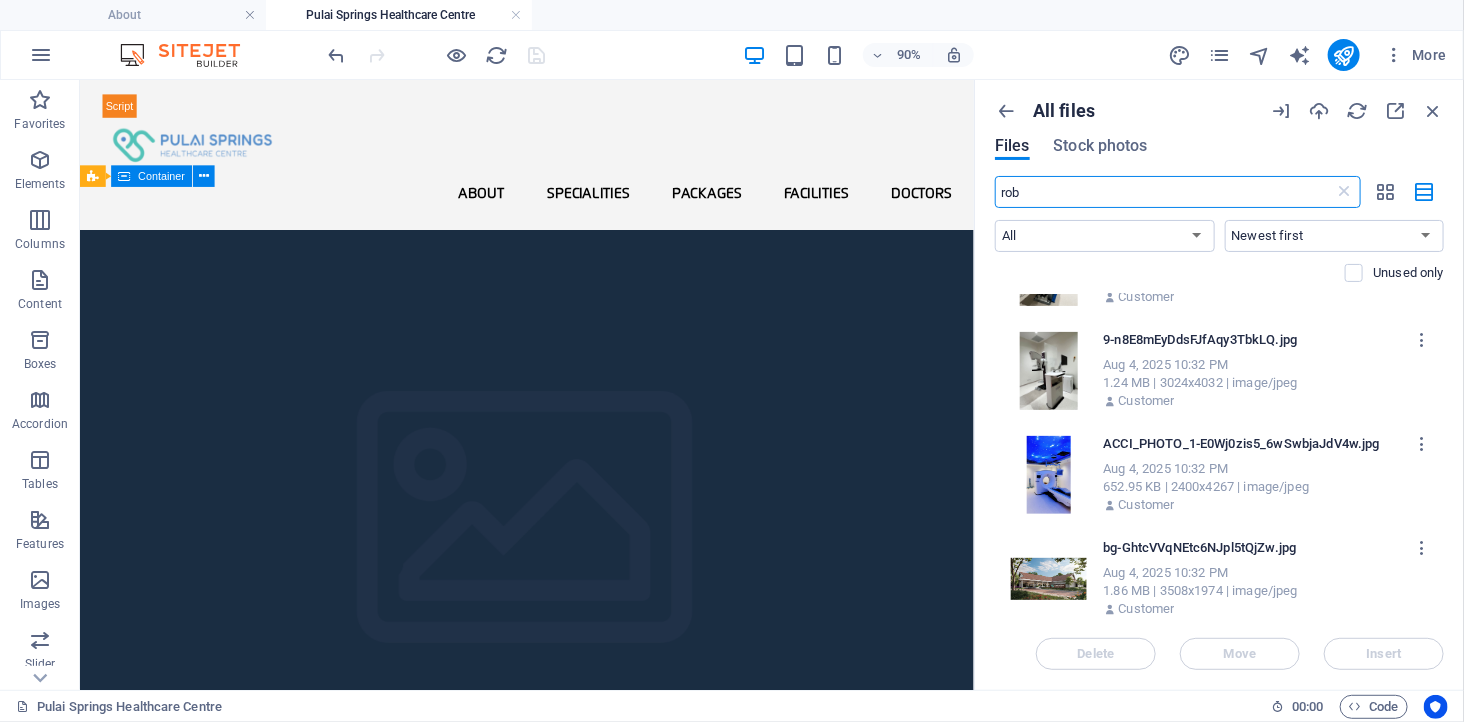 scroll, scrollTop: 401, scrollLeft: 0, axis: vertical 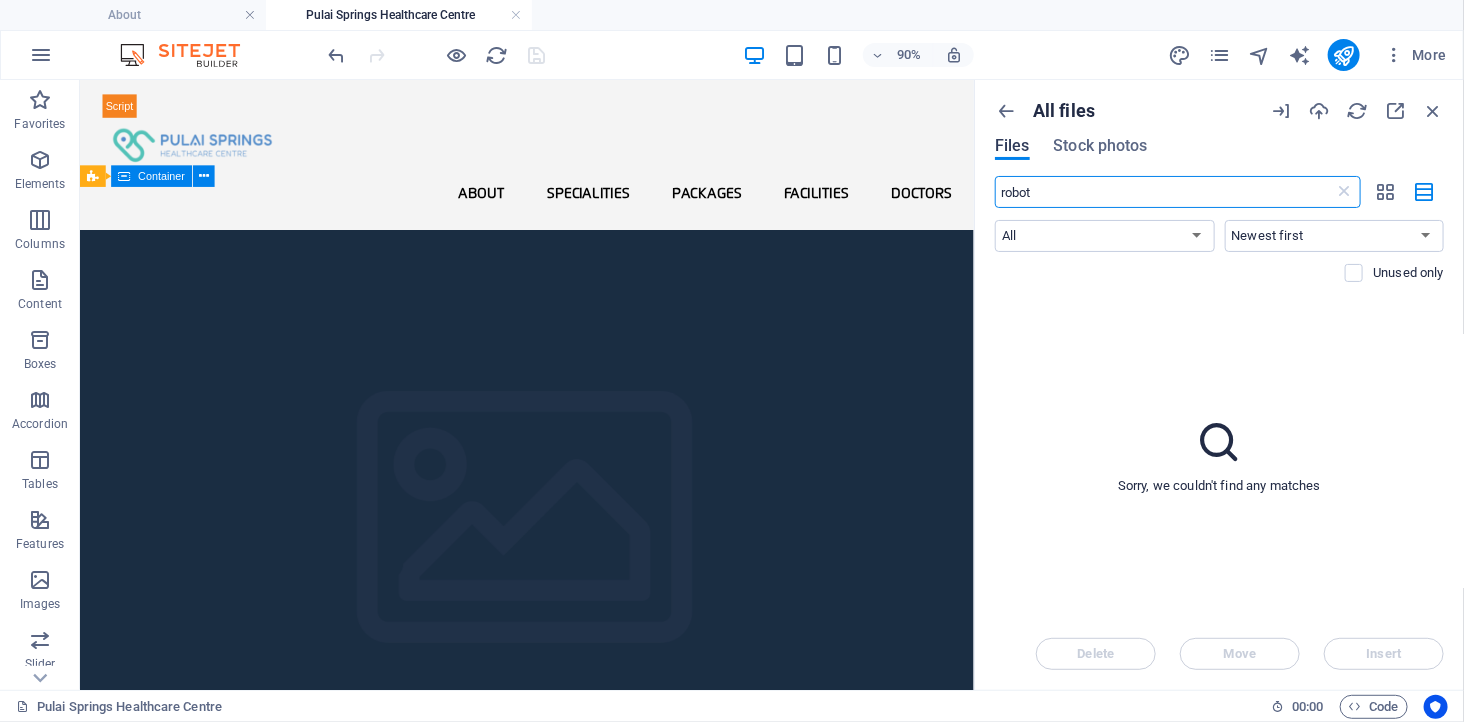 type on "robot" 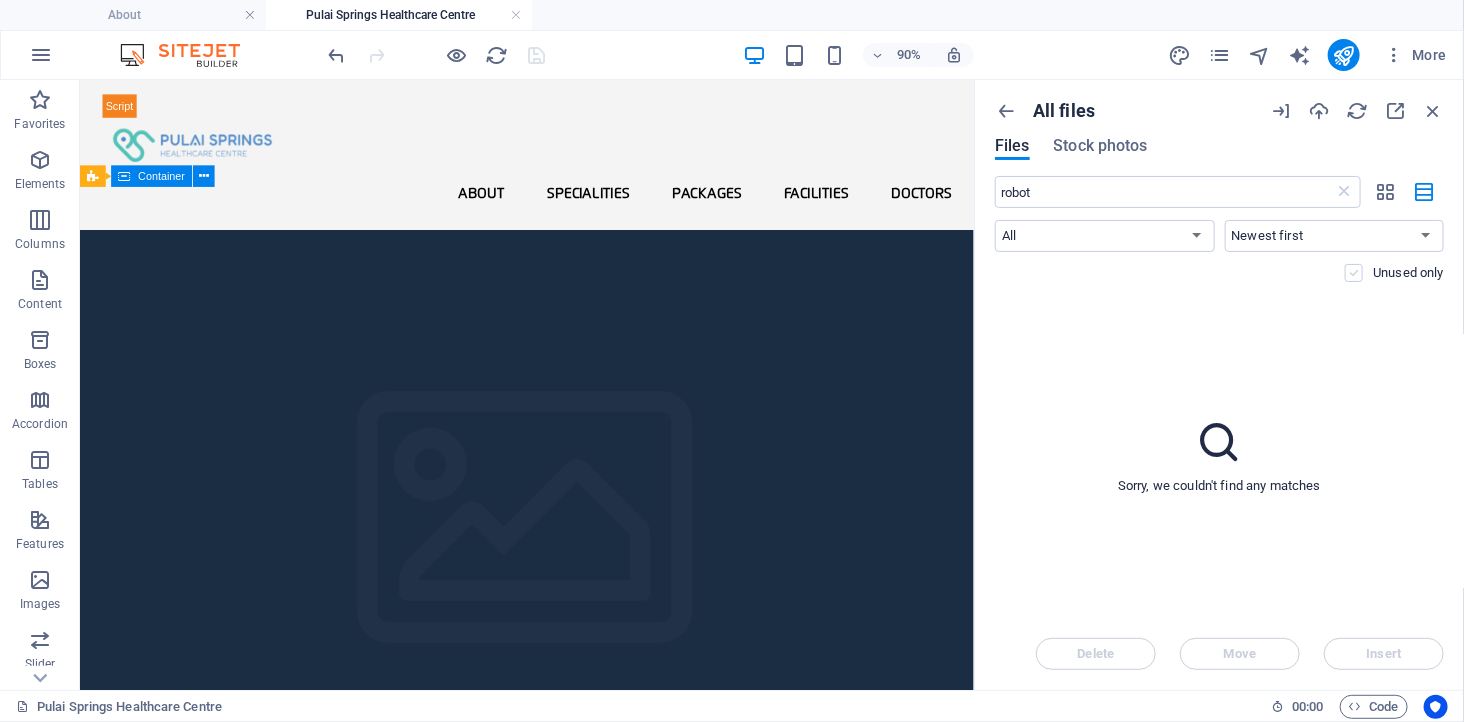 click at bounding box center (1354, 273) 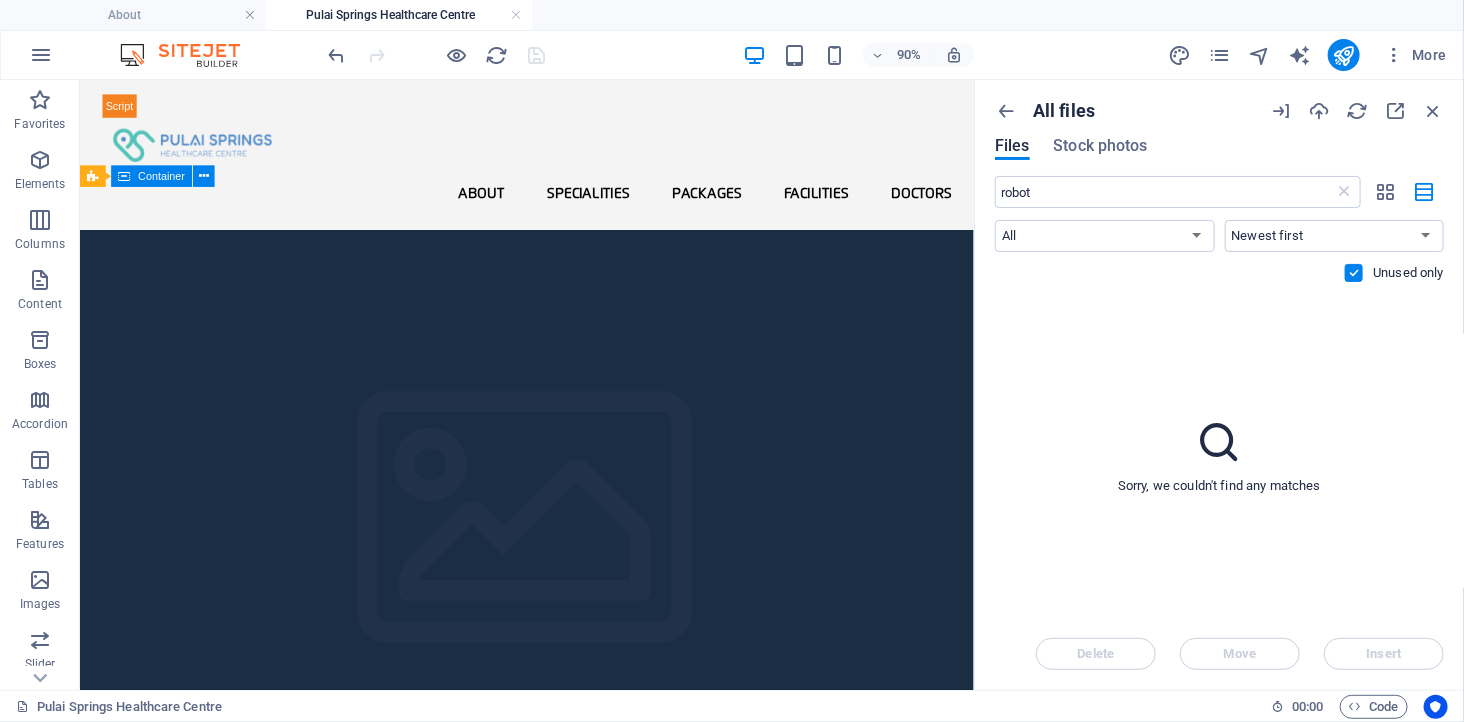 click at bounding box center [1354, 273] 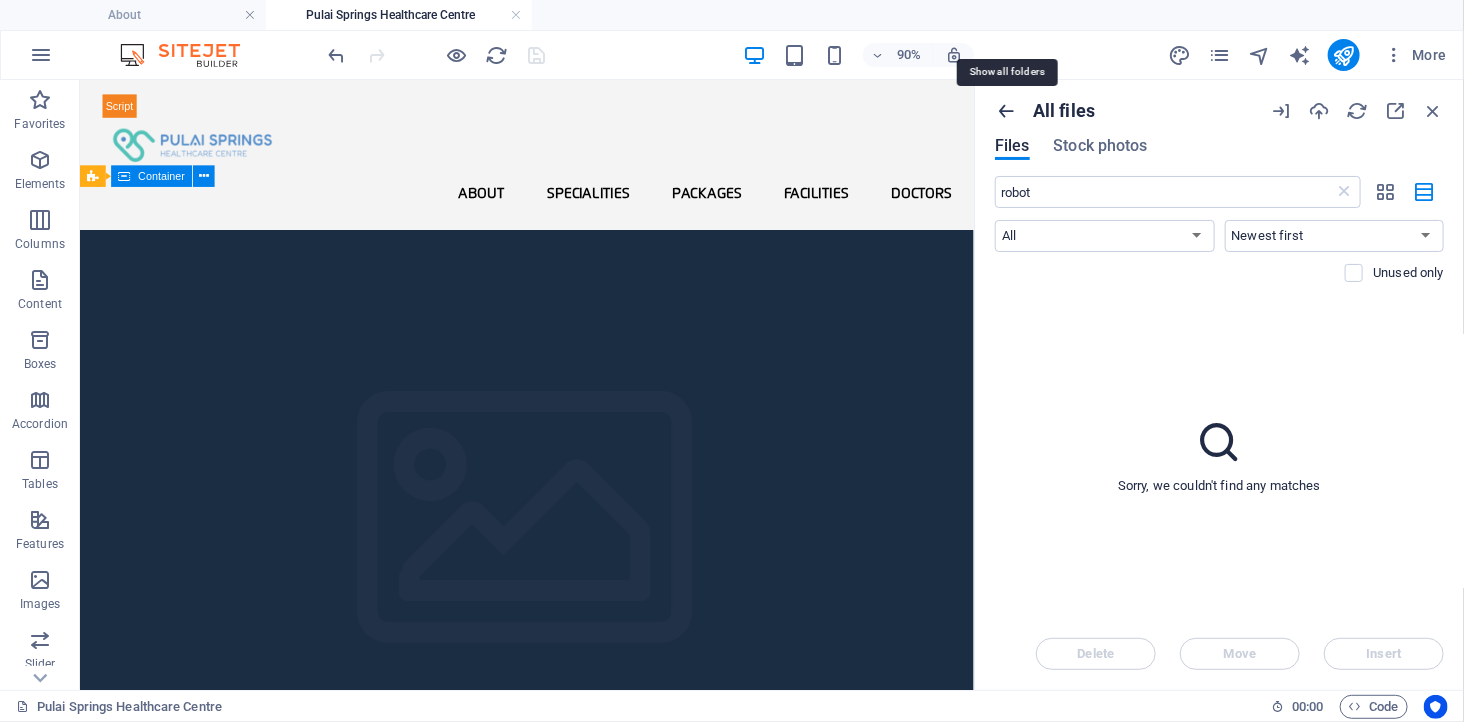 click at bounding box center (1006, 111) 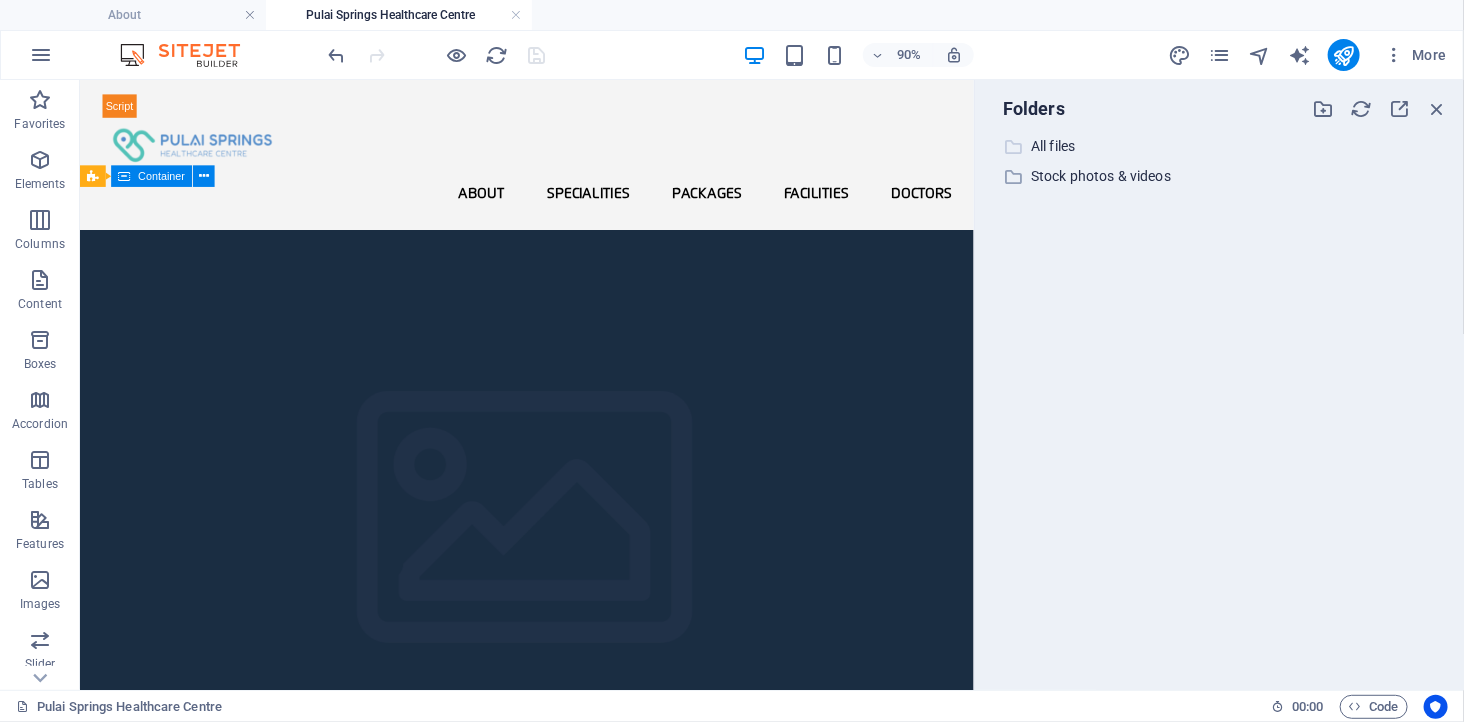 click on "All files" at bounding box center [1221, 146] 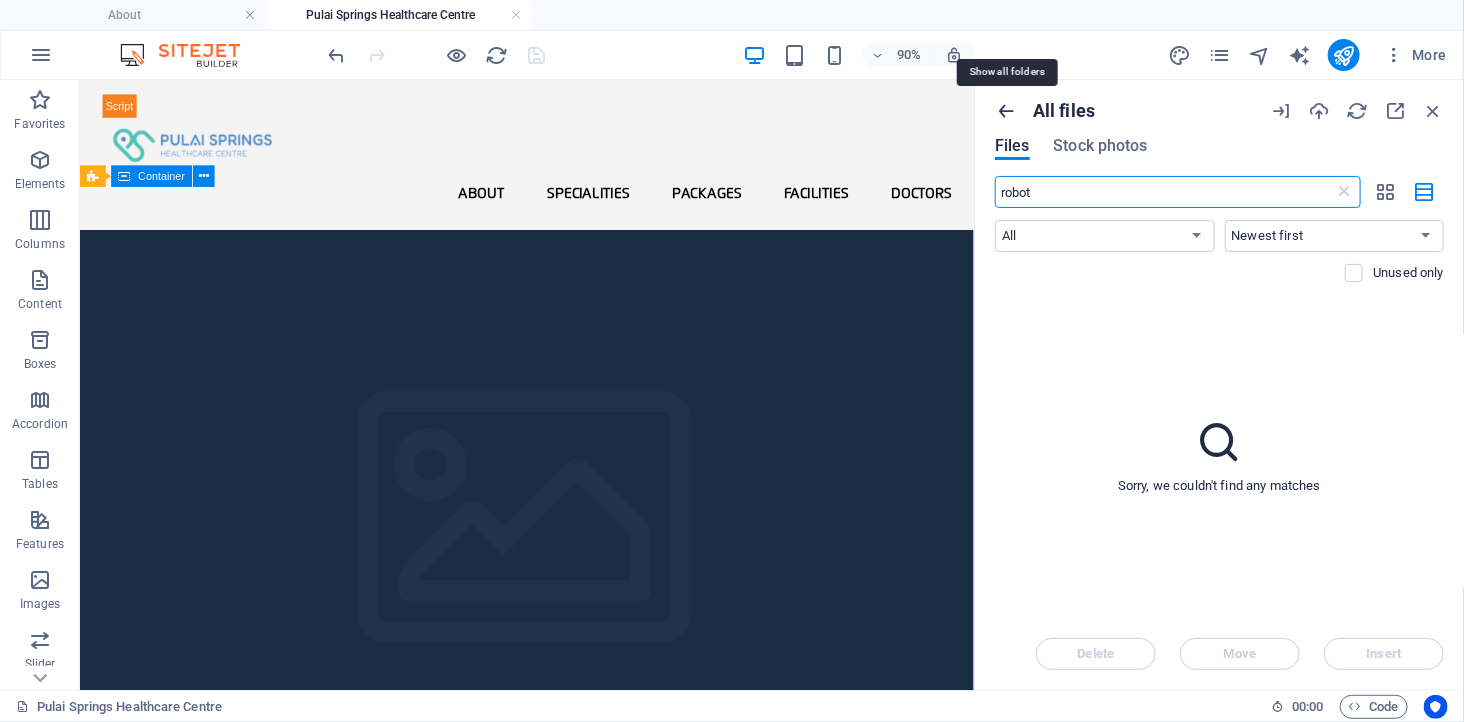 click at bounding box center (1006, 111) 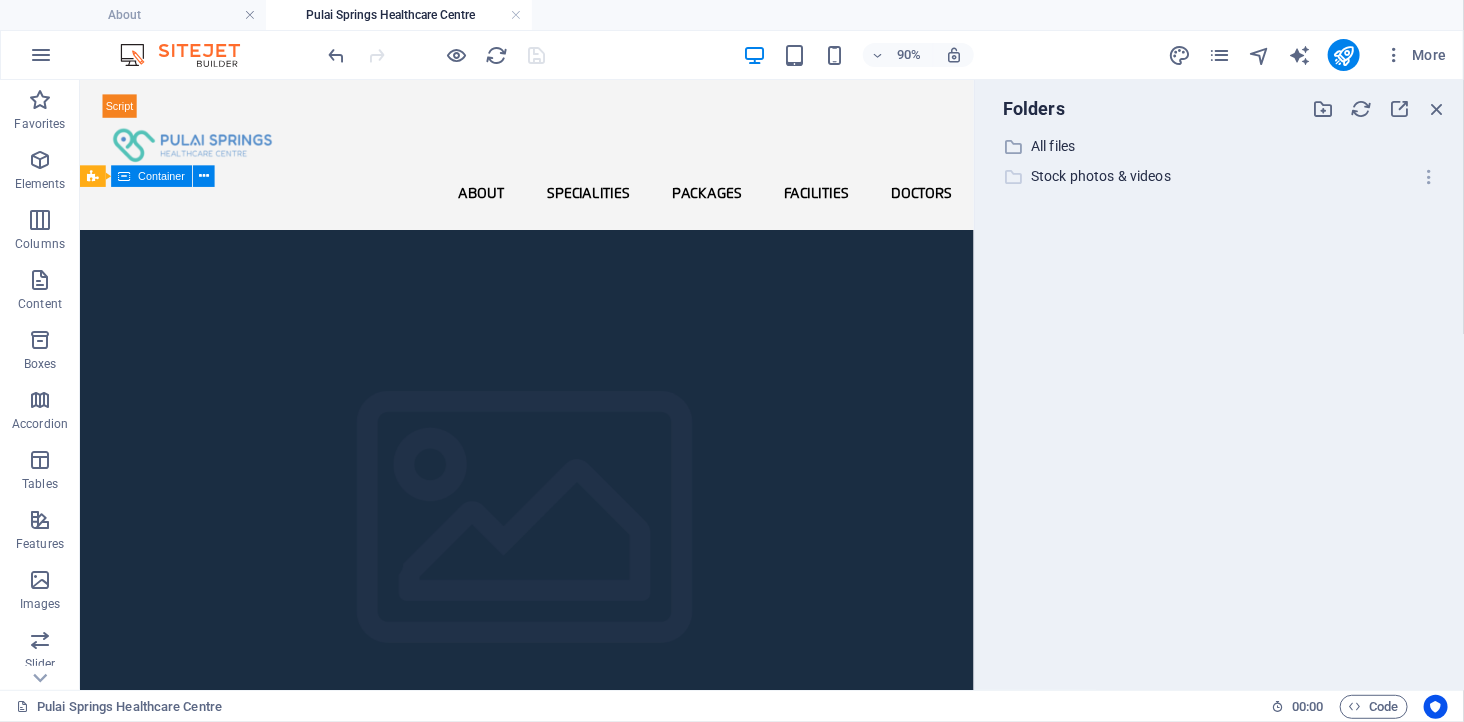 click on "Stock photos & videos" at bounding box center [1221, 176] 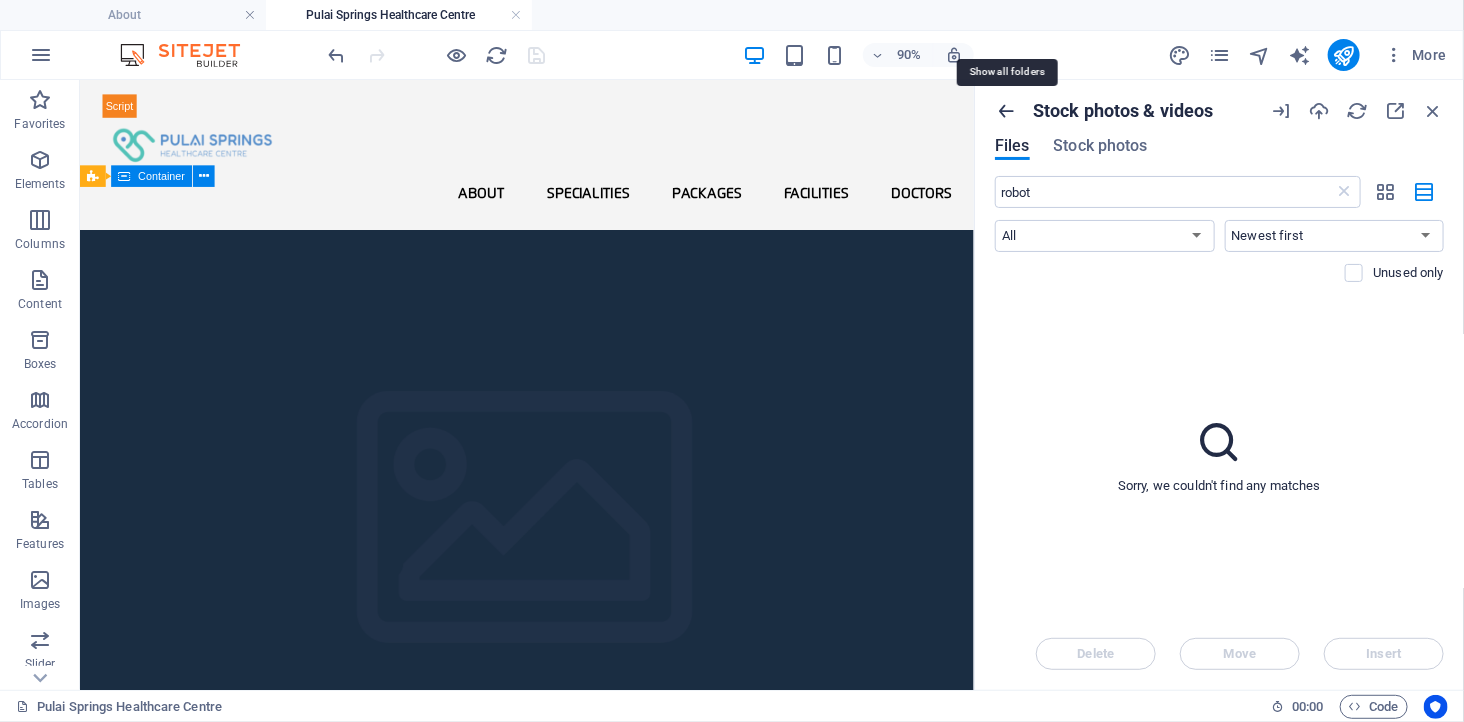 click at bounding box center (1006, 111) 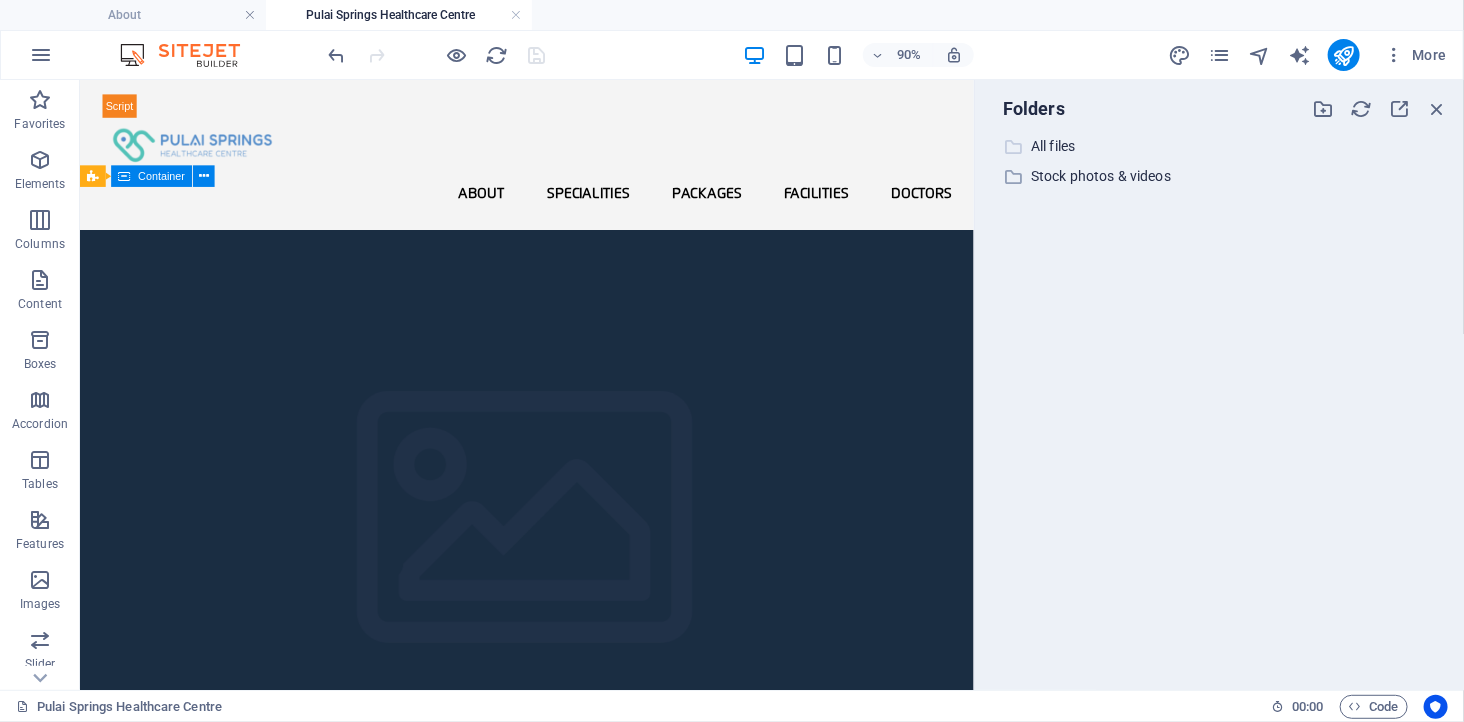 click on "All files" at bounding box center (1221, 146) 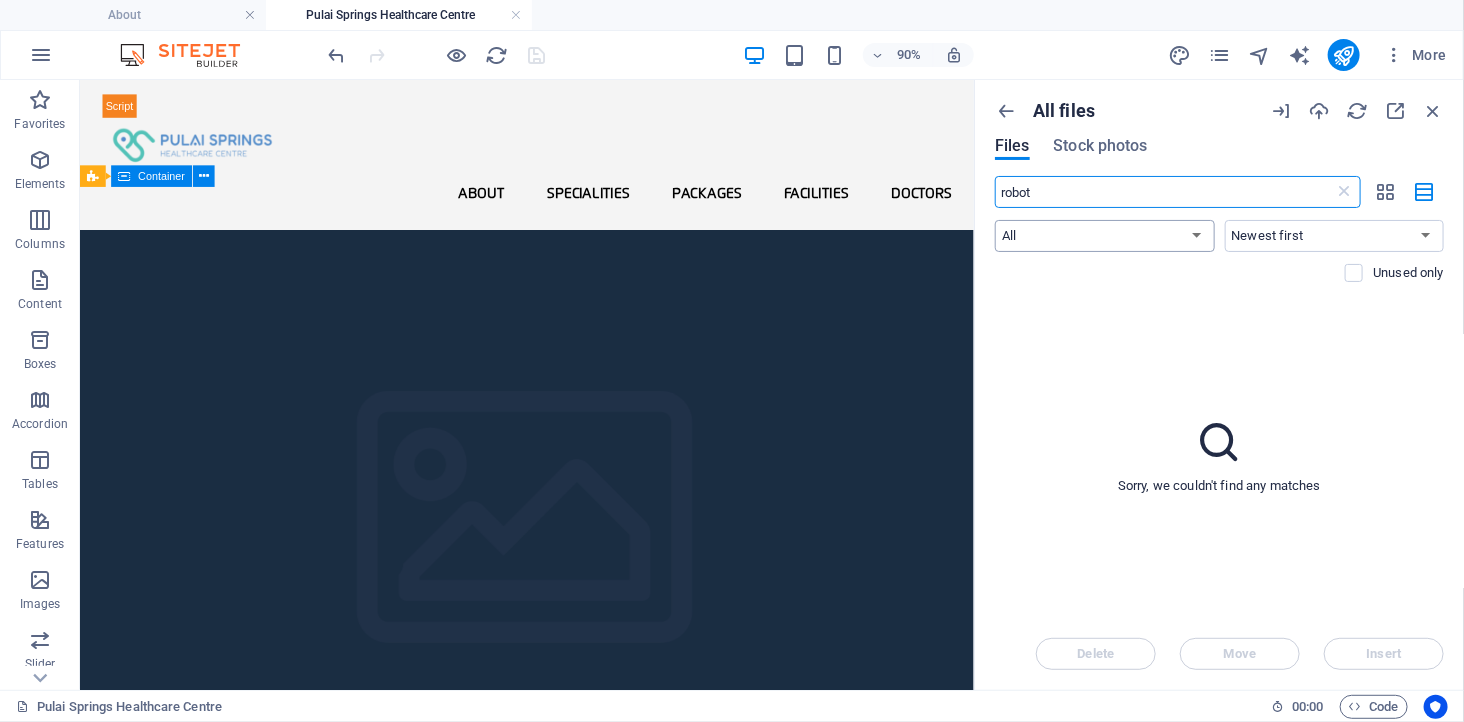 click on "All Images Documents Audio Video Vector Other" at bounding box center (1105, 236) 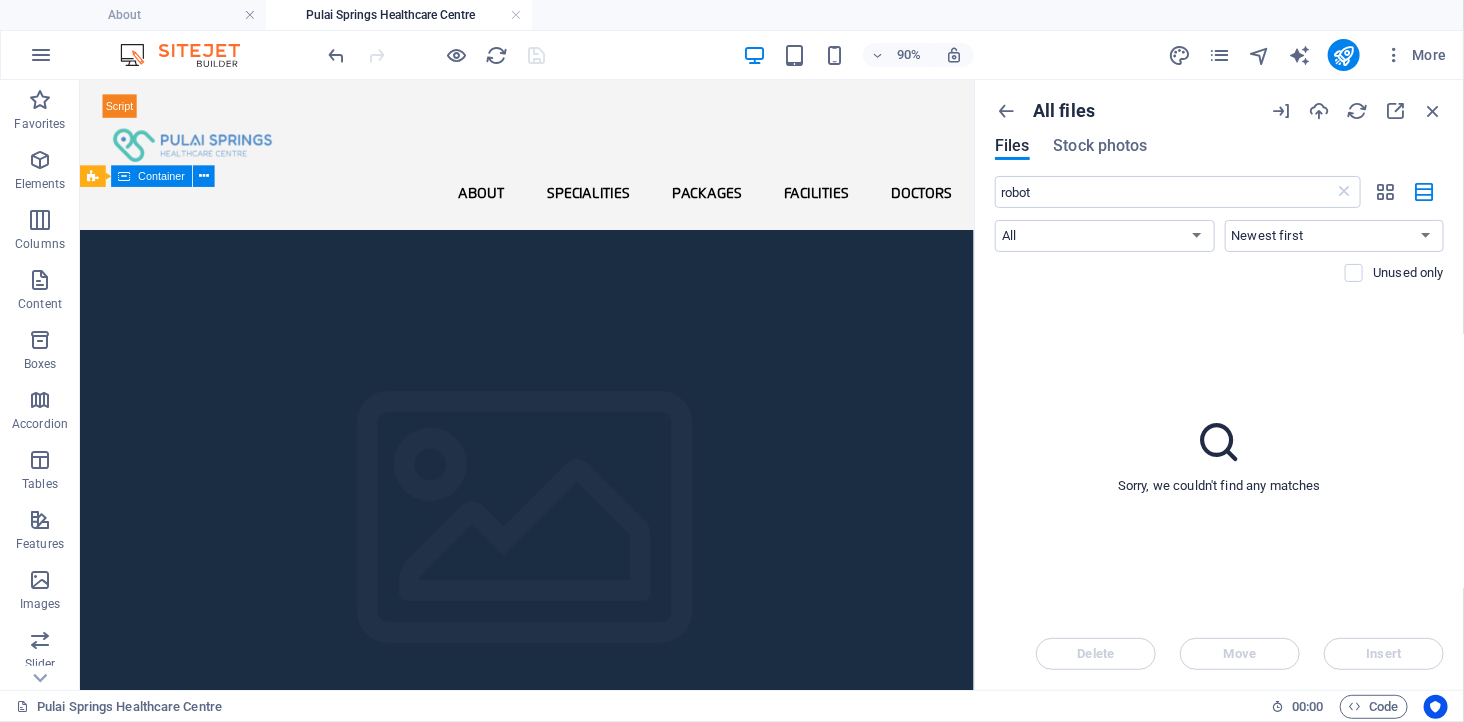 select on "document" 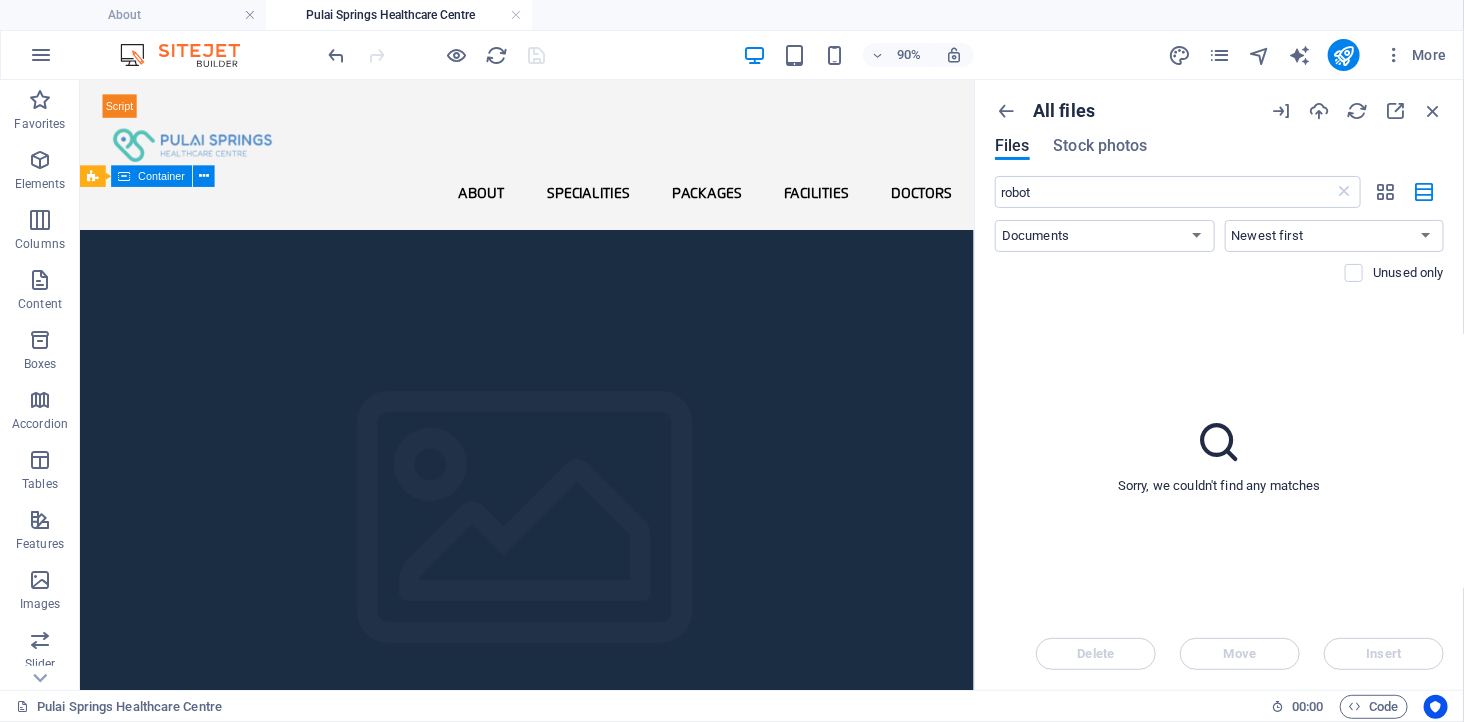 click on "All Images Documents Audio Video Vector Other" at bounding box center [1105, 236] 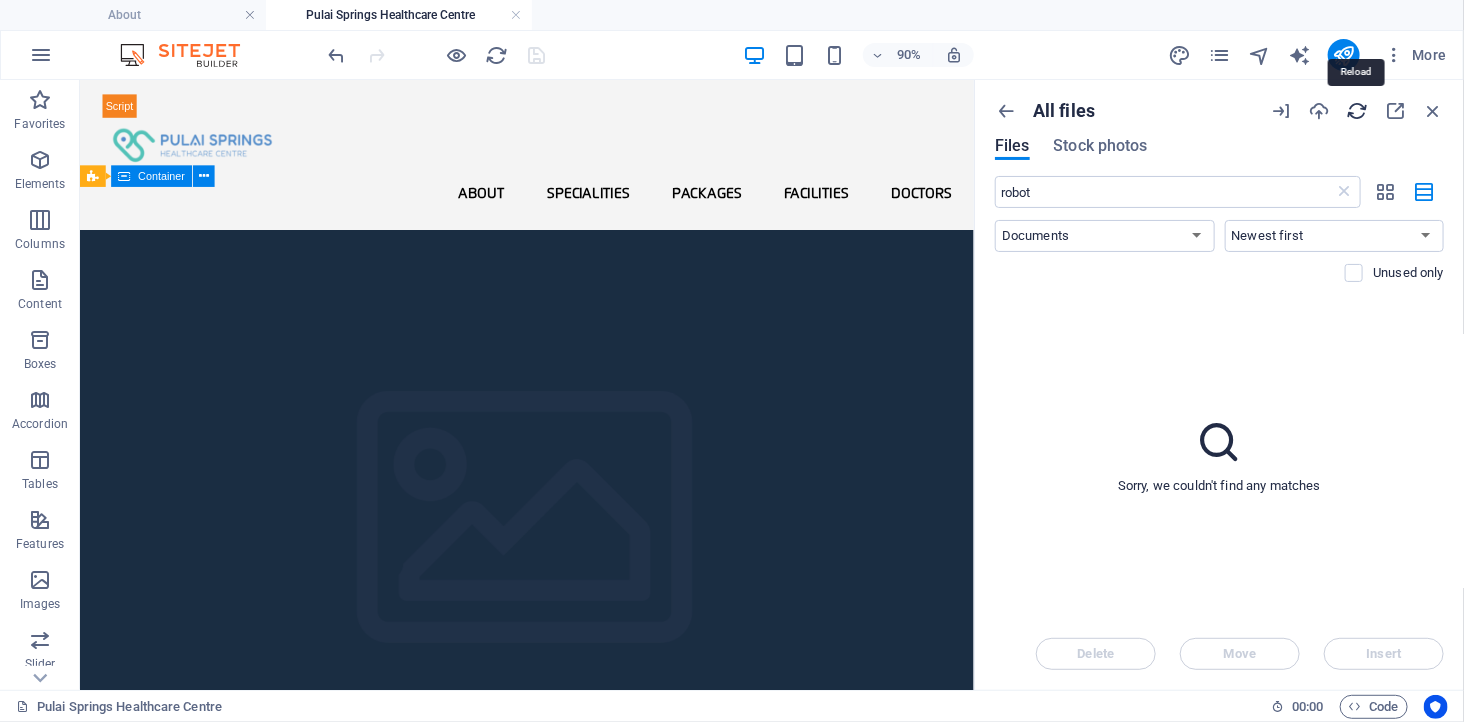 click at bounding box center [1357, 111] 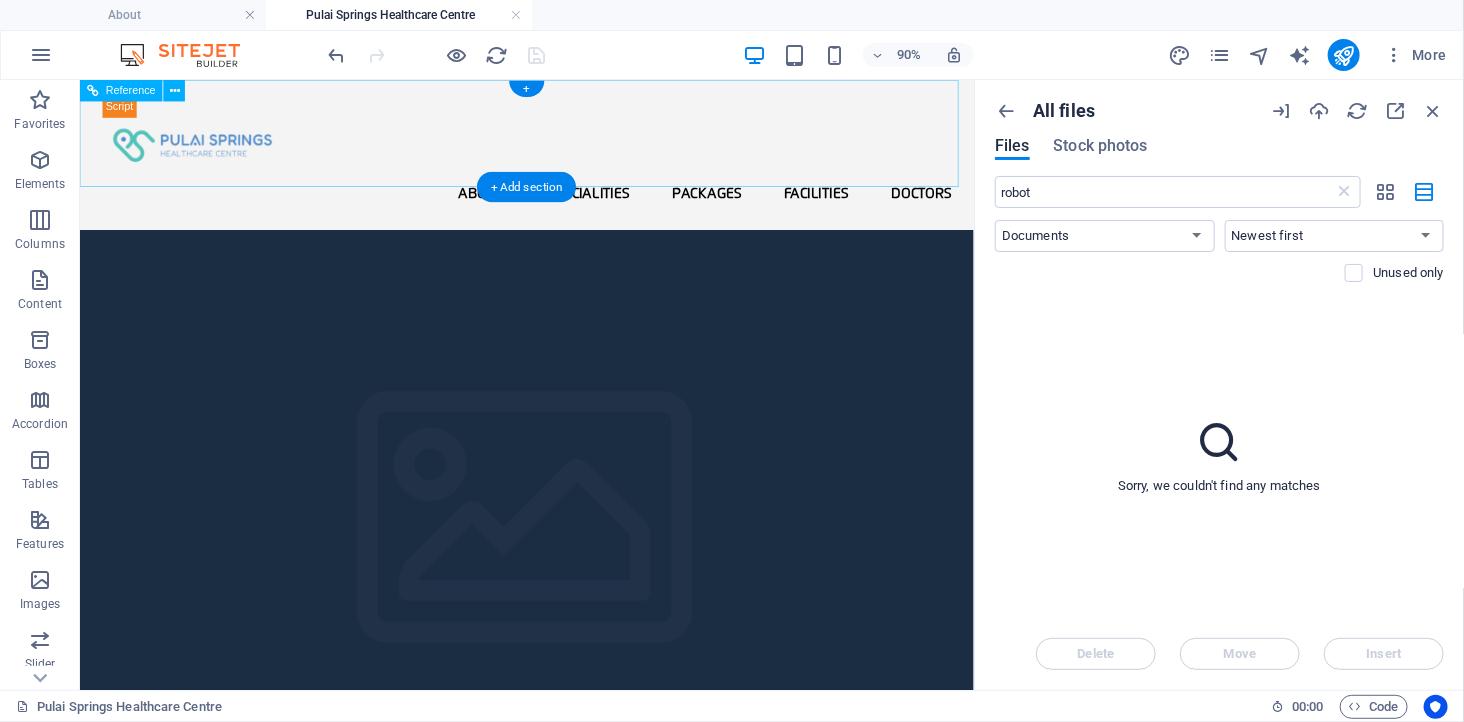 click on "About Pulai Springs Healthcare Centre Pulai Group Mission & Vision Licensed & Regulated Specialities Packages Health Screening Packages & Promotion Facilities Doctors" at bounding box center (576, 206) 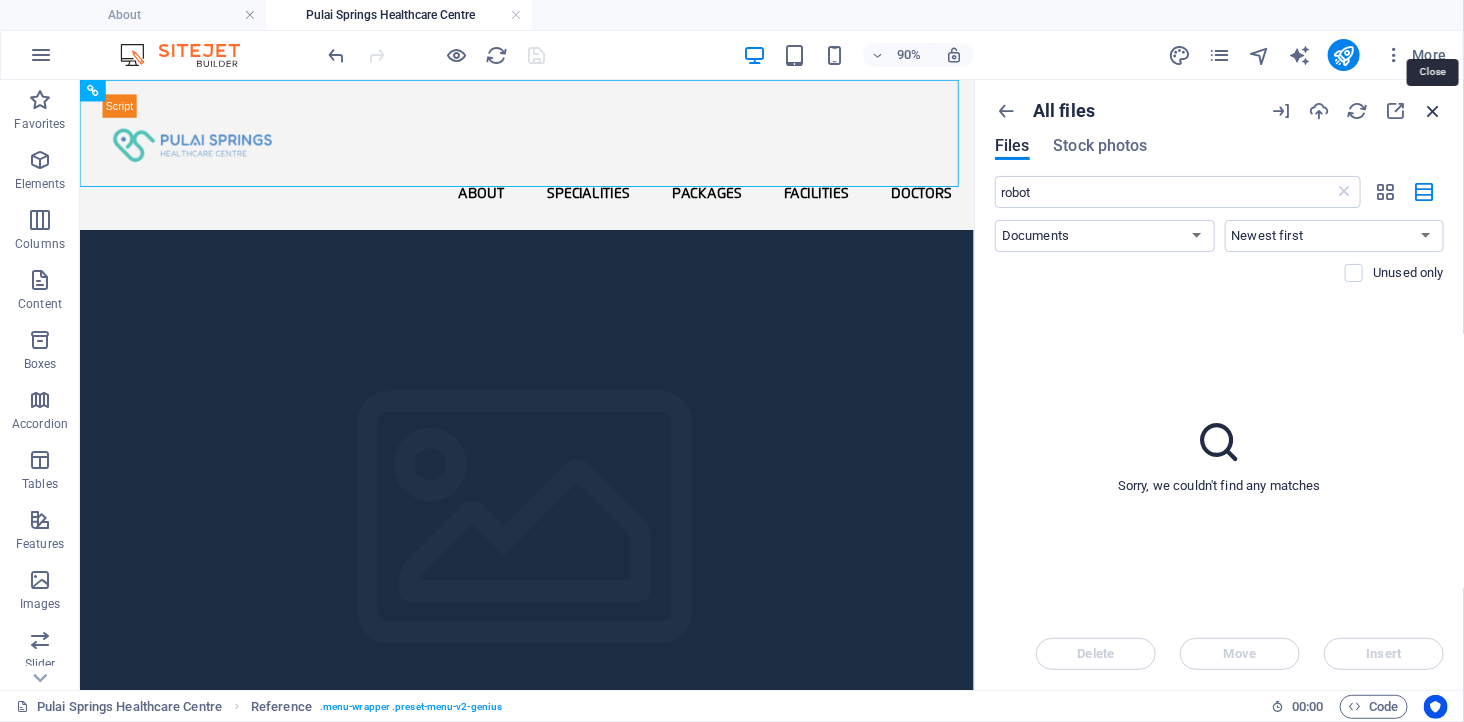 click at bounding box center [1433, 111] 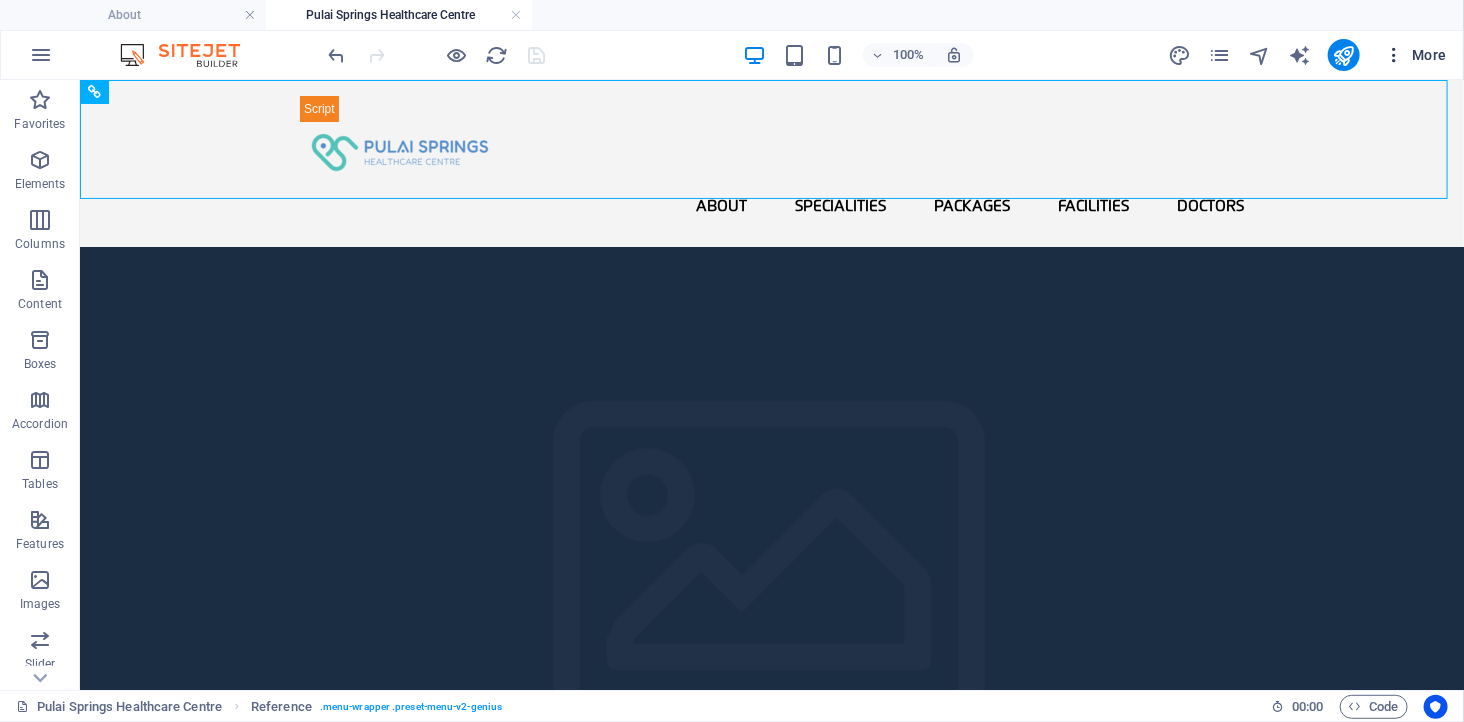 click at bounding box center (1394, 55) 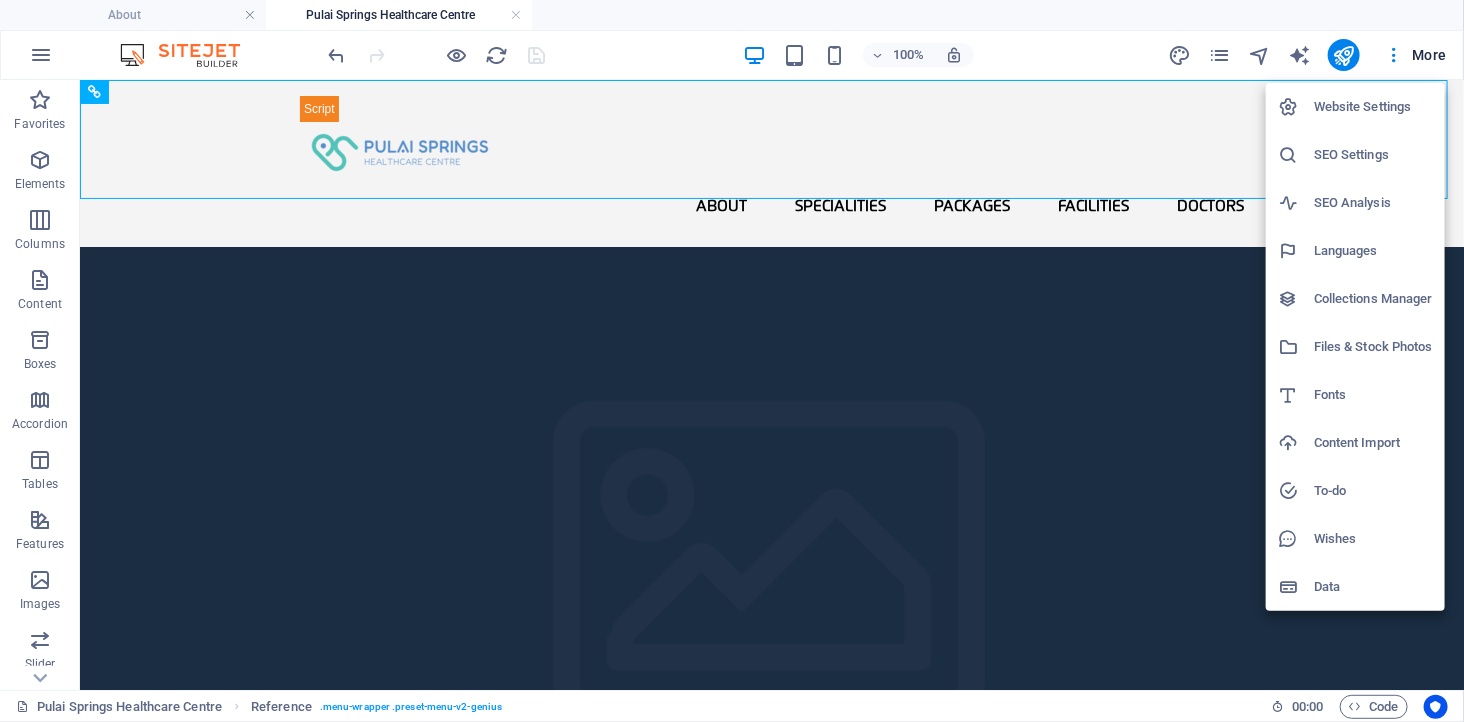 click on "Files & Stock Photos" at bounding box center [1373, 347] 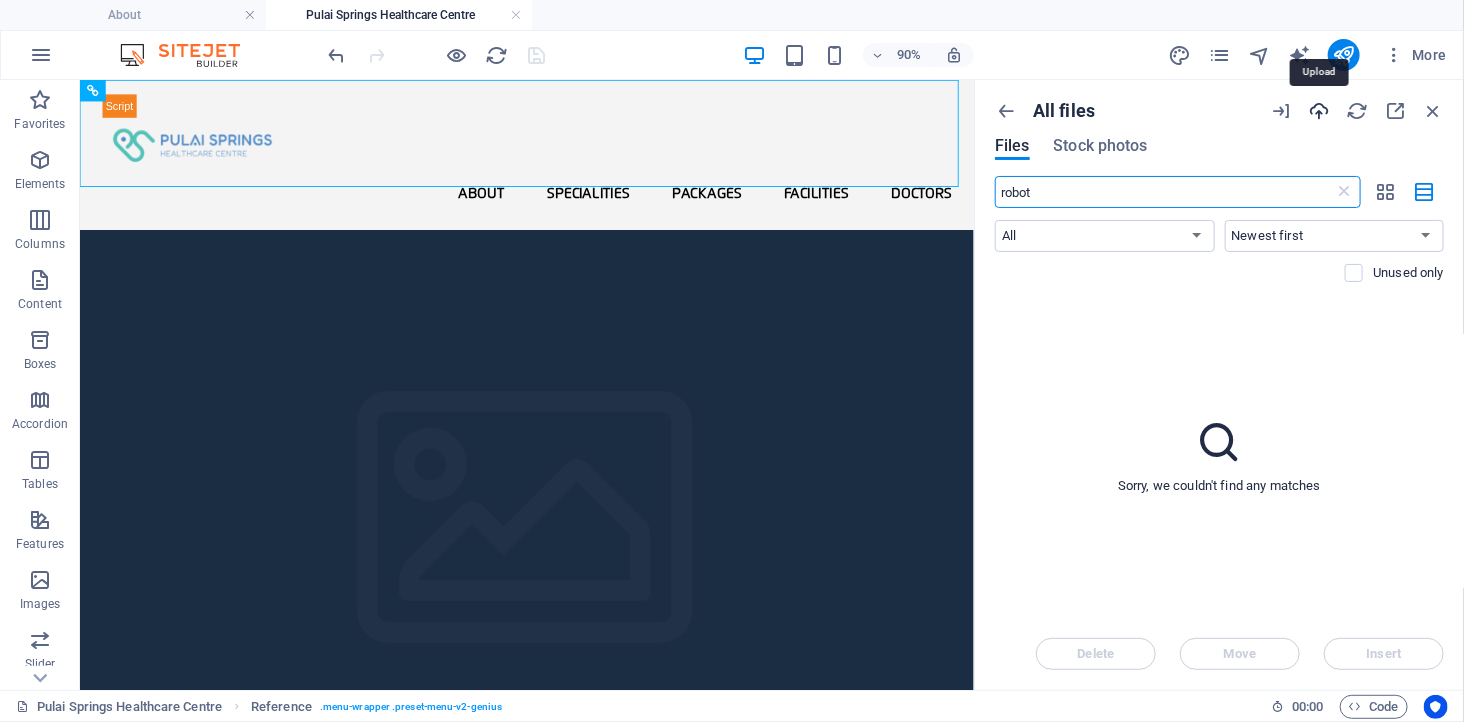click at bounding box center (1319, 111) 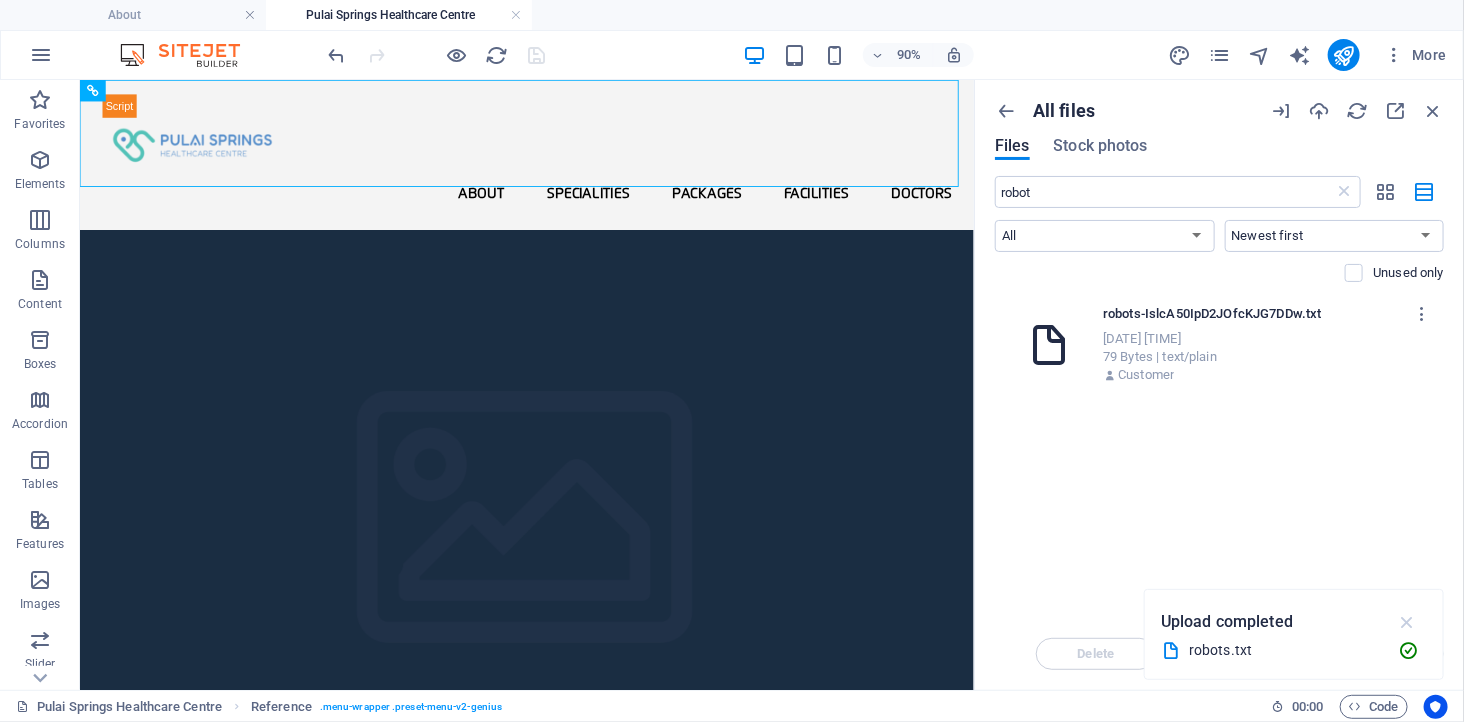 click at bounding box center (1407, 622) 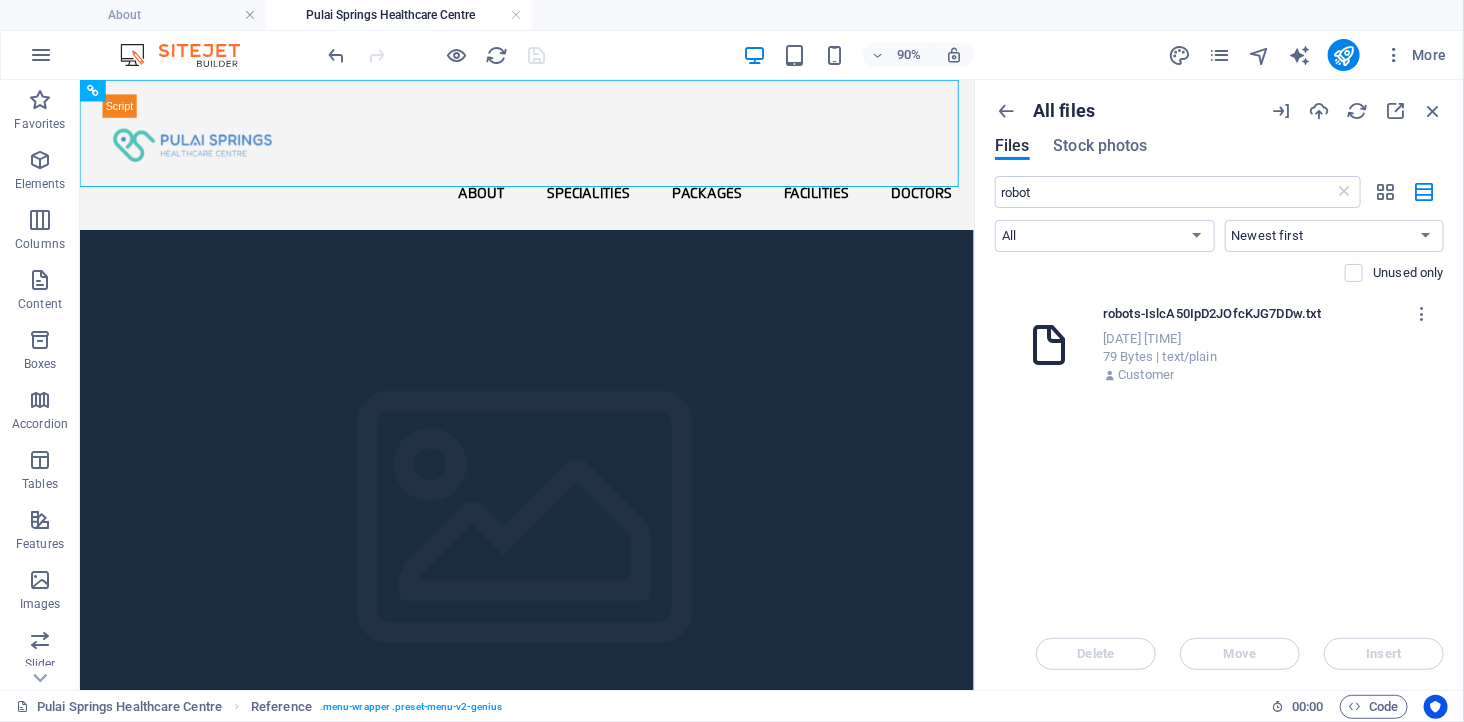 click on "Drop files here to upload them instantly robots-IslcA50IpD2JOfcKJG7DDw.txt robots-IslcA50IpD2JOfcKJG7DDw.txt [DATE] [TIME] 79 Bytes | text/plain Customer" at bounding box center (1219, 456) 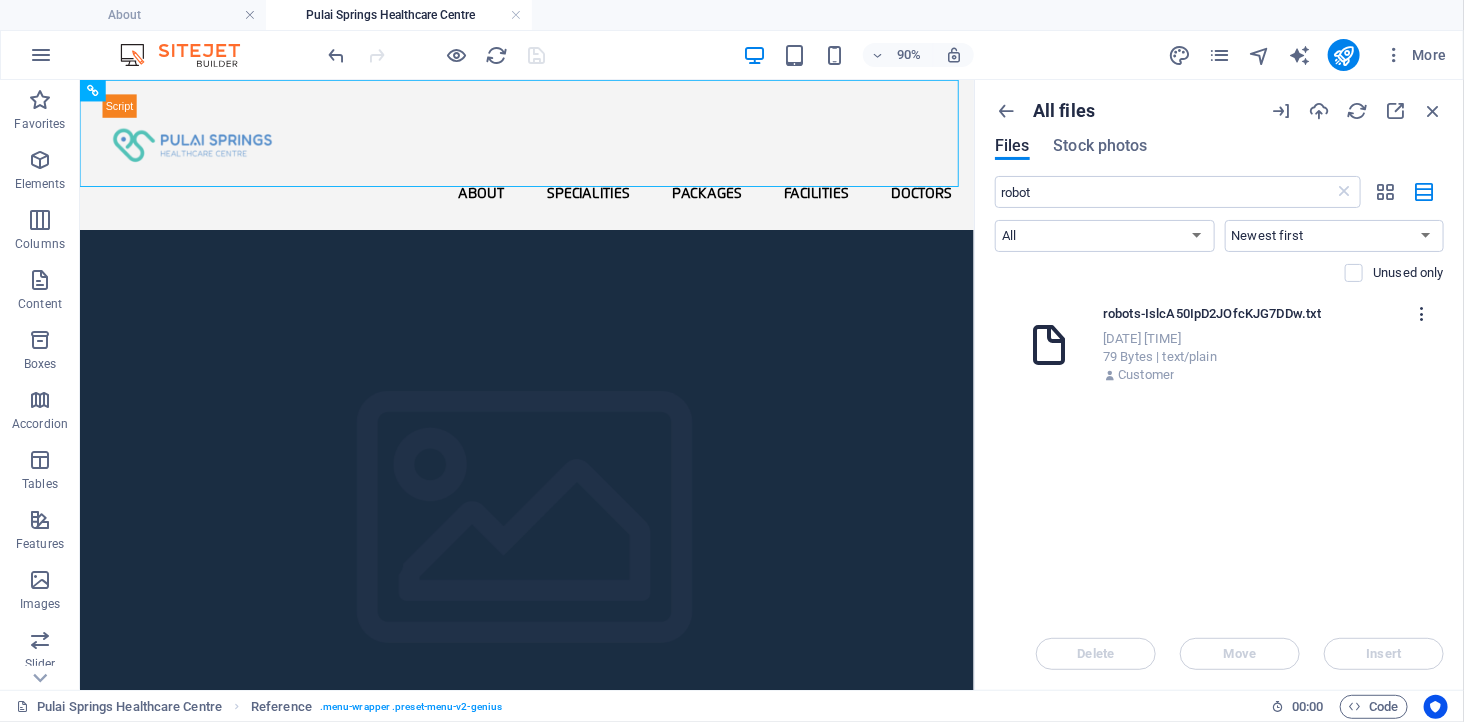 click at bounding box center (1422, 314) 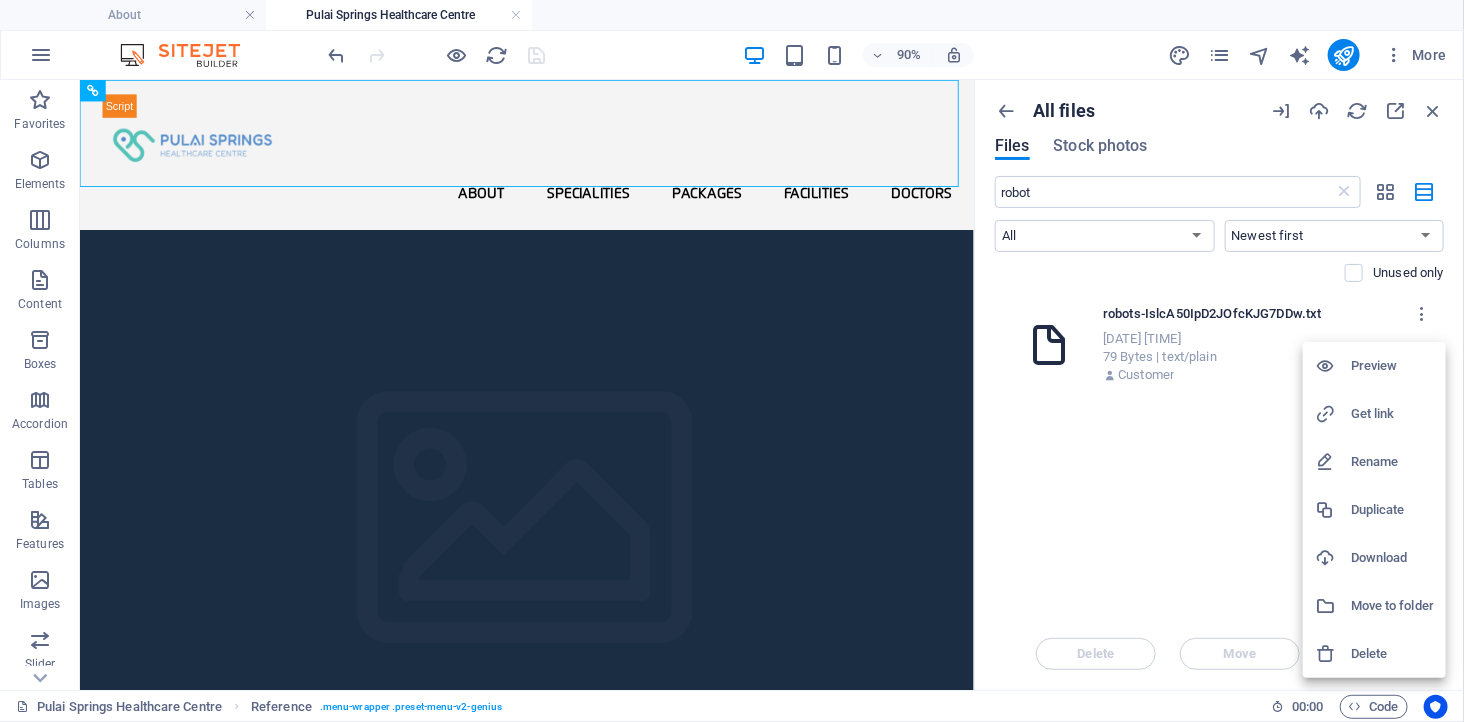 click on "Get link" at bounding box center [1392, 414] 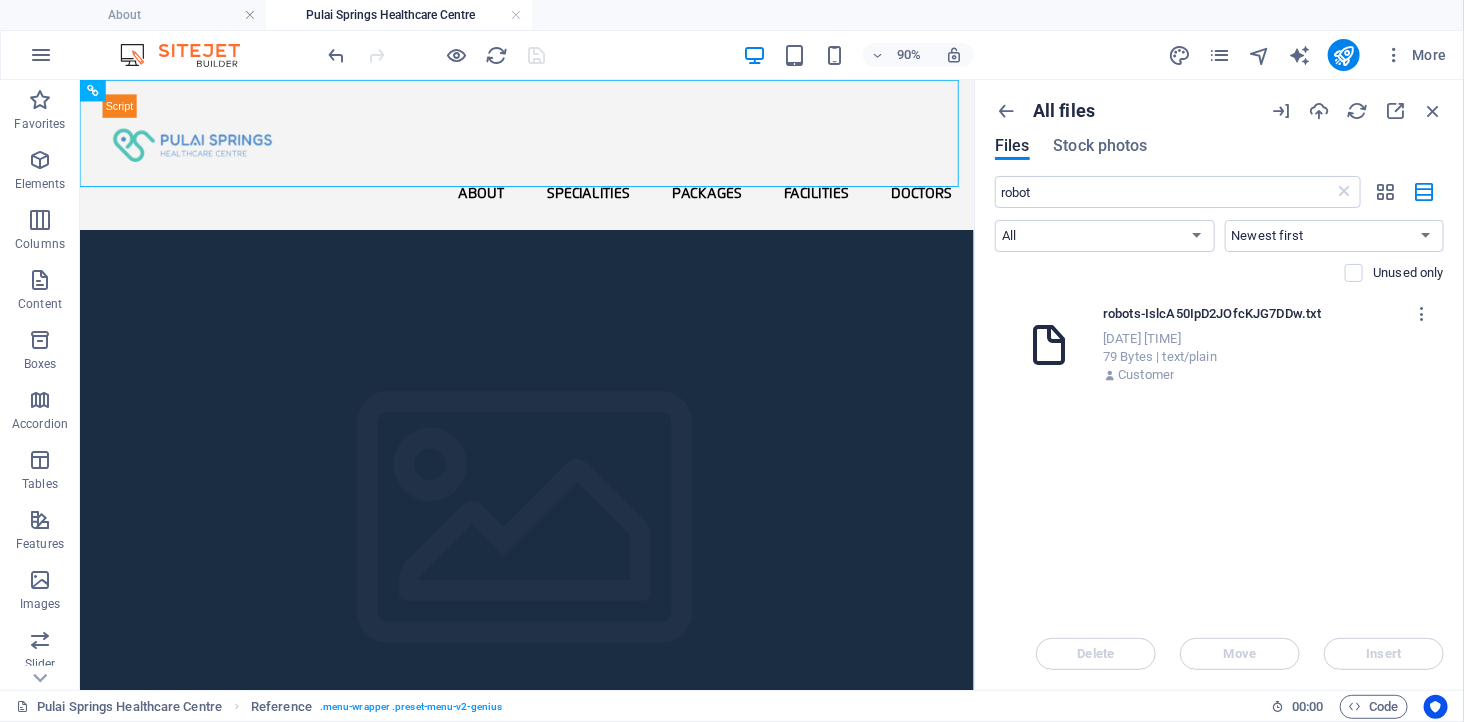 click on "Drop files here to upload them instantly robots-IslcA50IpD2JOfcKJG7DDw.txt robots-IslcA50IpD2JOfcKJG7DDw.txt [DATE] [TIME] 79 Bytes | text/plain Customer" at bounding box center (1219, 456) 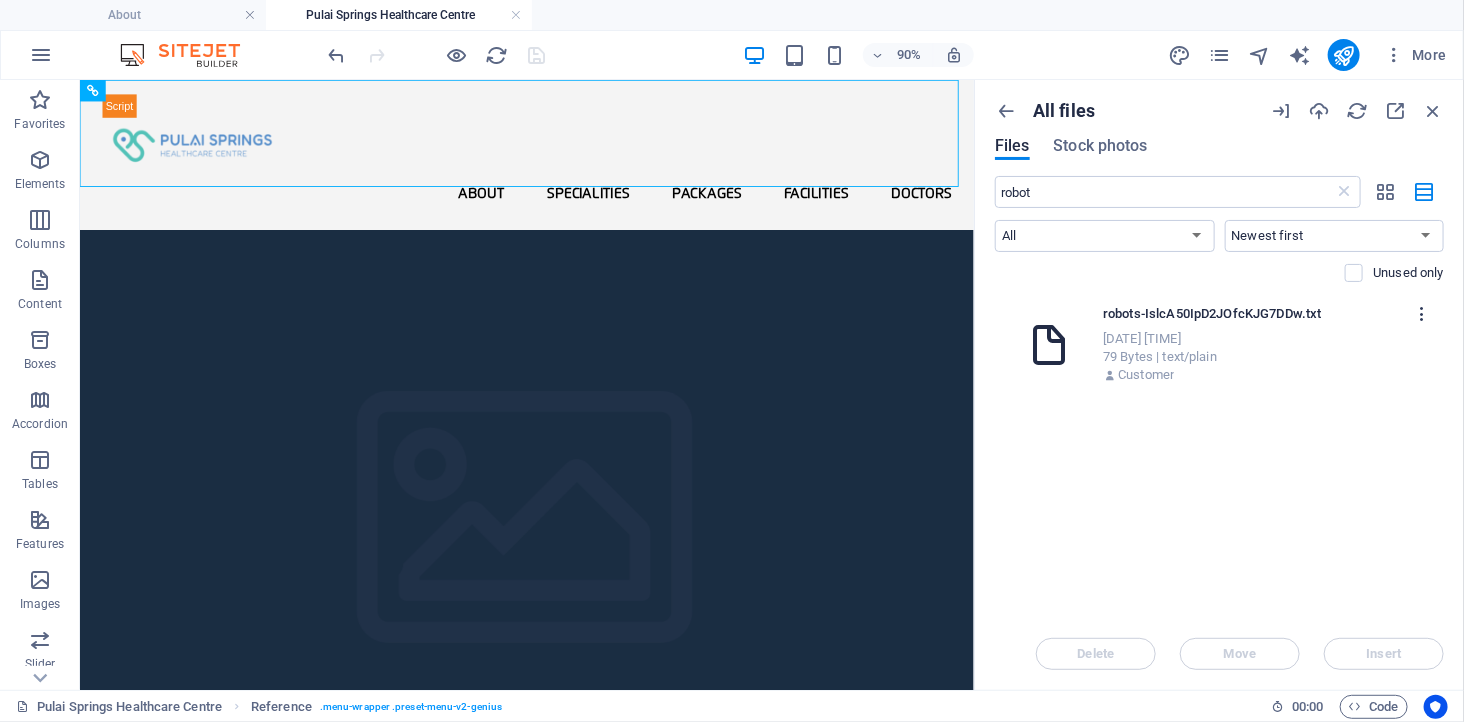 click at bounding box center (1422, 314) 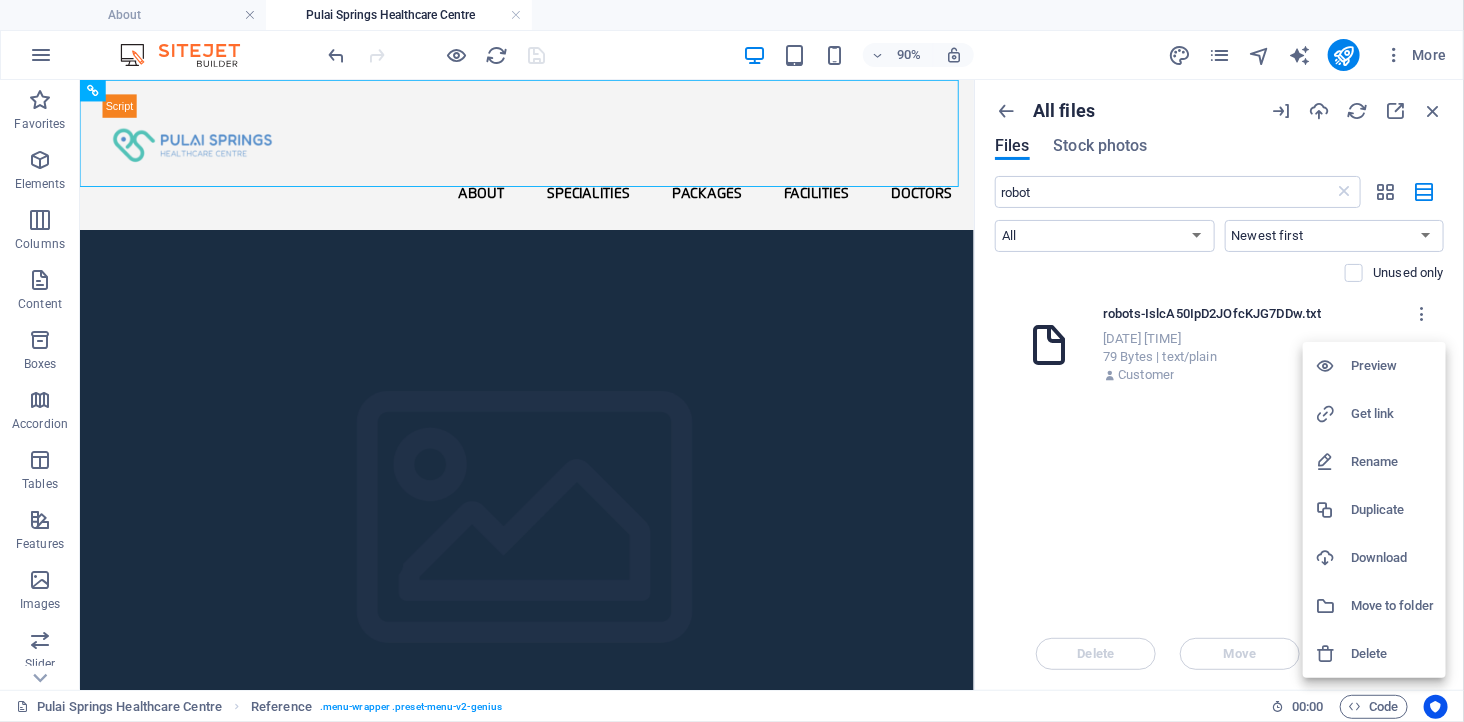 click at bounding box center (1325, 414) 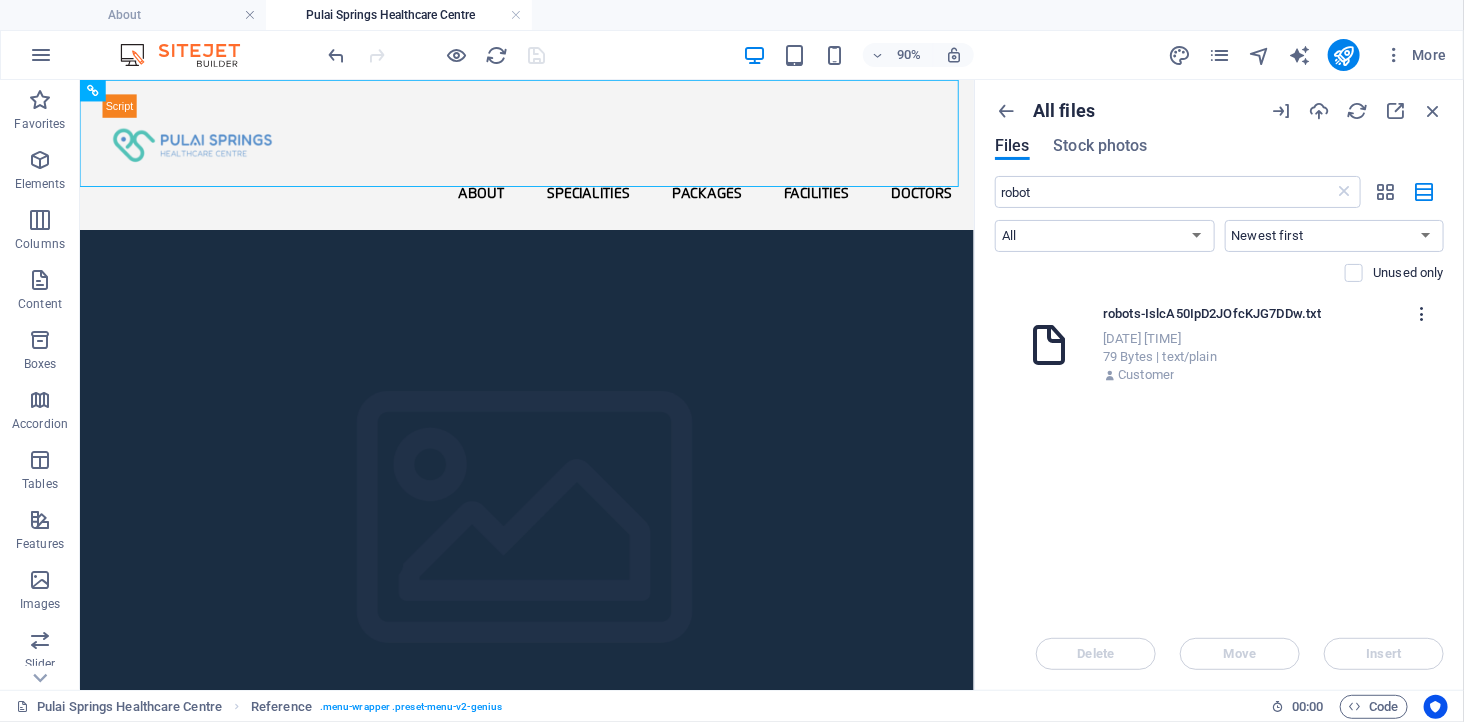 click at bounding box center [1422, 314] 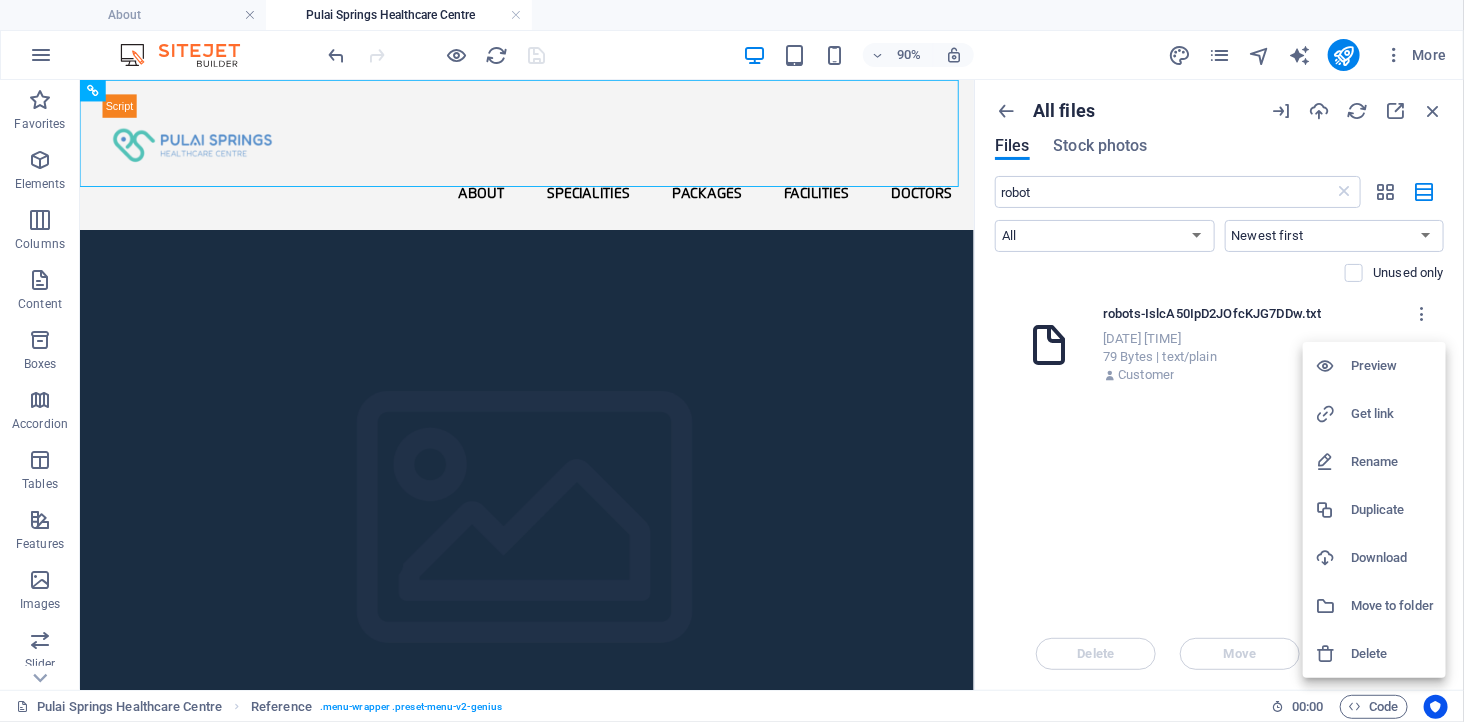 drag, startPoint x: 1380, startPoint y: 405, endPoint x: 1396, endPoint y: 411, distance: 17.088007 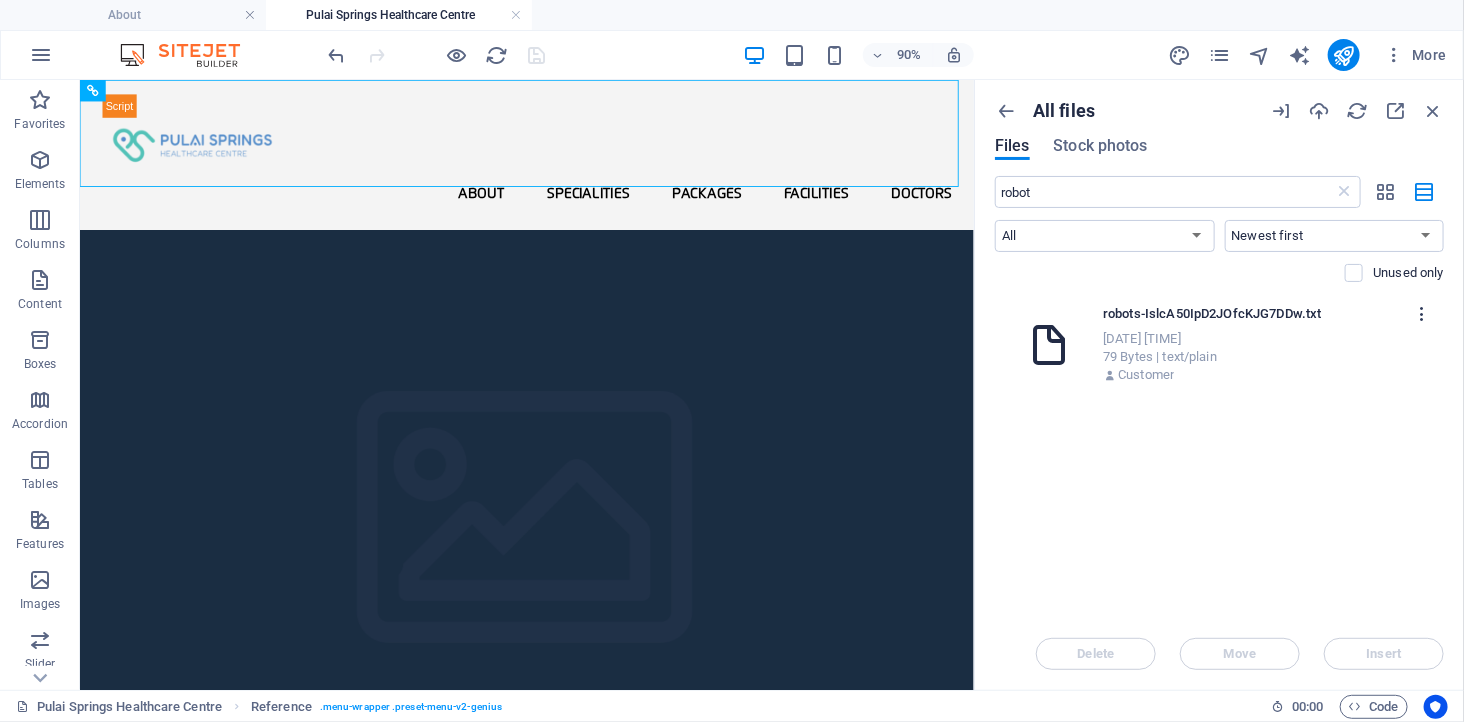click at bounding box center [1422, 314] 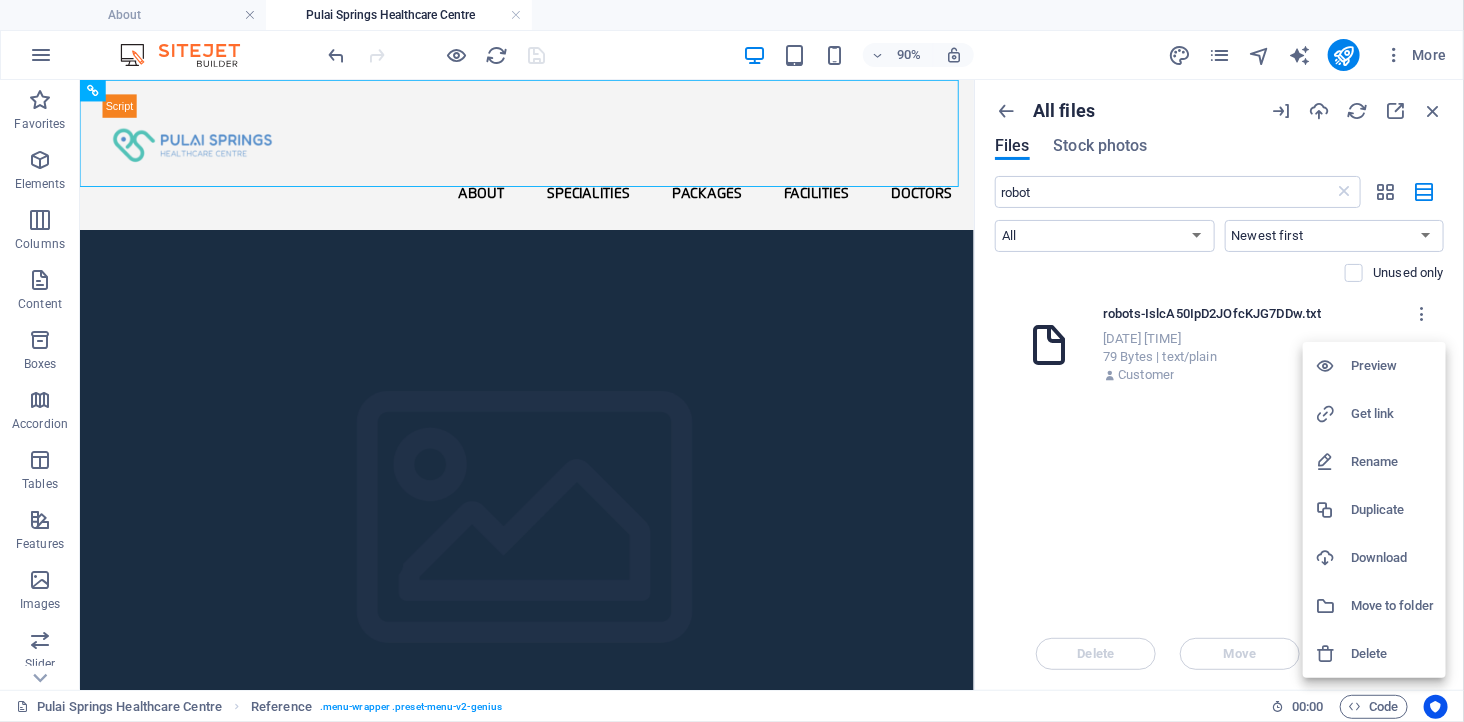 click on "Get link" at bounding box center (1392, 414) 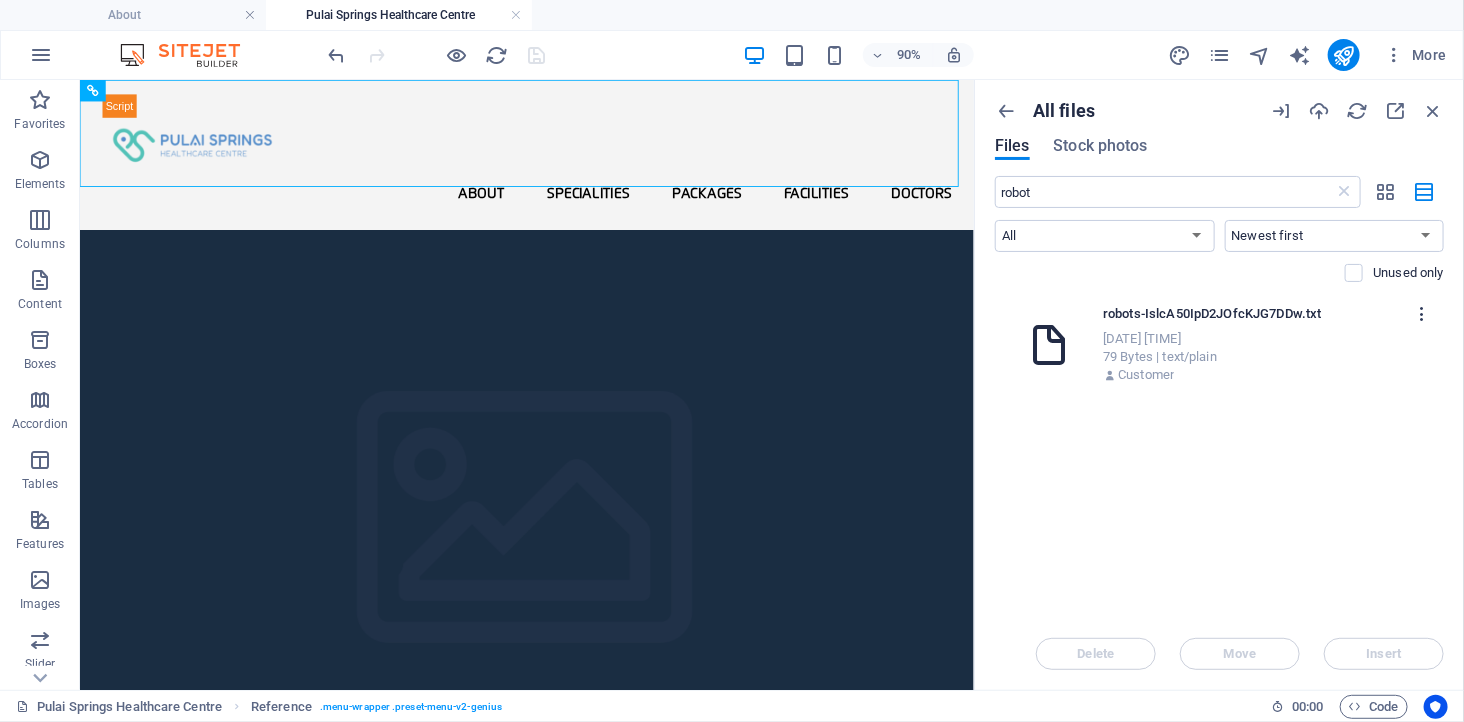 click at bounding box center [1418, 314] 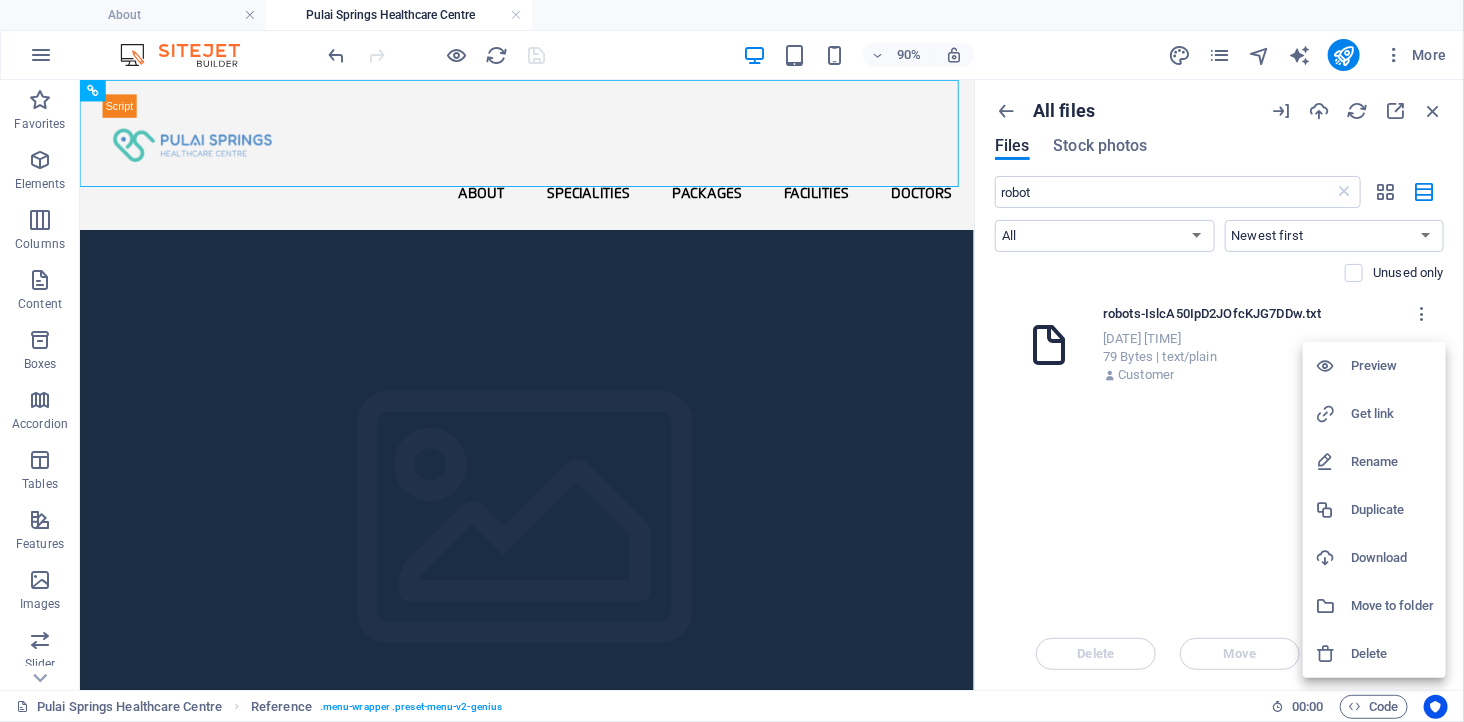 click at bounding box center (732, 361) 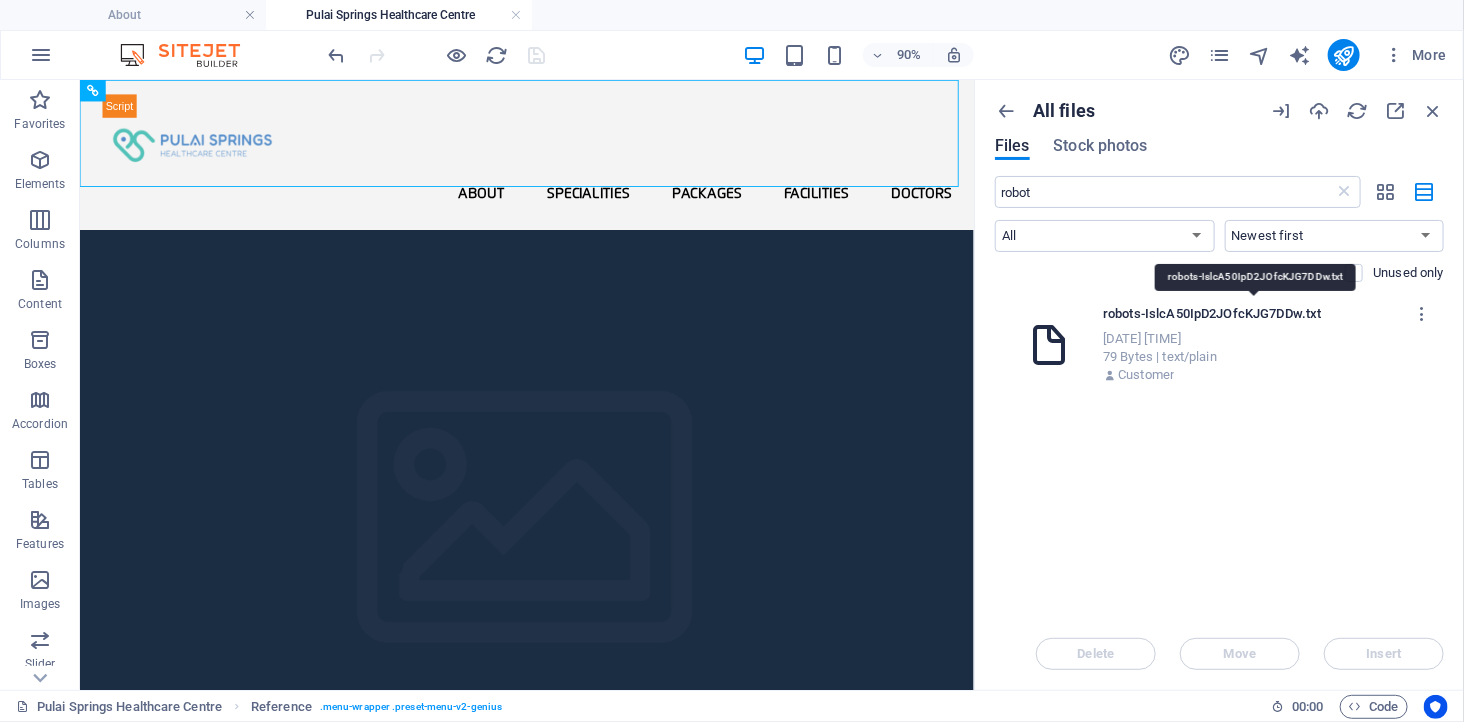click on "robots-IslcA50IpD2JOfcKJG7DDw.txt" at bounding box center (1254, 314) 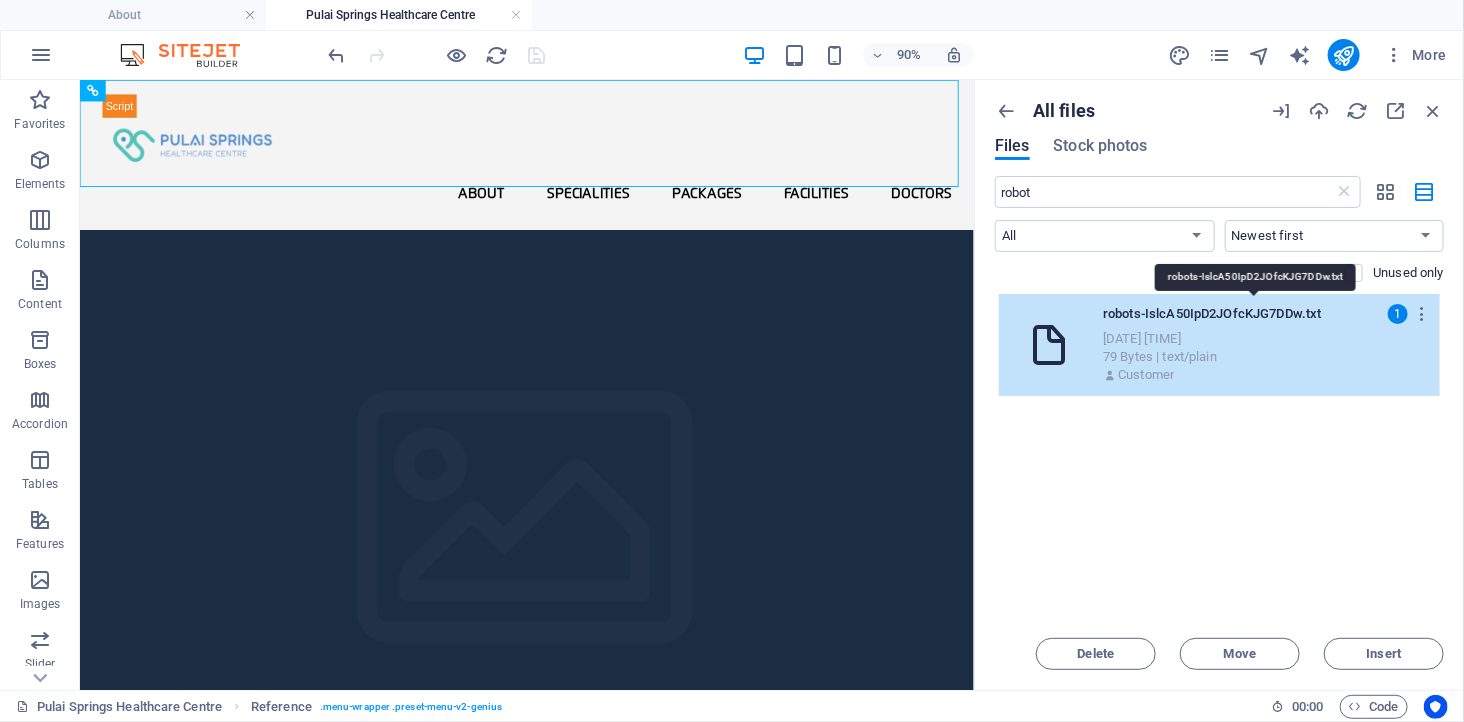 click on "robots-IslcA50IpD2JOfcKJG7DDw.txt" at bounding box center [1254, 314] 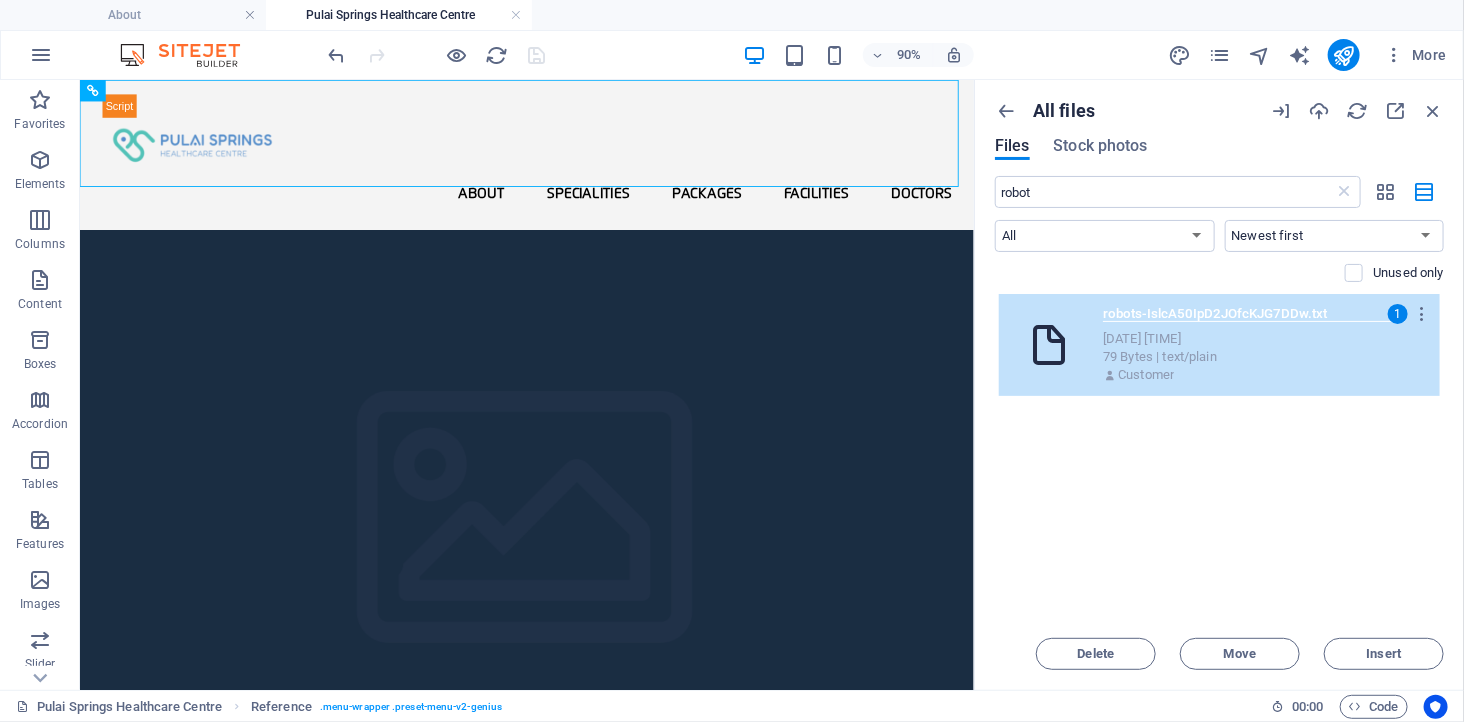 click on "Drop files here to upload them instantly robots-IslcA50IpD2JOfcKJG7DDw.txt robots-IslcA50IpD2JOfcKJG7DDw.txt [DATE] [TIME] 79 Bytes | text/plain Customer 1" at bounding box center (1219, 456) 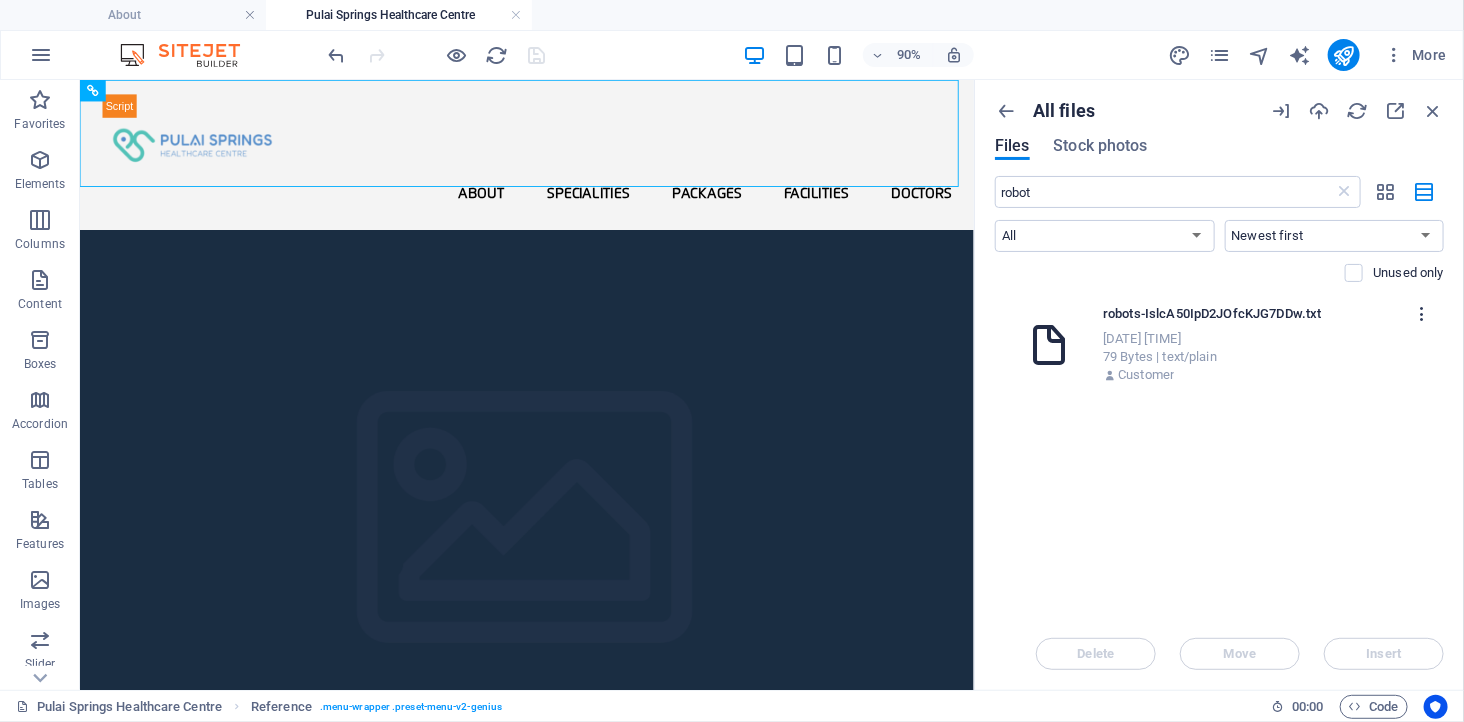 click at bounding box center [1422, 314] 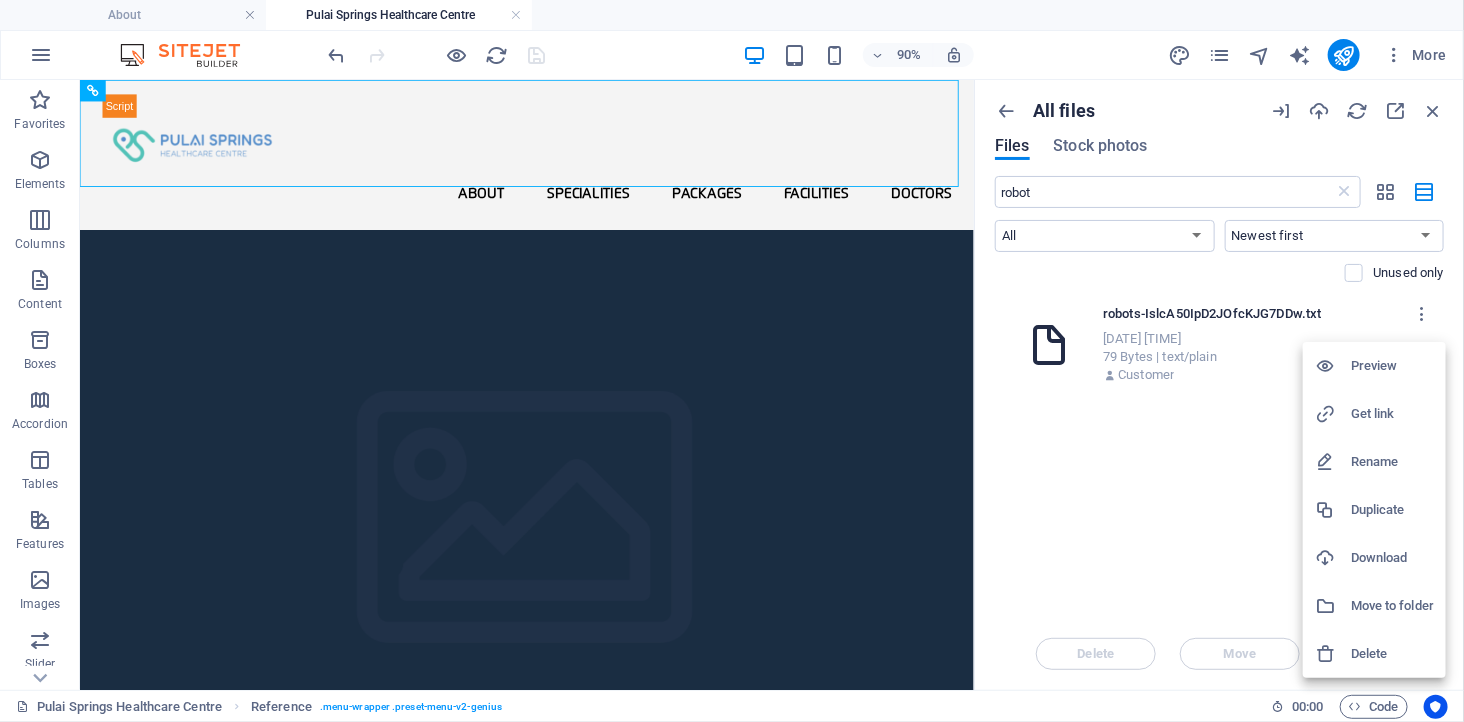 click on "Preview" at bounding box center (1392, 366) 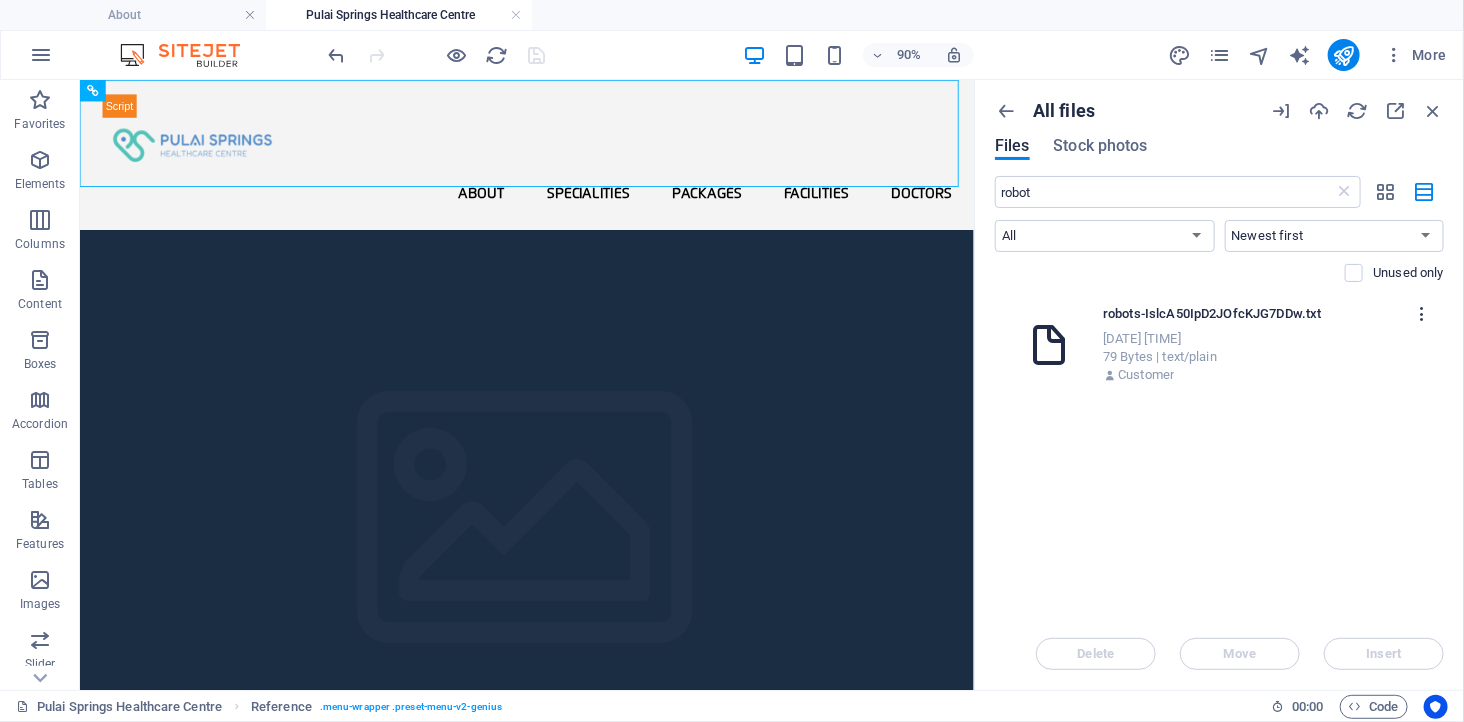 click at bounding box center [1422, 314] 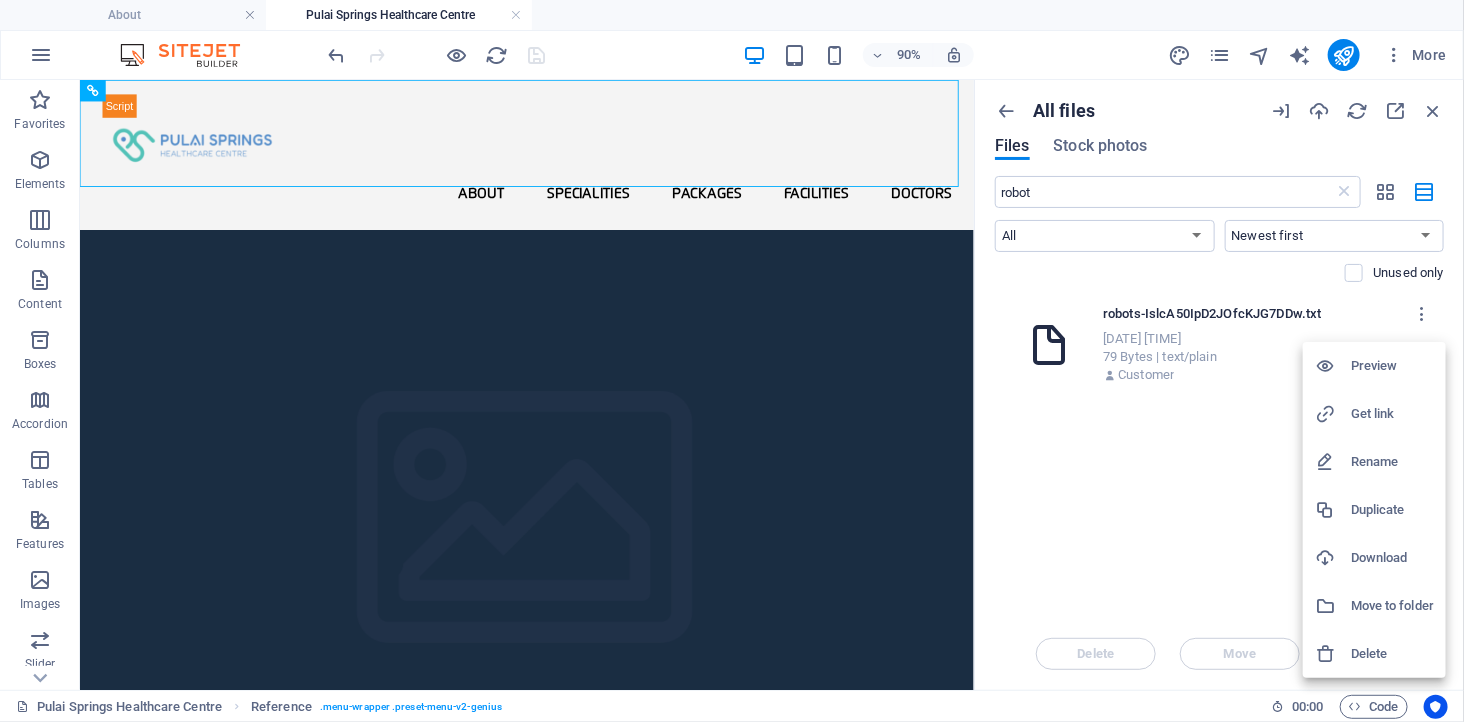 click on "Get link" at bounding box center [1392, 414] 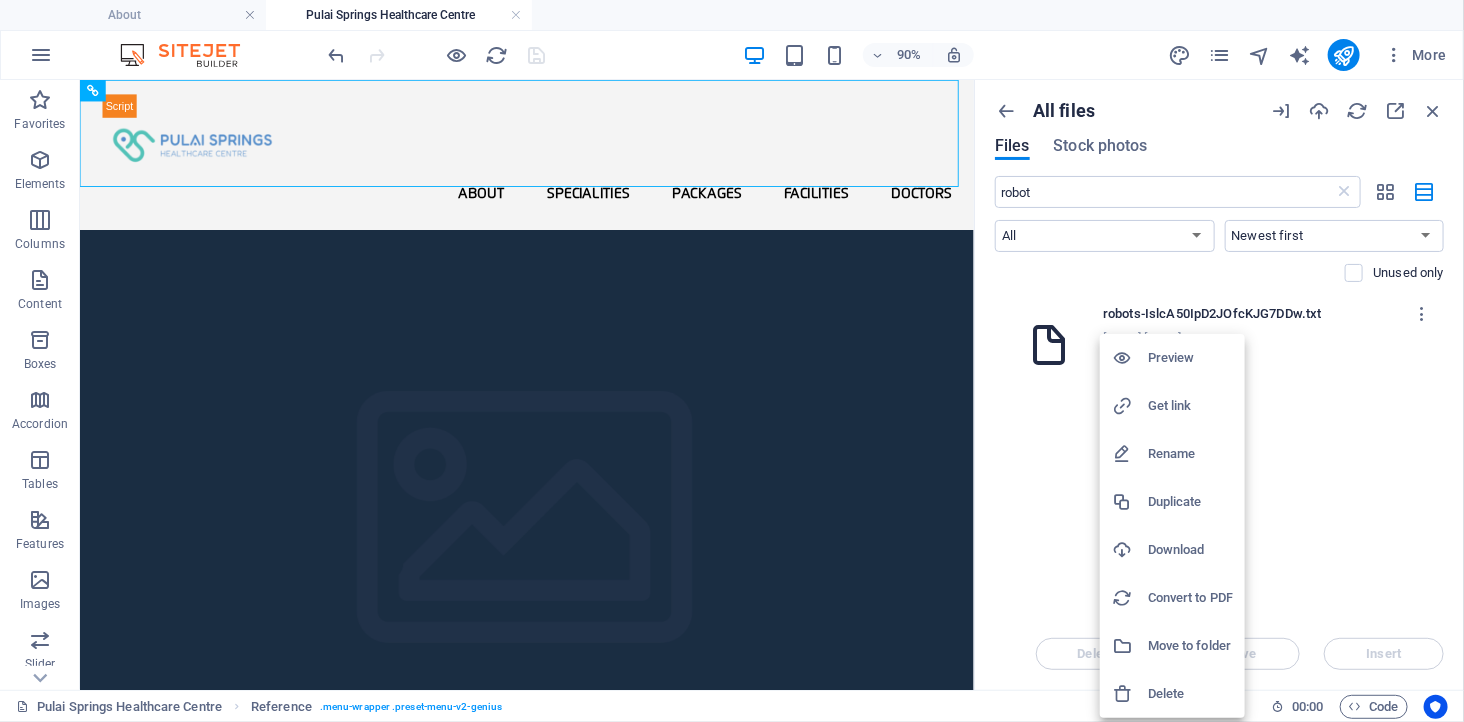 click on "Get link" at bounding box center [1190, 406] 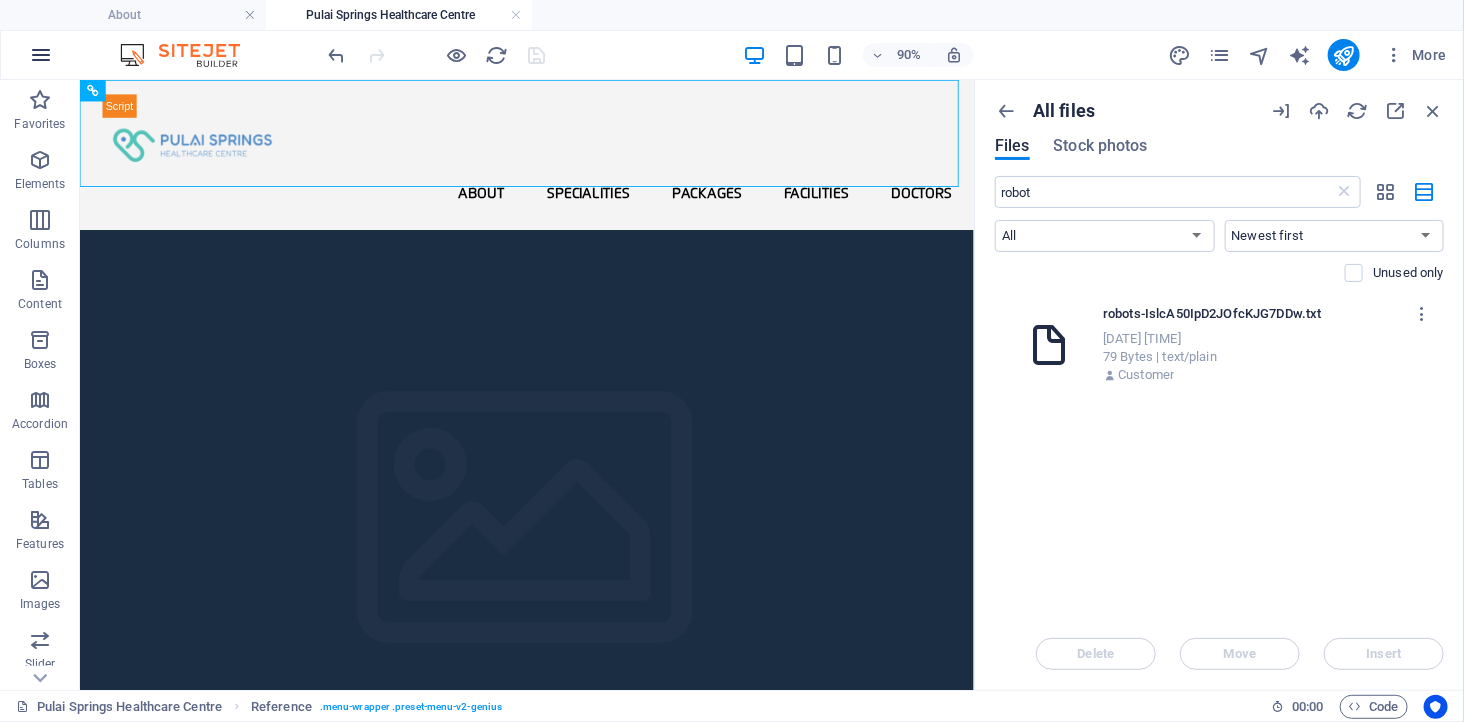 click at bounding box center [41, 55] 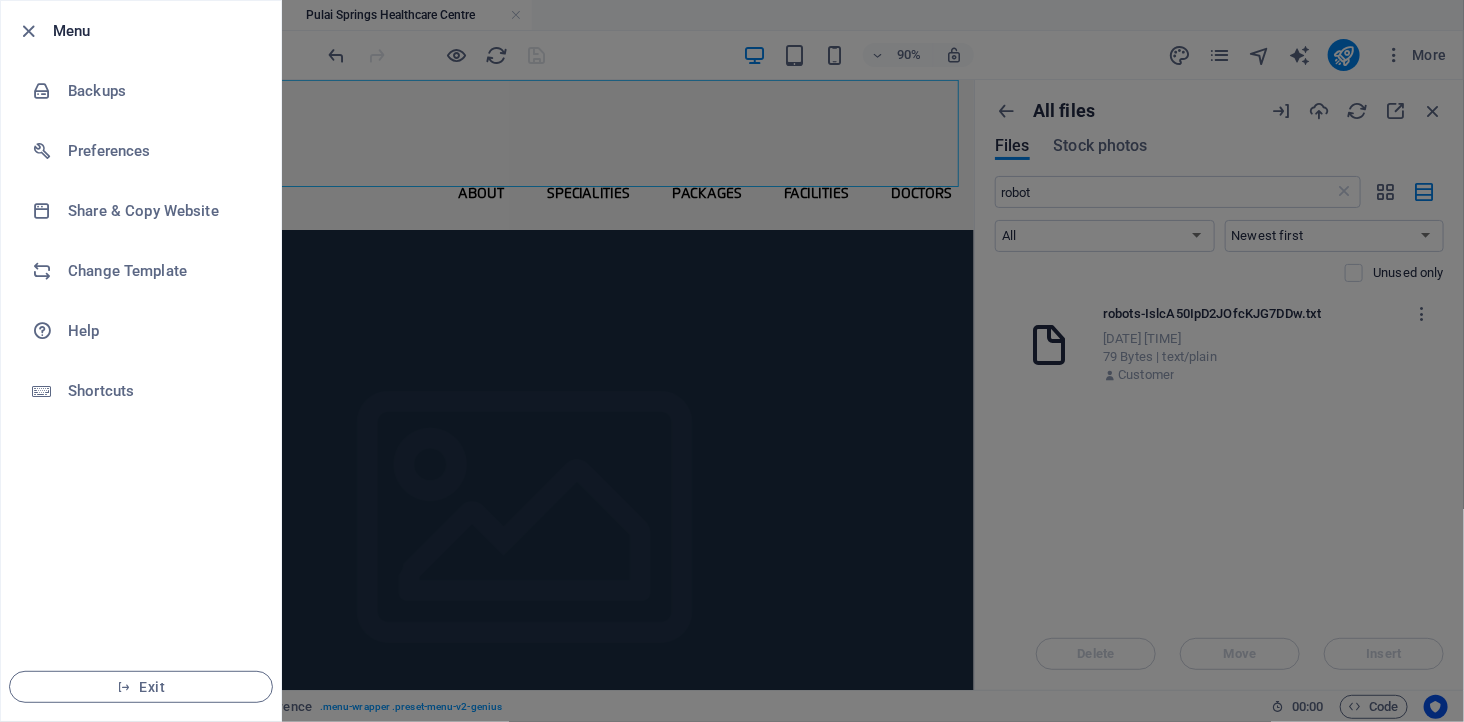 click at bounding box center [732, 361] 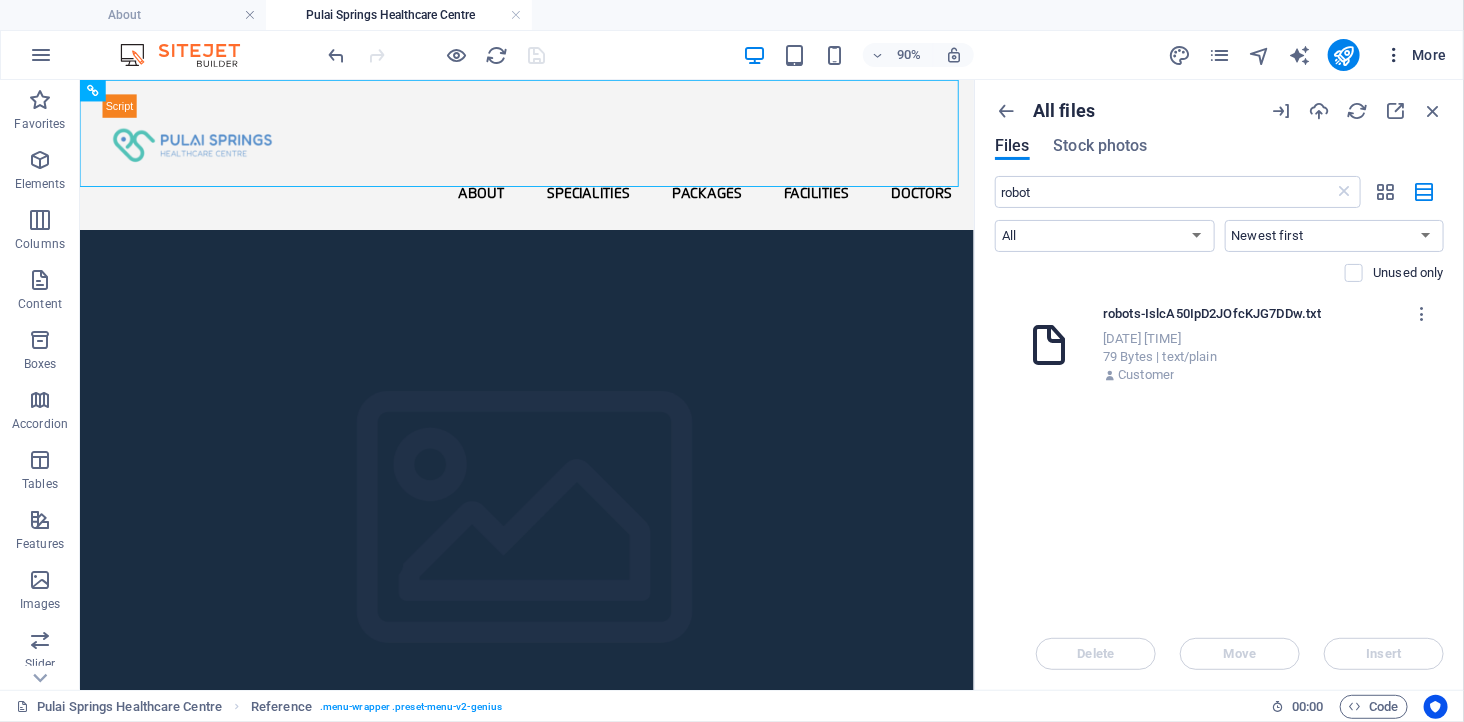 click at bounding box center [1394, 55] 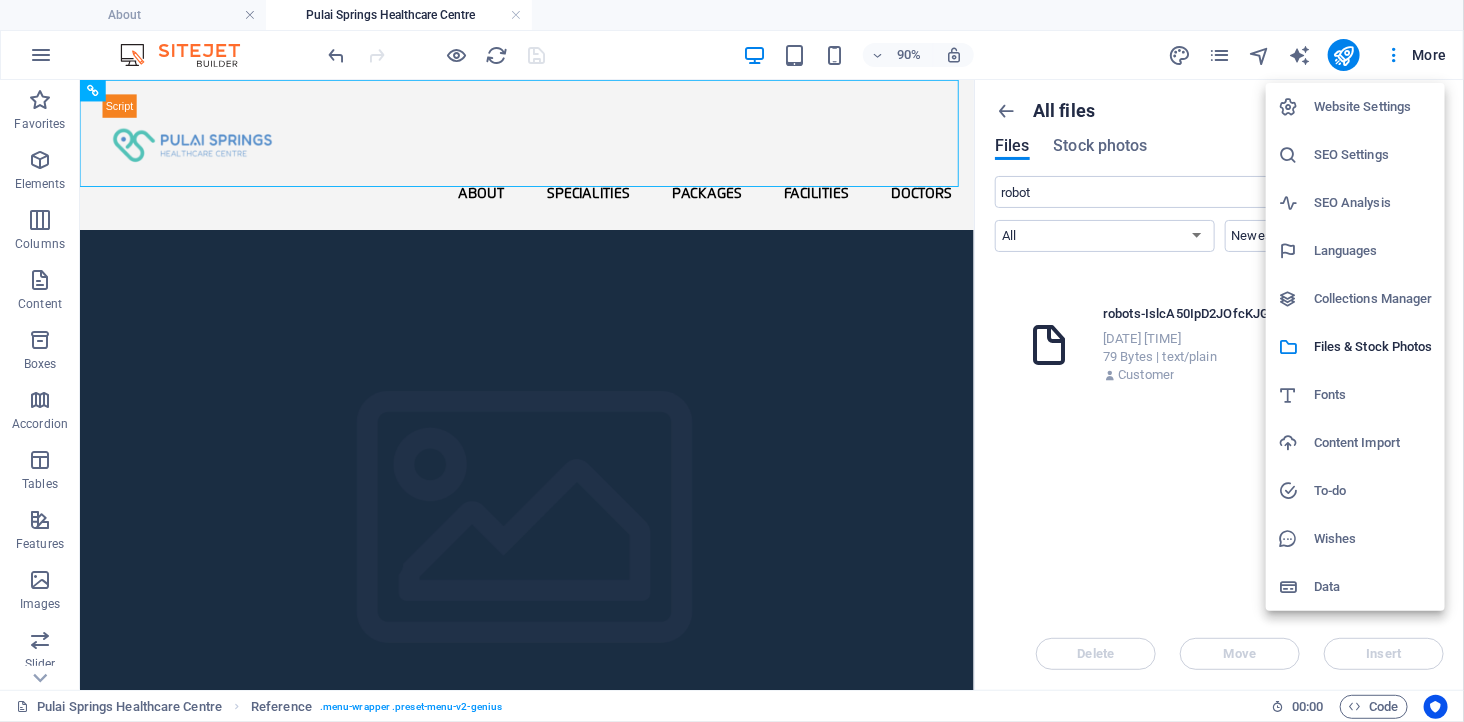 click at bounding box center [732, 361] 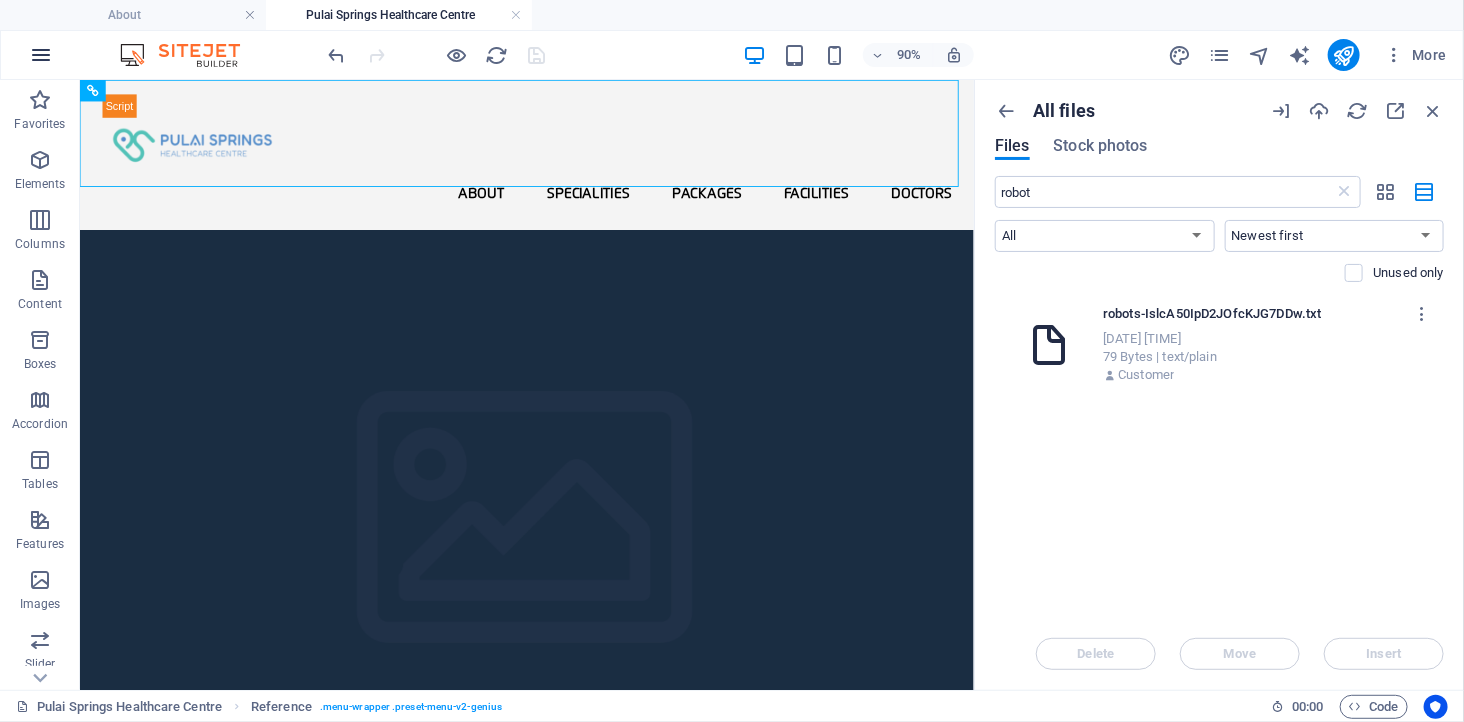 click at bounding box center (41, 55) 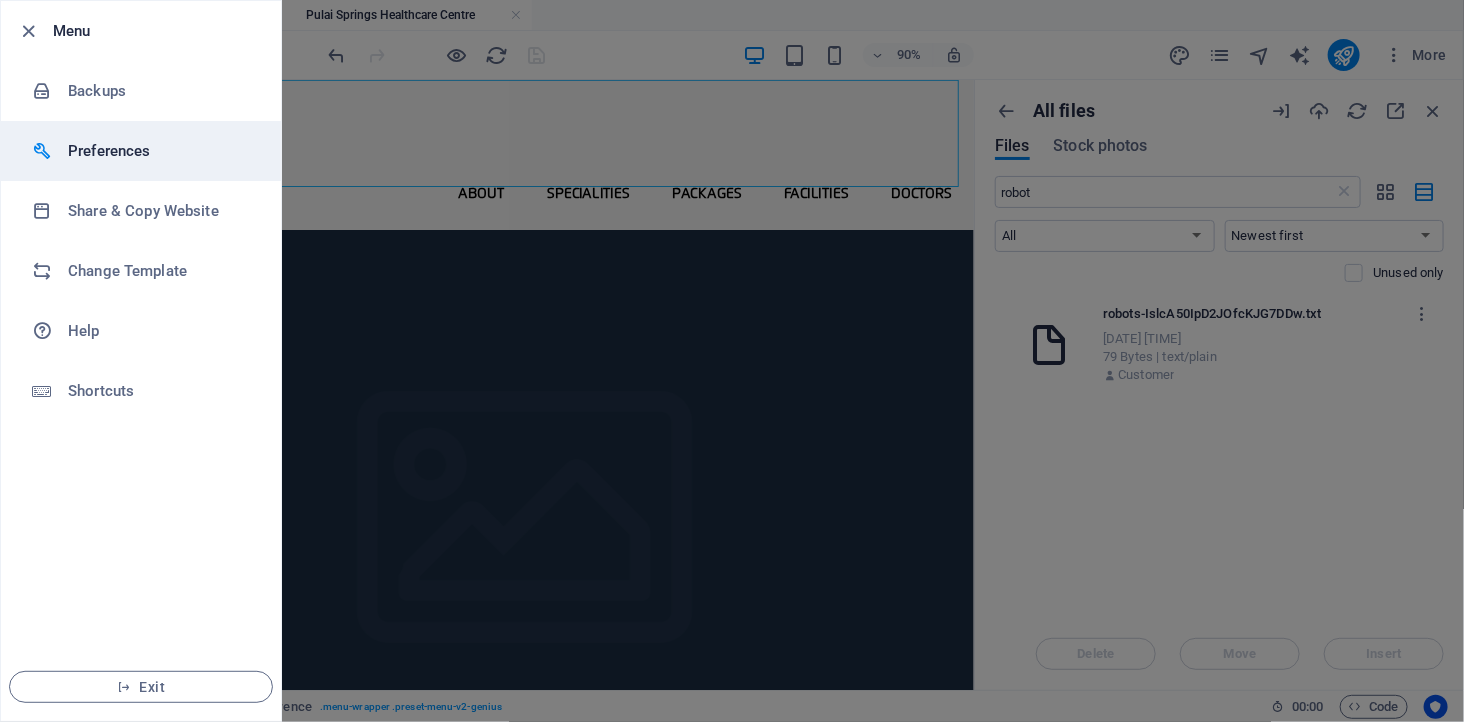 click on "Preferences" at bounding box center (160, 151) 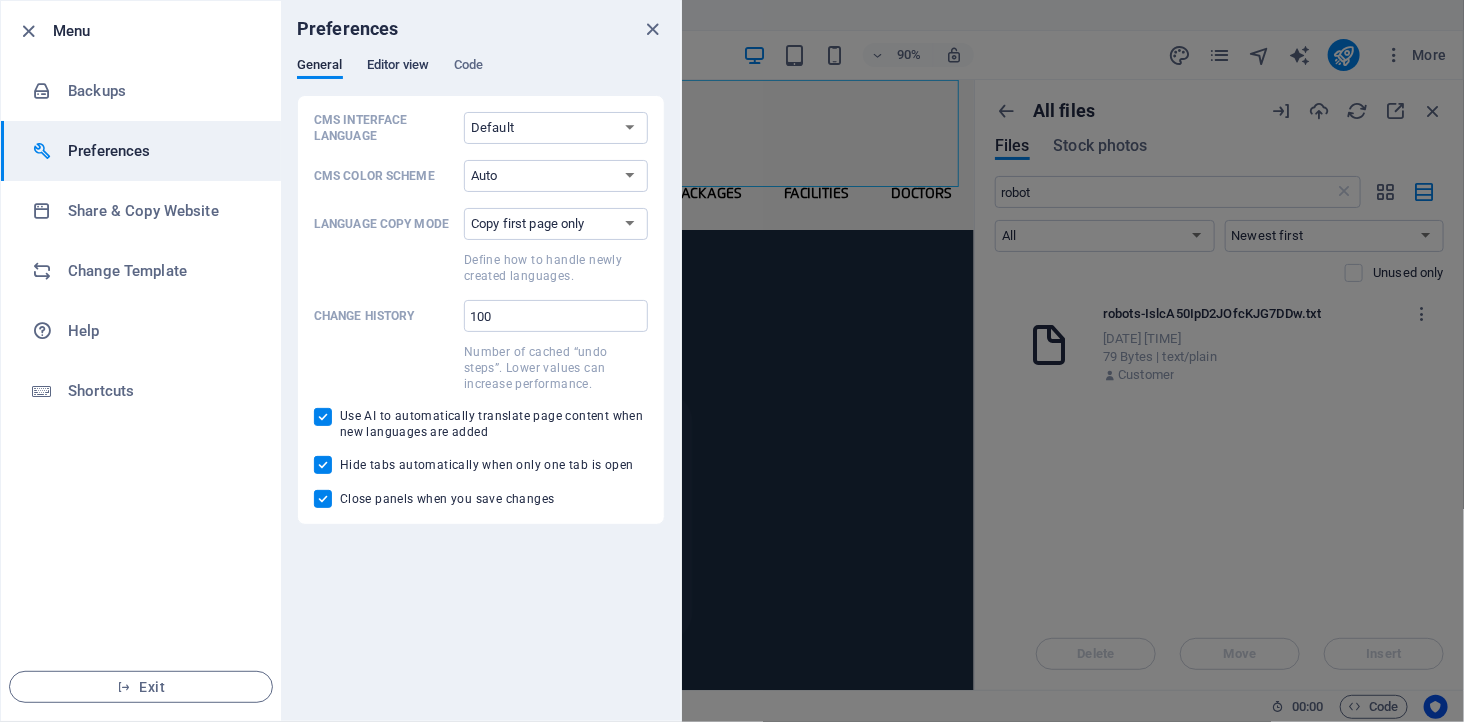 click on "Editor view" at bounding box center [398, 67] 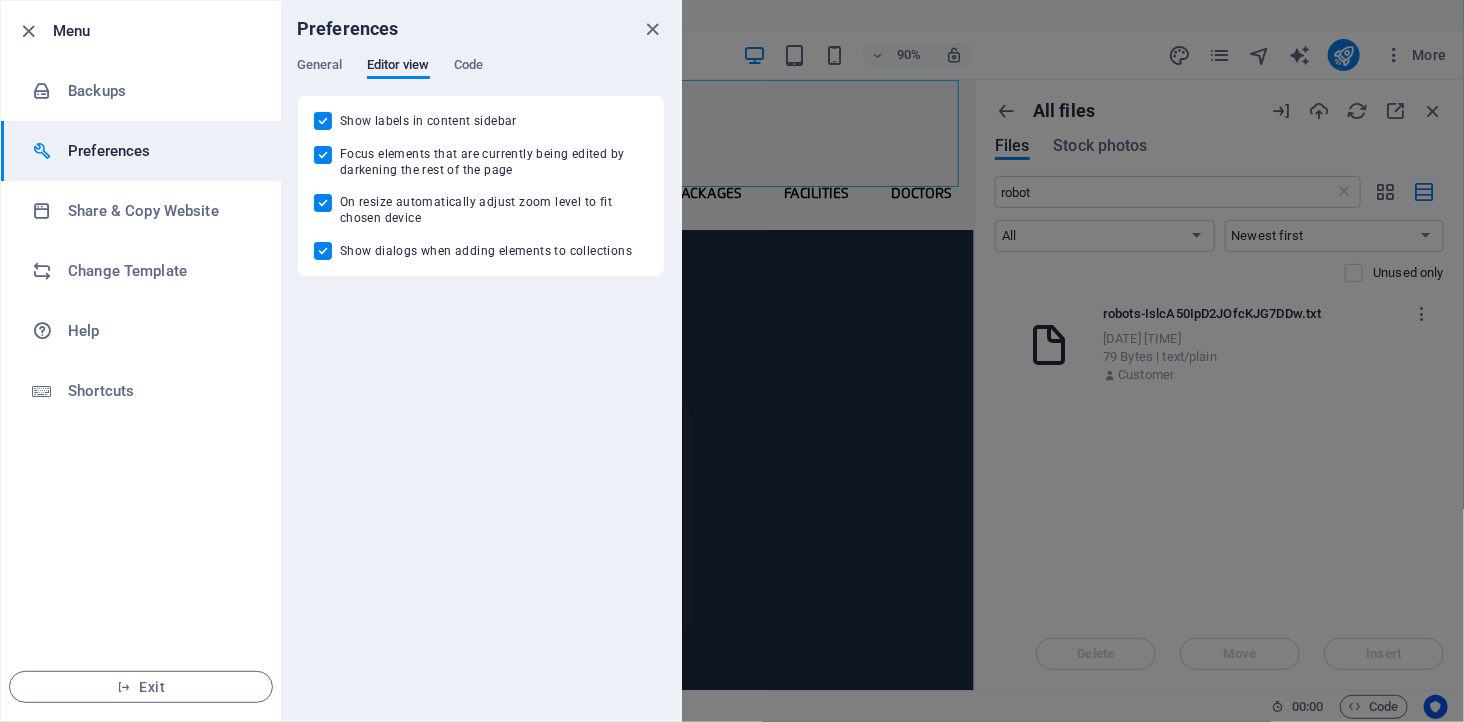 click on "General Editor view Code" at bounding box center [481, 76] 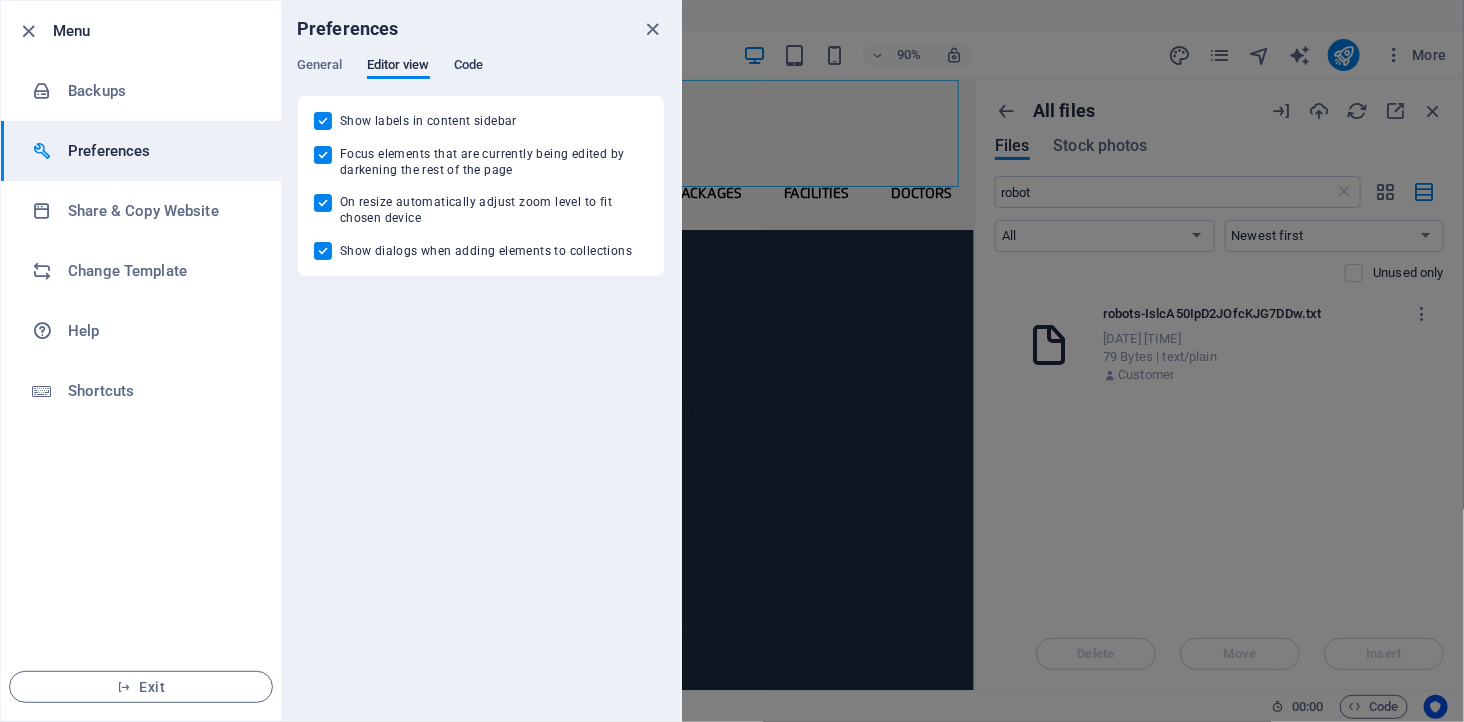 click on "Code" at bounding box center (468, 67) 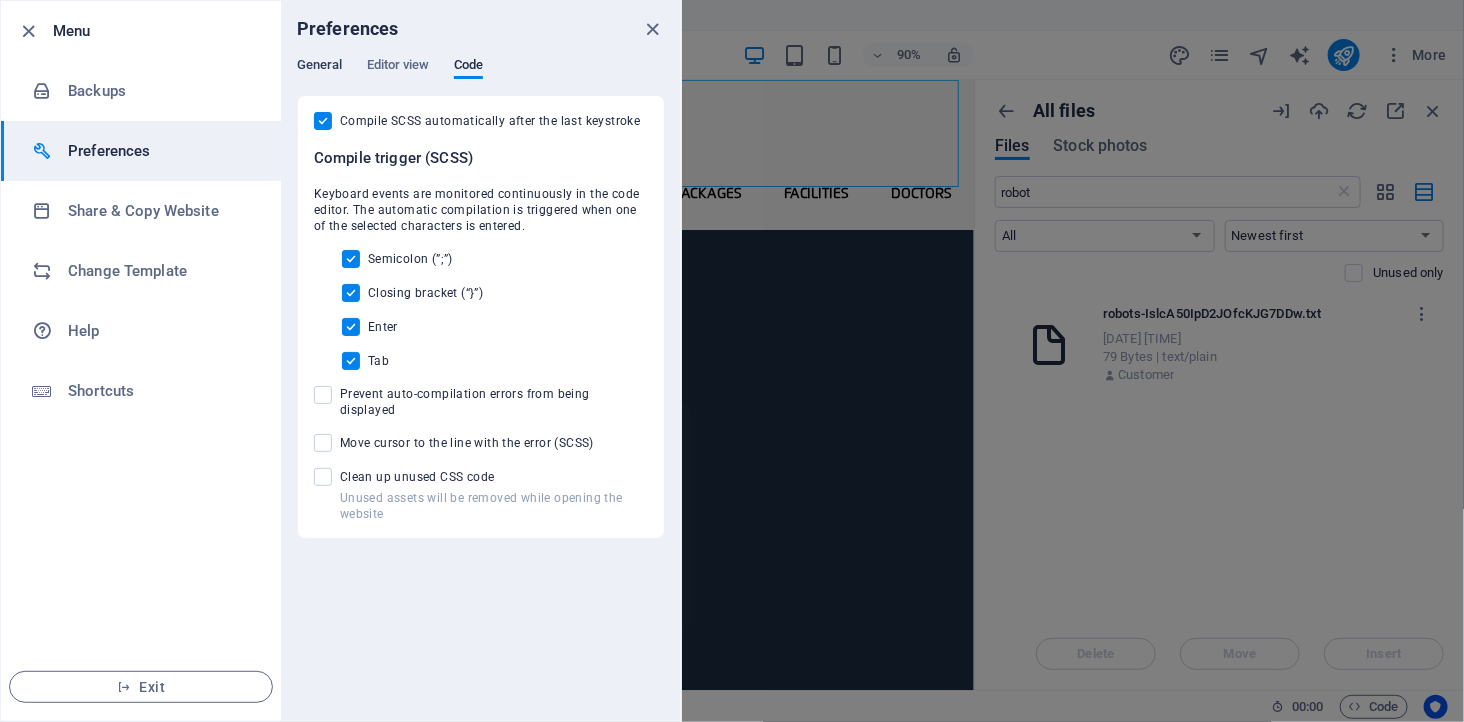 click on "General" at bounding box center [320, 67] 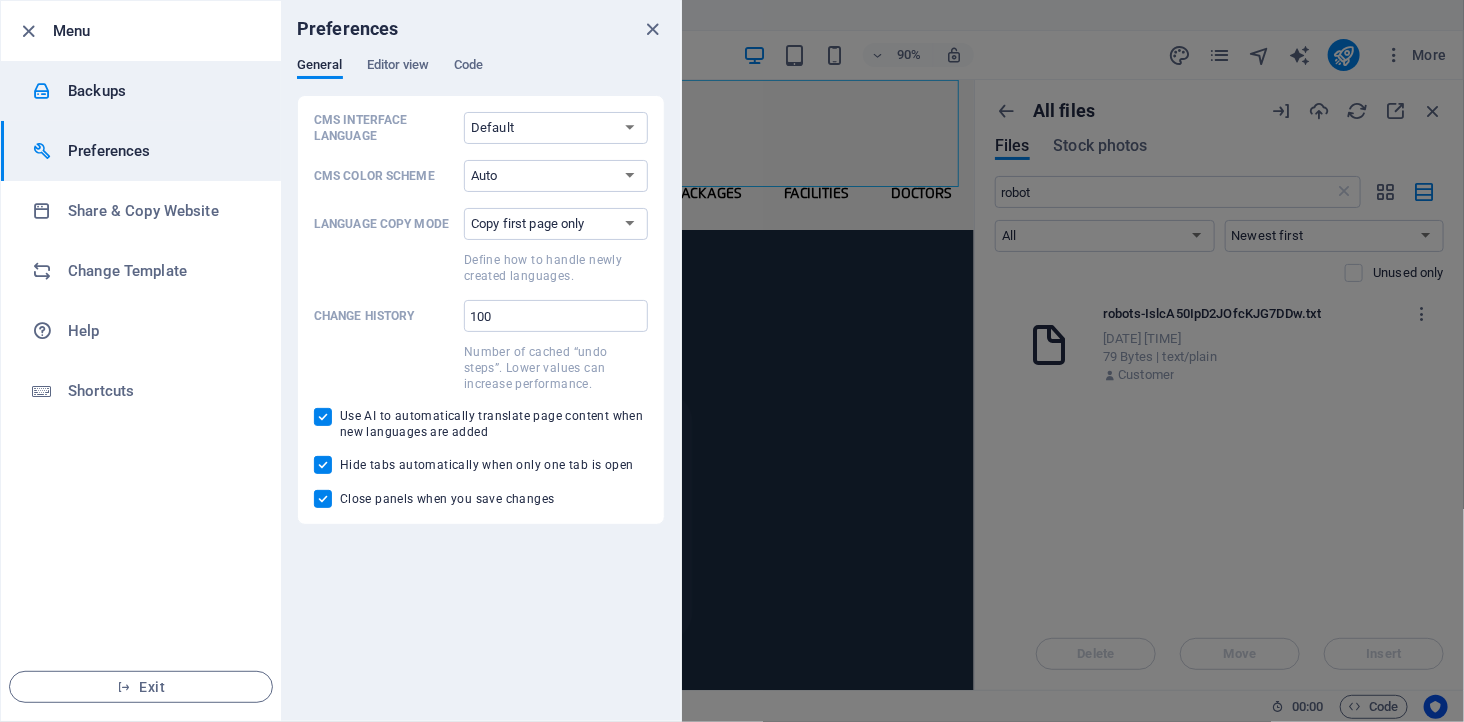 click on "Backups" at bounding box center [160, 91] 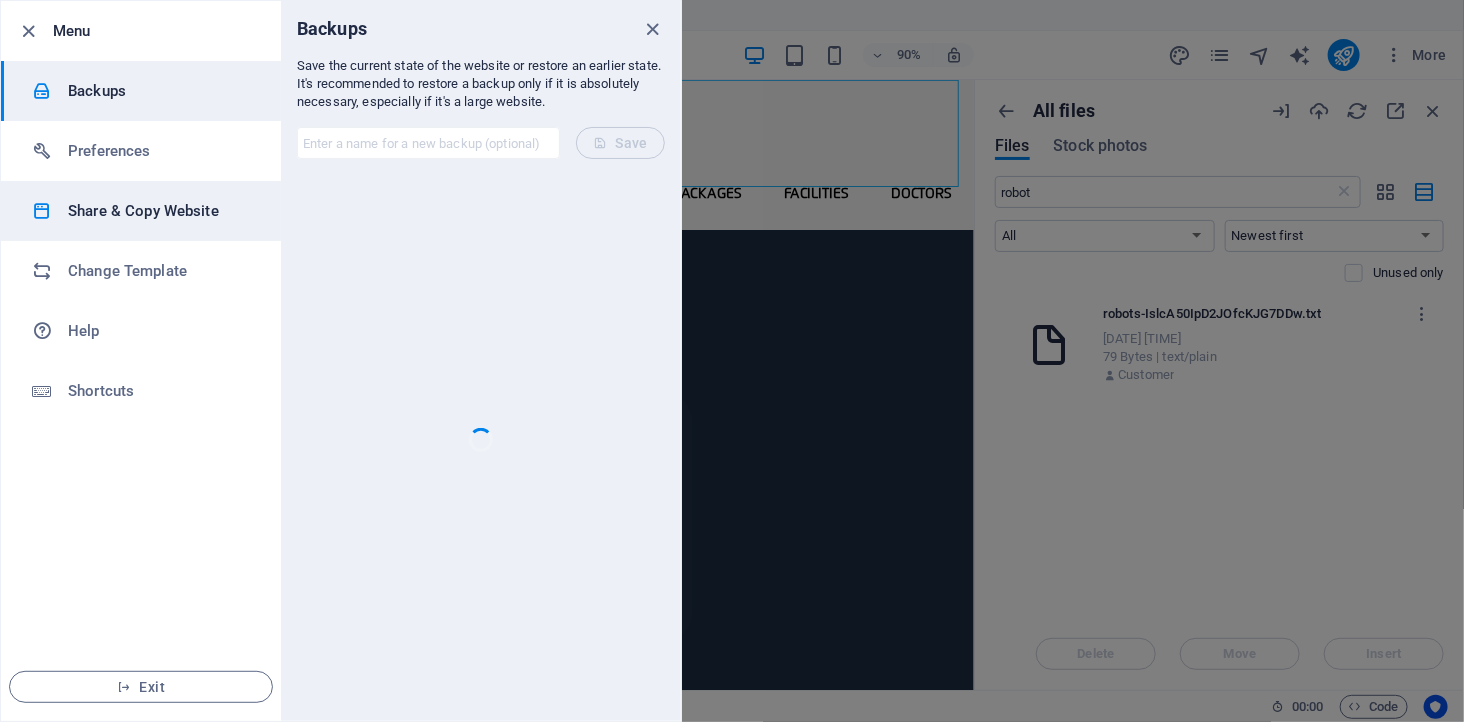 click on "Share & Copy Website" at bounding box center (160, 211) 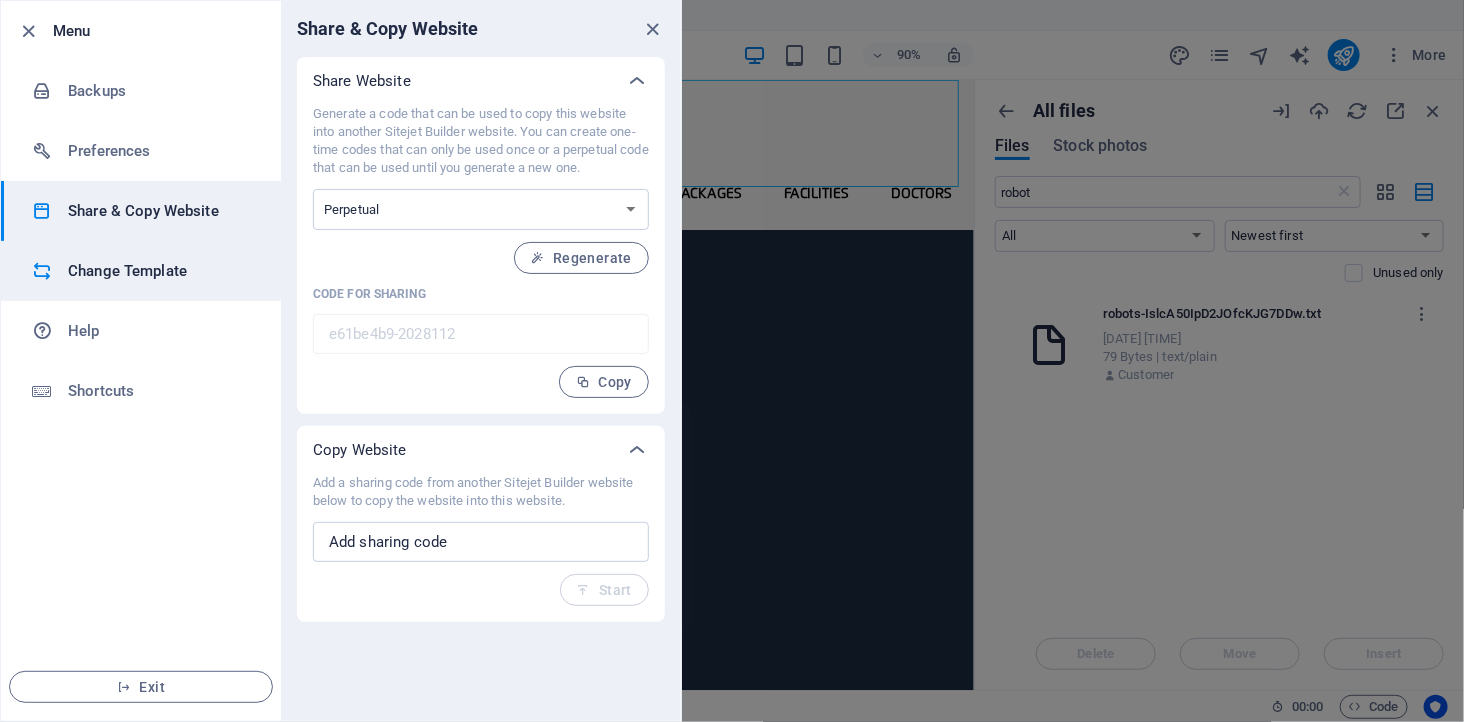 click on "Change Template" at bounding box center [160, 271] 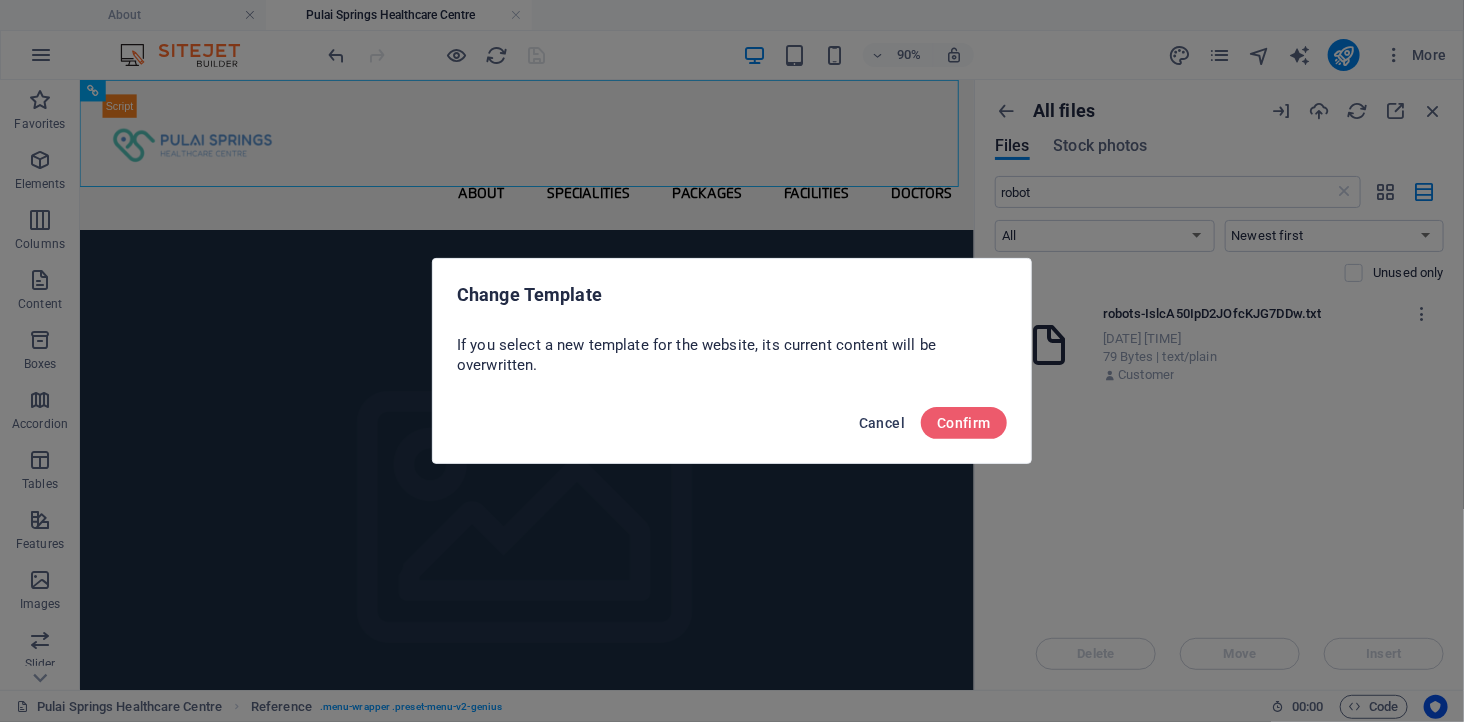 click on "Cancel" at bounding box center [882, 423] 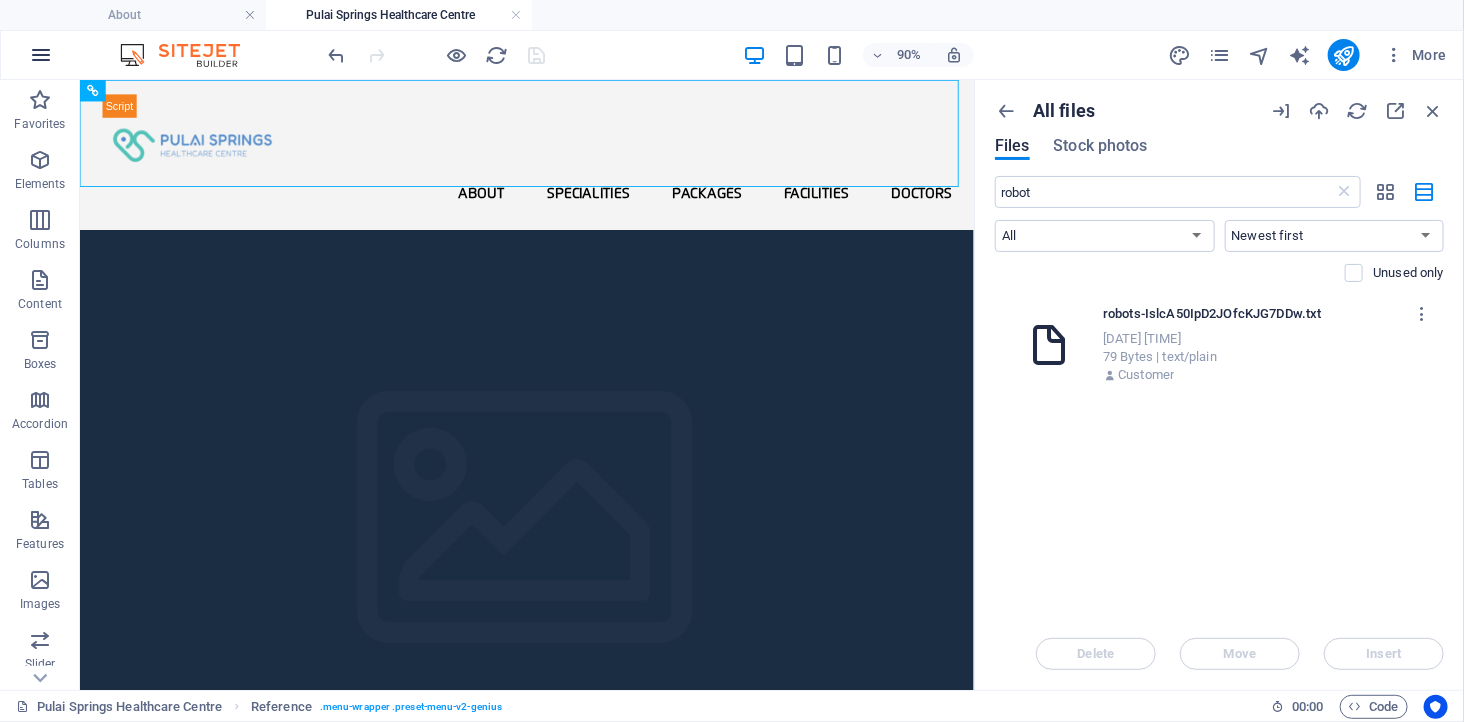 click at bounding box center (41, 55) 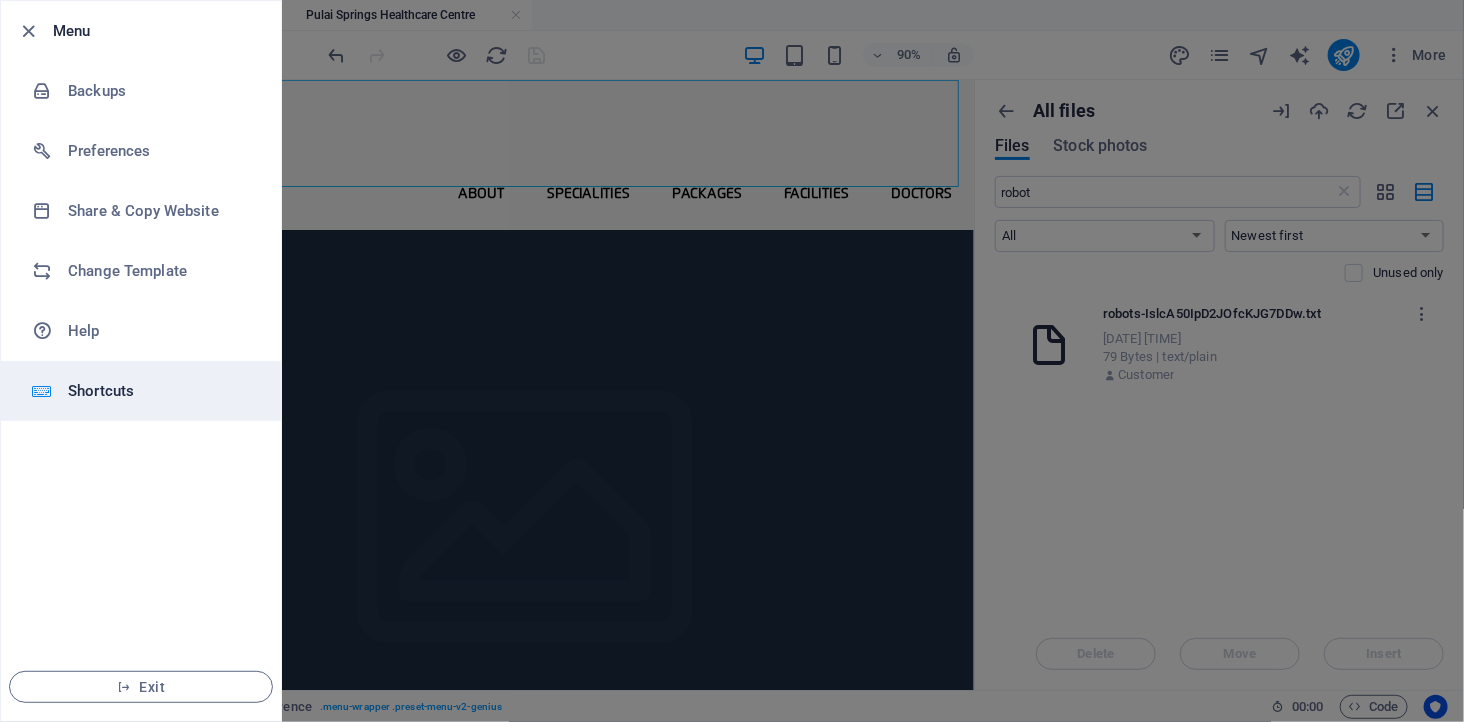 click on "Shortcuts" at bounding box center [160, 391] 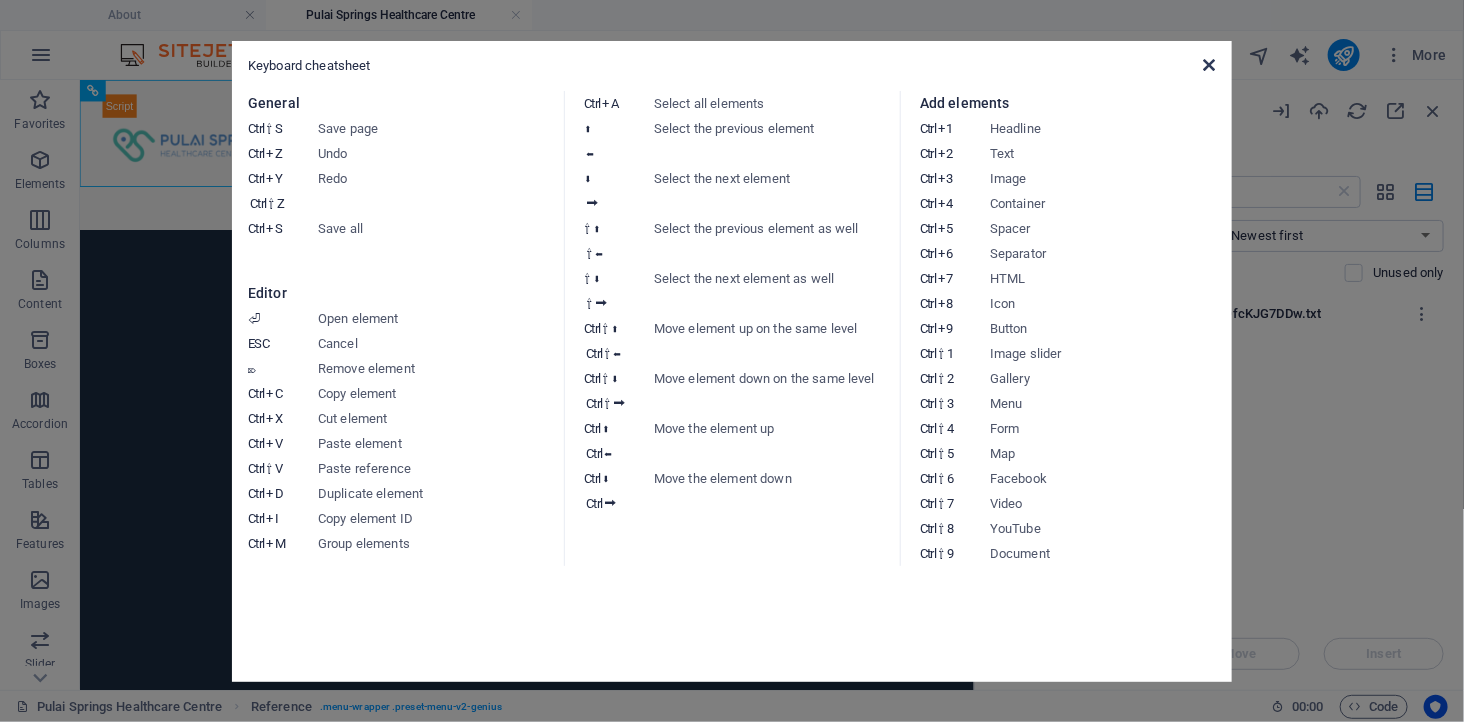 click at bounding box center (1210, 65) 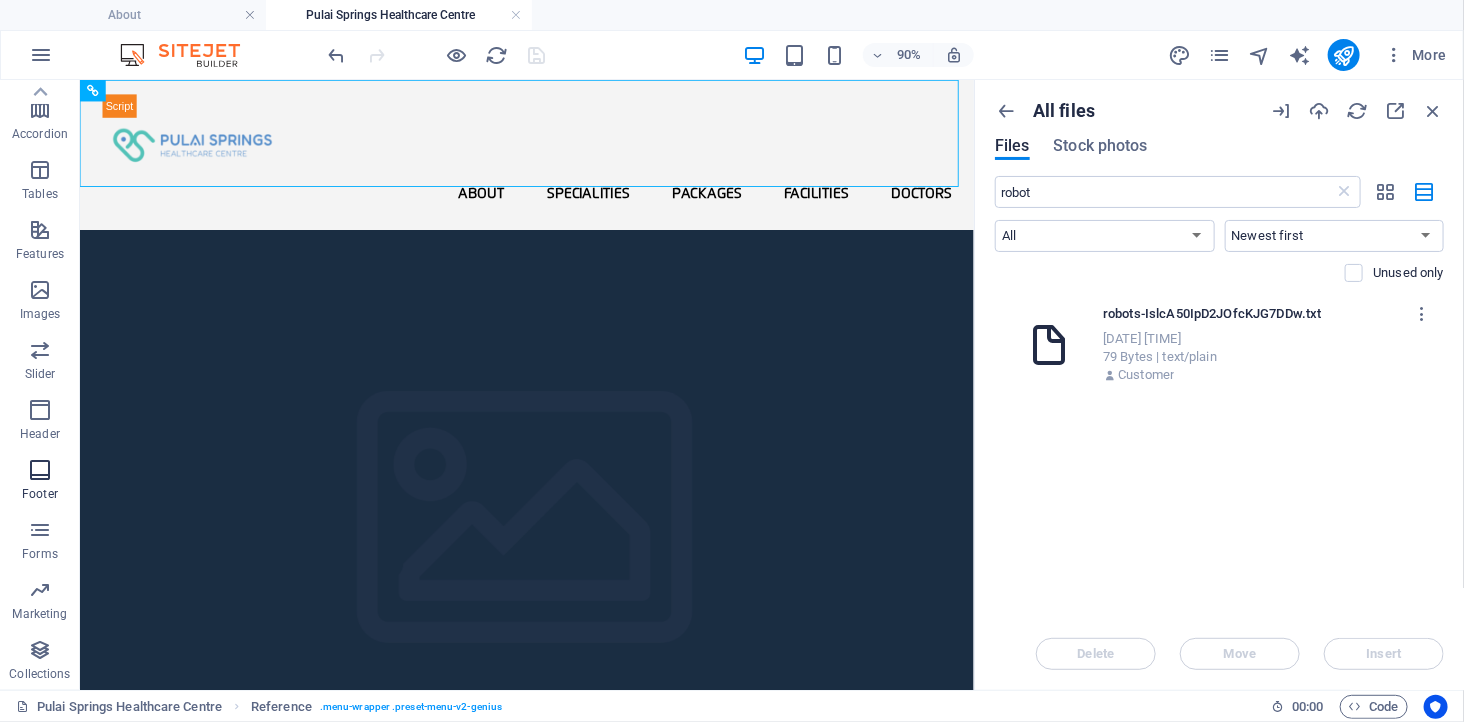 scroll, scrollTop: 0, scrollLeft: 0, axis: both 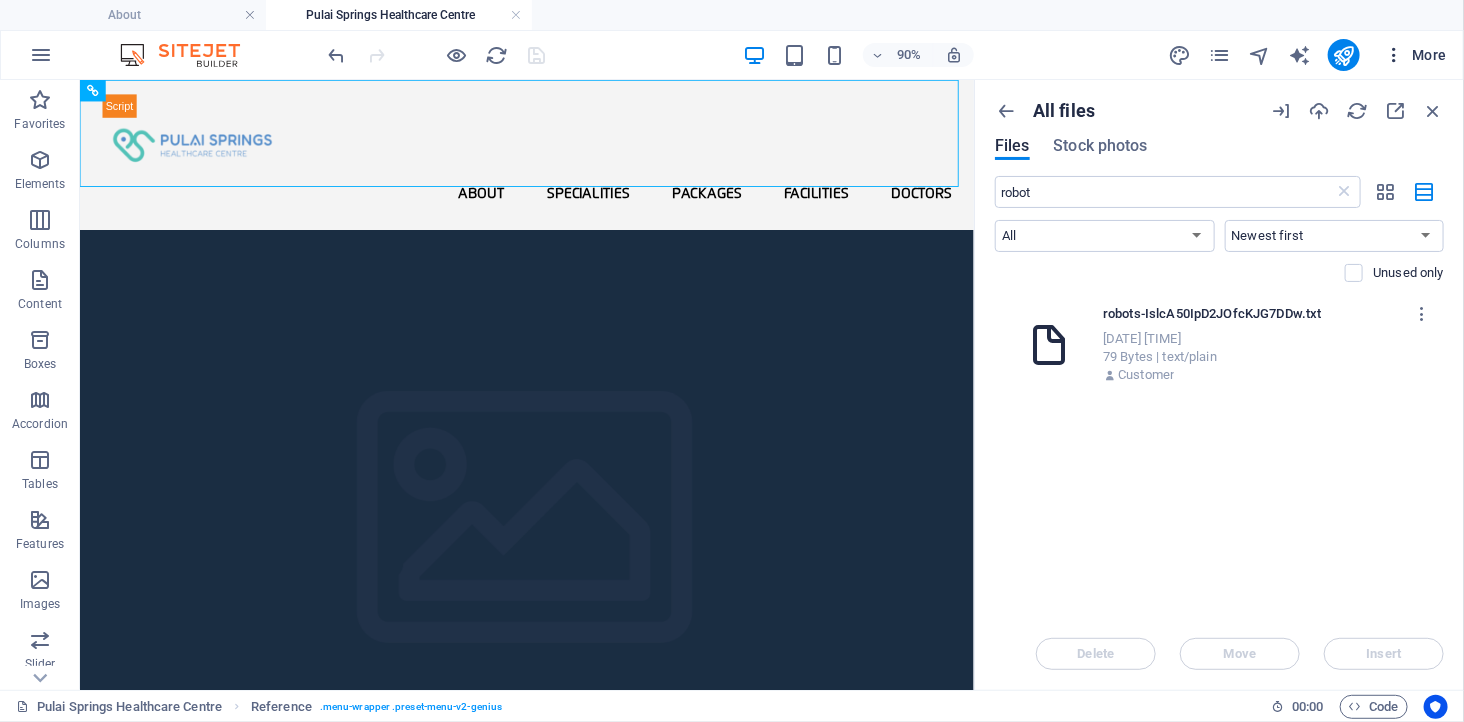 click at bounding box center [1394, 55] 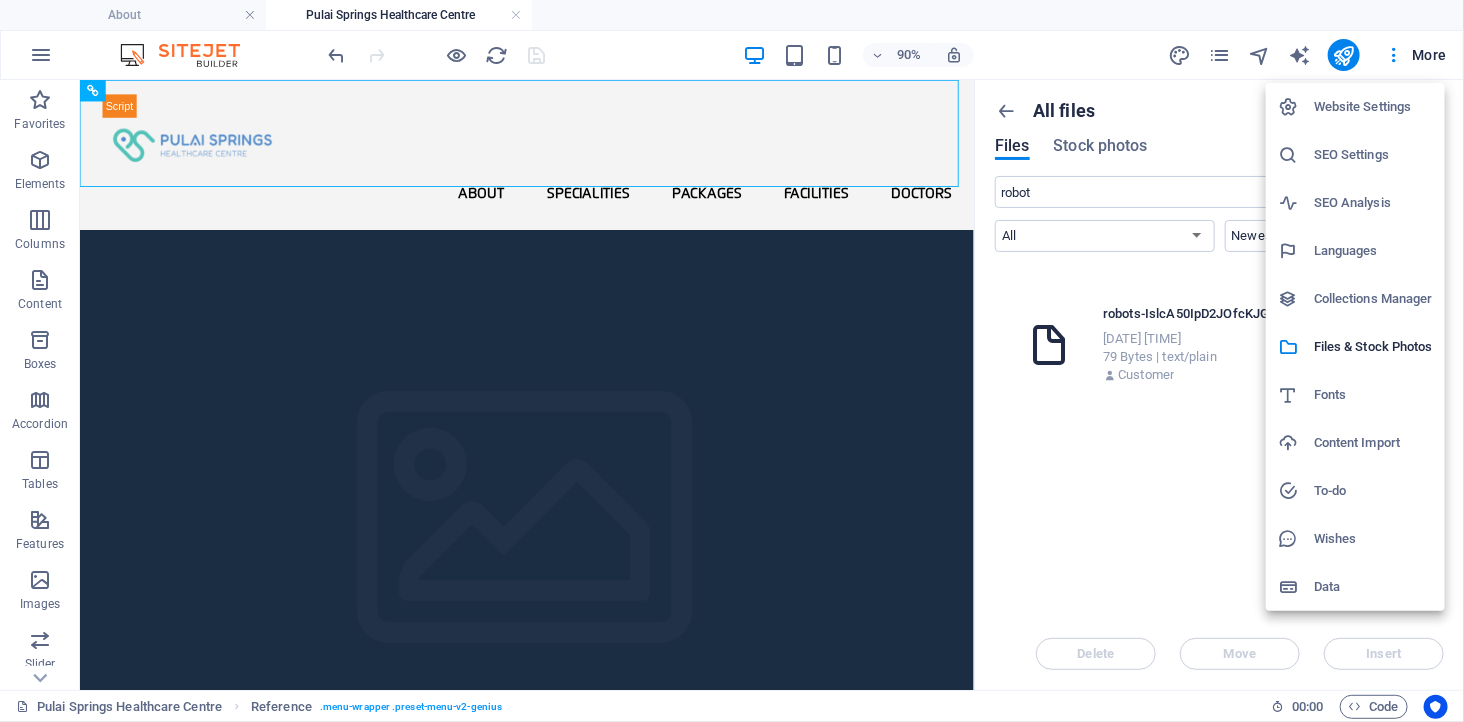click on "Website Settings" at bounding box center (1373, 107) 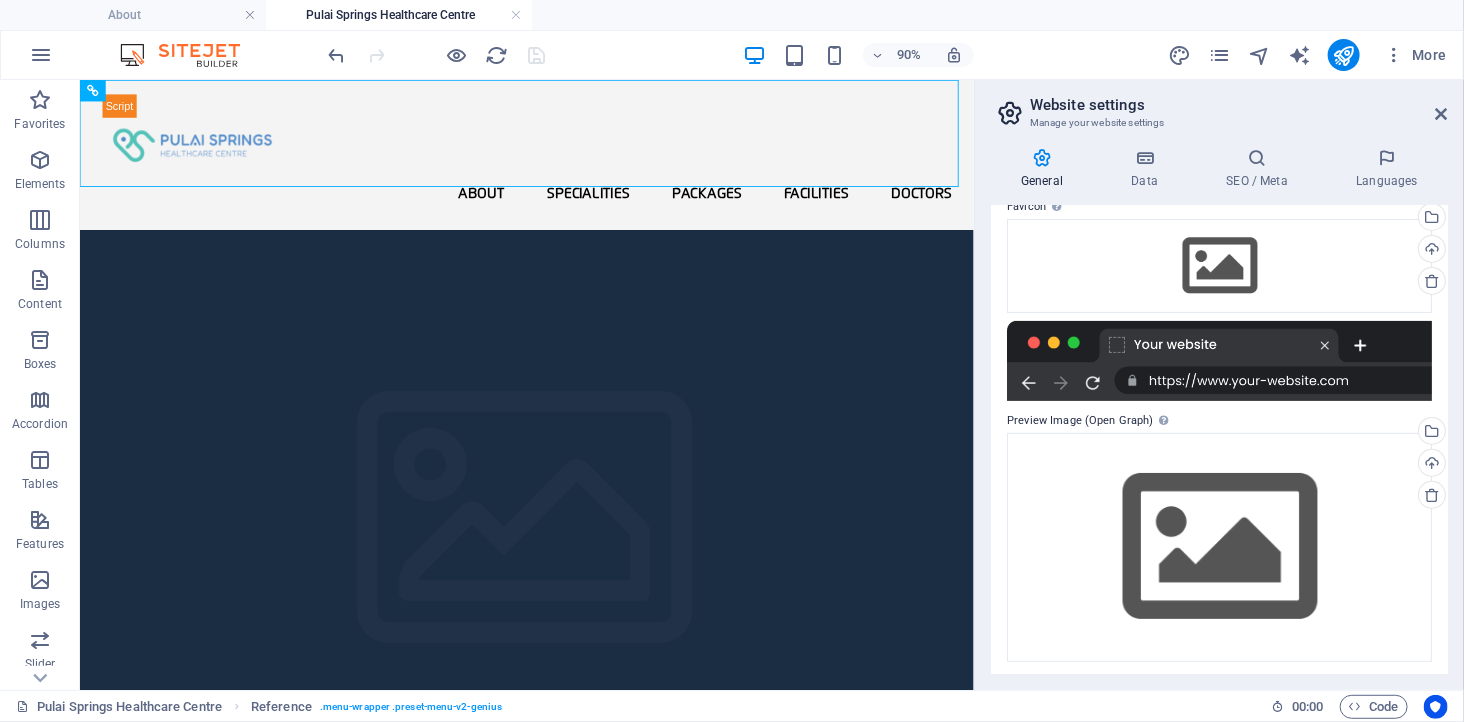 scroll, scrollTop: 198, scrollLeft: 0, axis: vertical 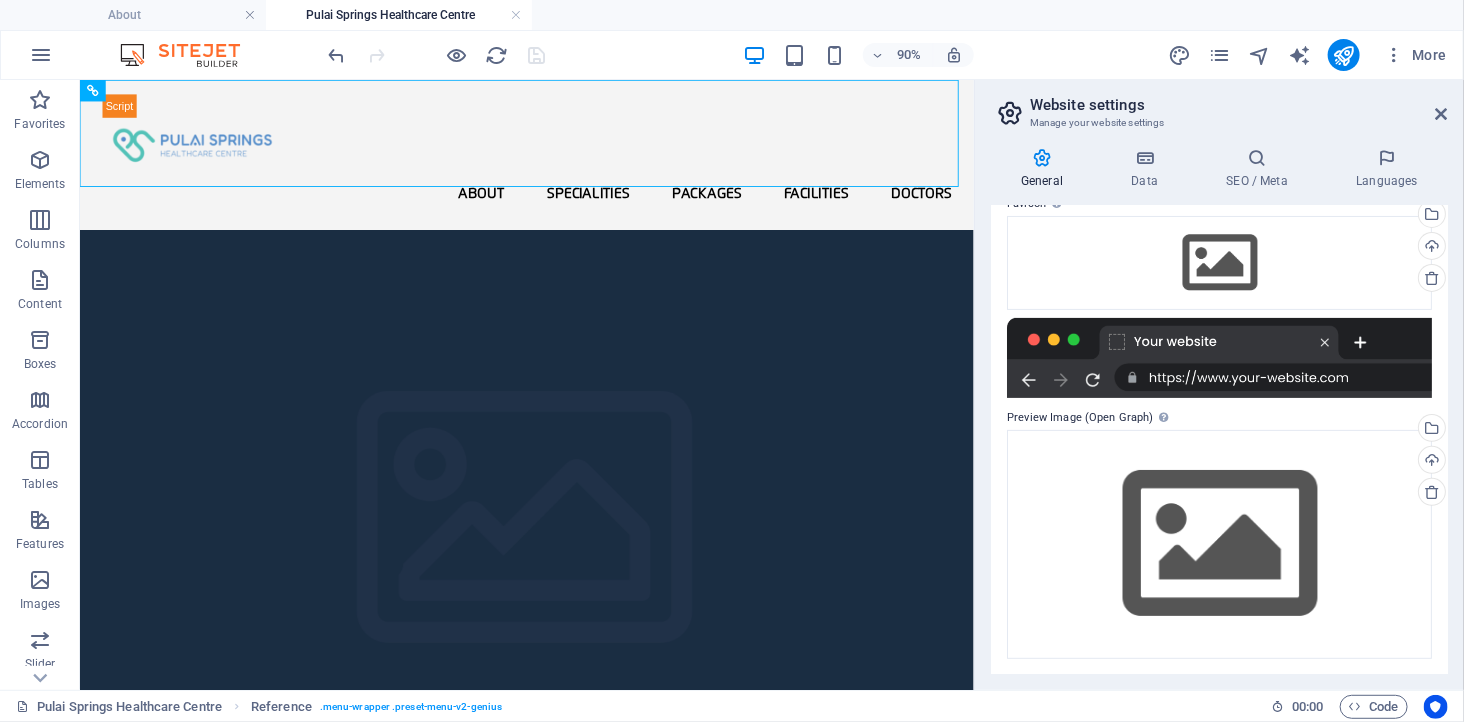 click on "Website name healthcare.kreativbit.com Logo Drag files here, click to choose files or select files from Files or our free stock photos & videos Select files from the file manager, stock photos, or upload file(s) Upload Favicon Set the favicon of your website here. A favicon is a small icon shown in the browser tab next to your website title. It helps visitors identify your website. Drag files here, click to choose files or select files from Files or our free stock photos & videos Select files from the file manager, stock photos, or upload file(s) Upload Preview Image (Open Graph) This image will be shown when the website is shared on social networks Drag files here, click to choose files or select files from Files or our free stock photos & videos Select files from the file manager, stock photos, or upload file(s) Upload" at bounding box center [1219, 440] 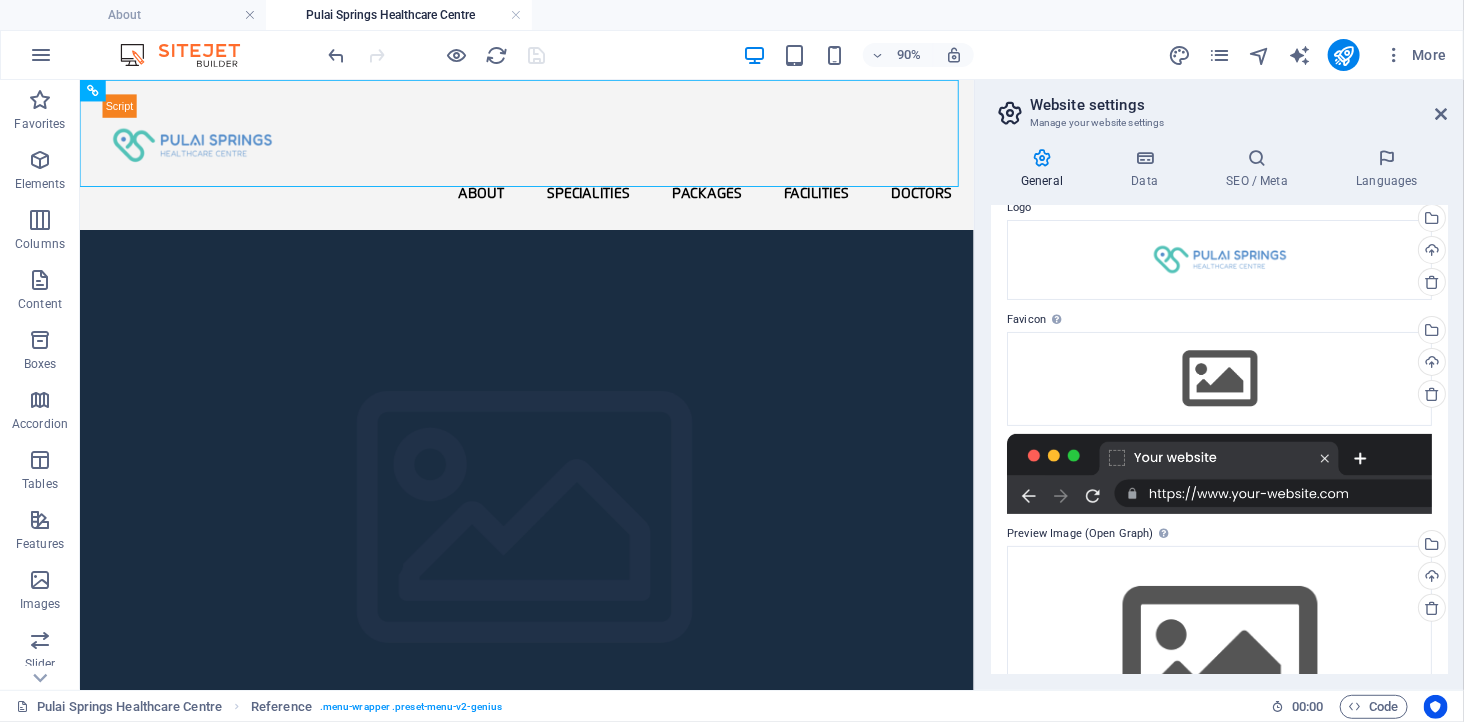 scroll, scrollTop: 0, scrollLeft: 0, axis: both 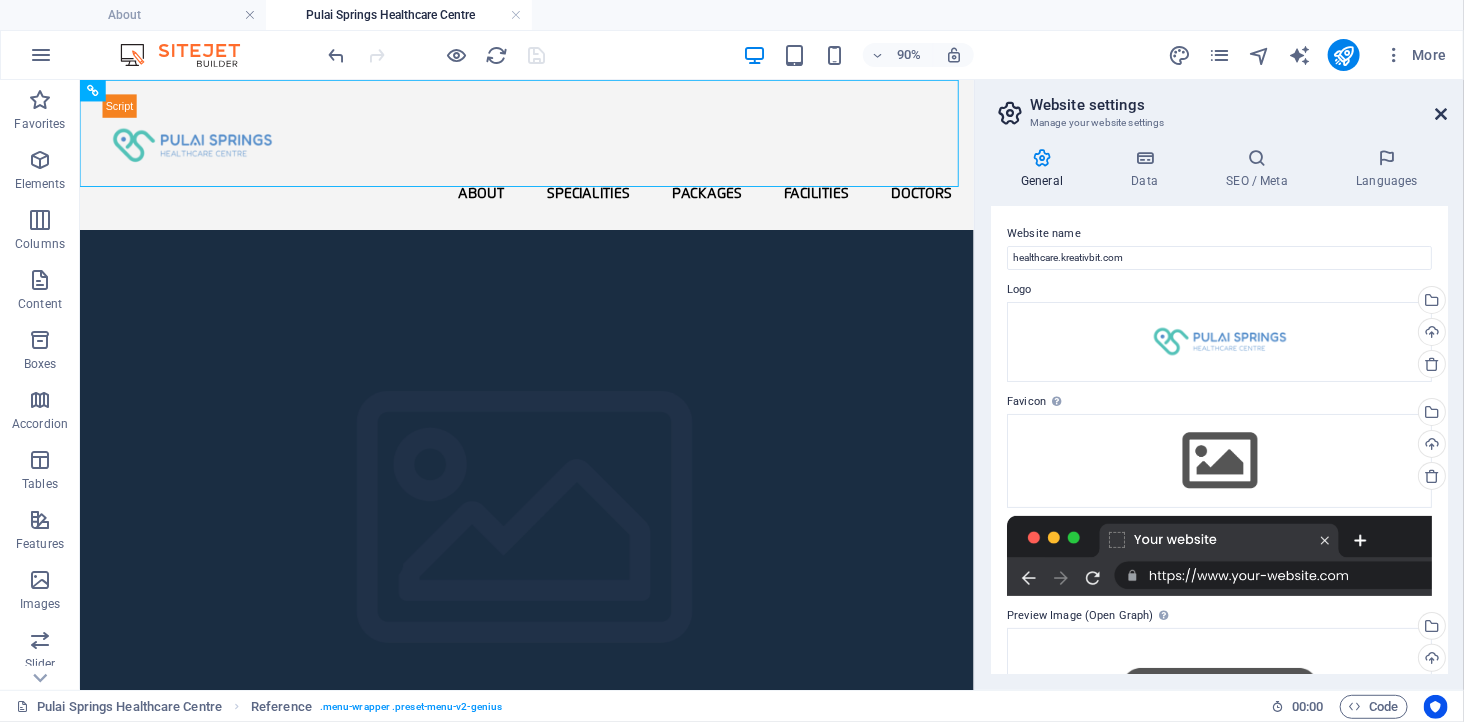 click at bounding box center (1442, 114) 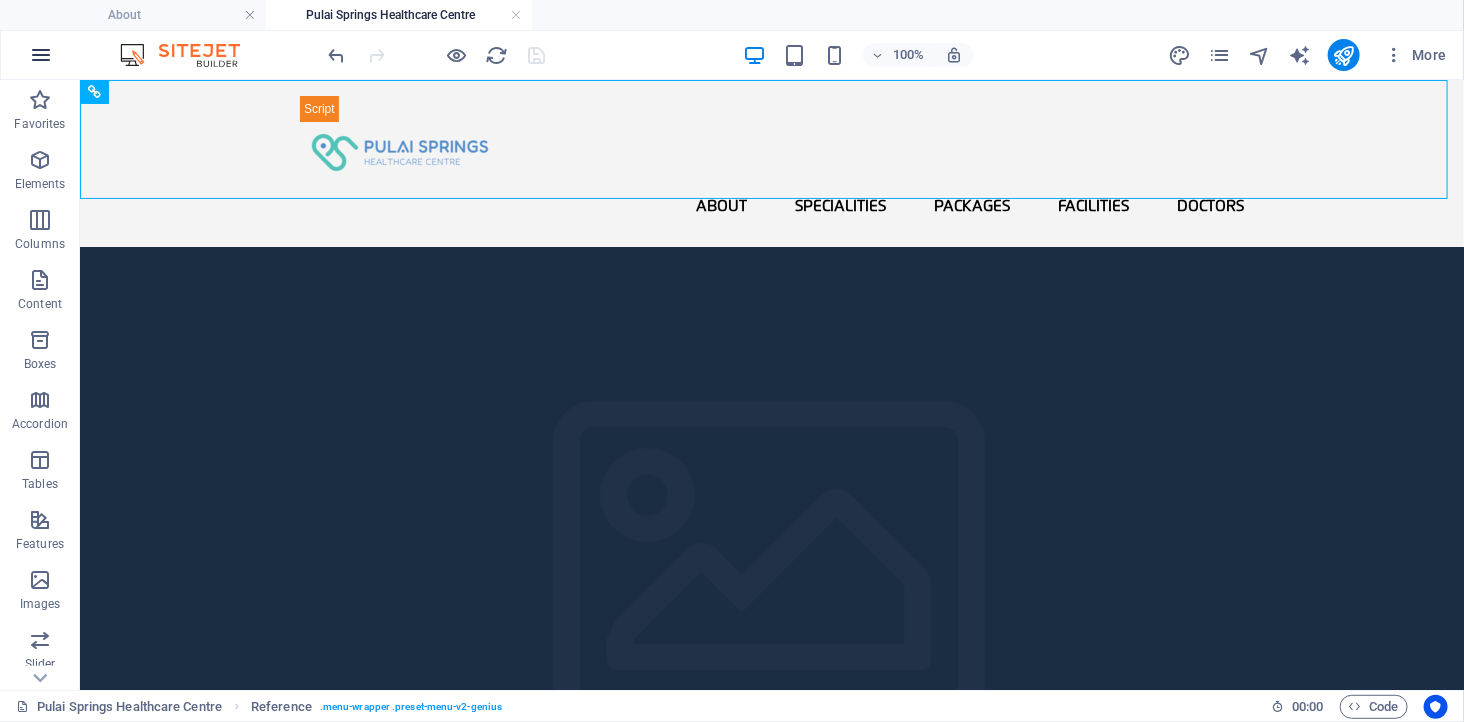 click at bounding box center [41, 55] 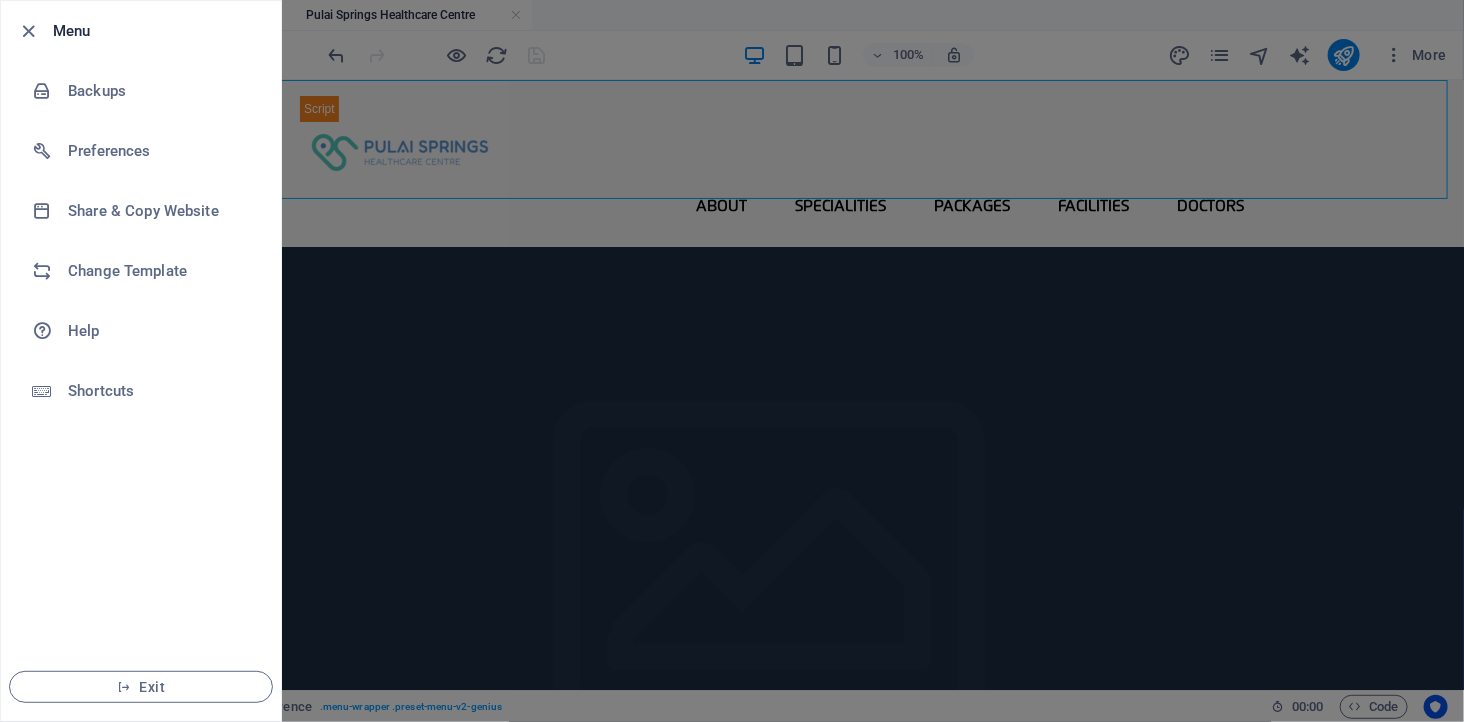 click at bounding box center [732, 361] 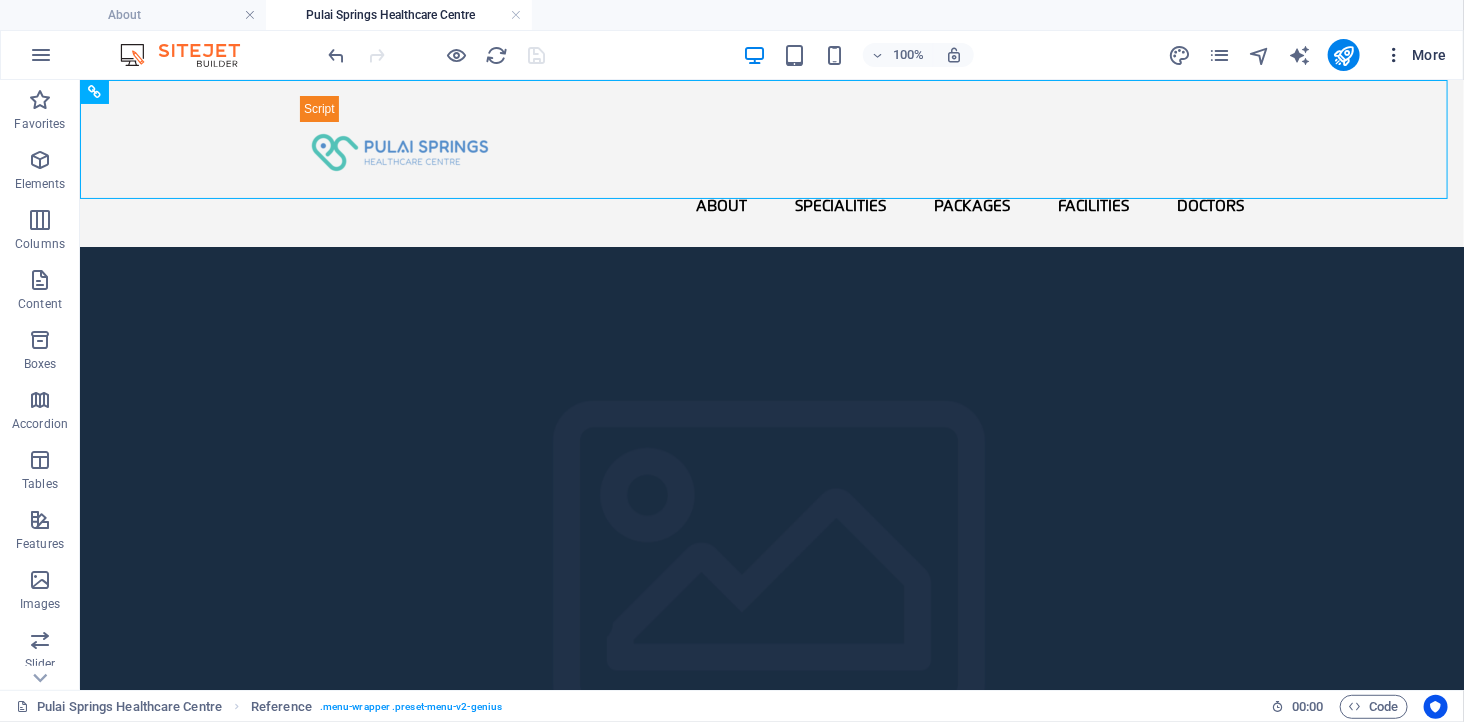 click at bounding box center [1394, 55] 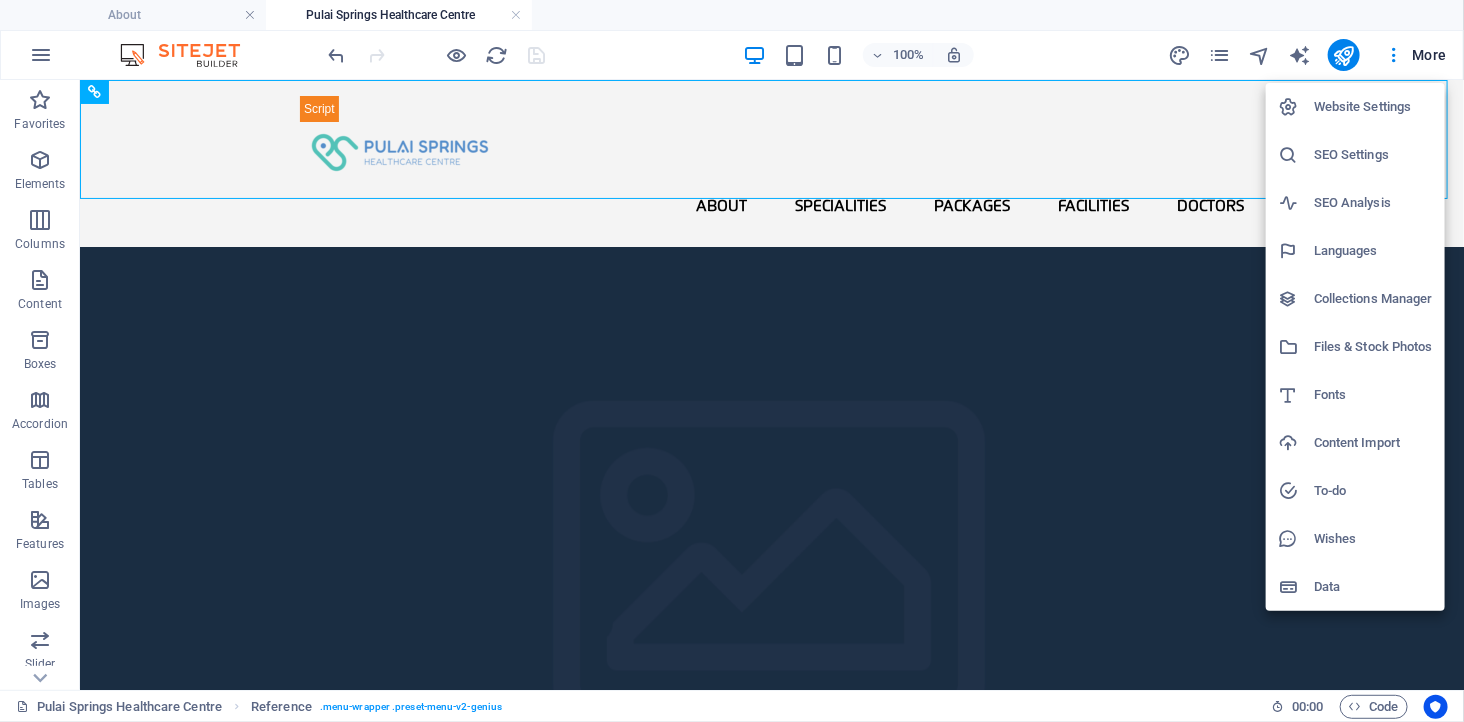 click on "Data" at bounding box center (1373, 587) 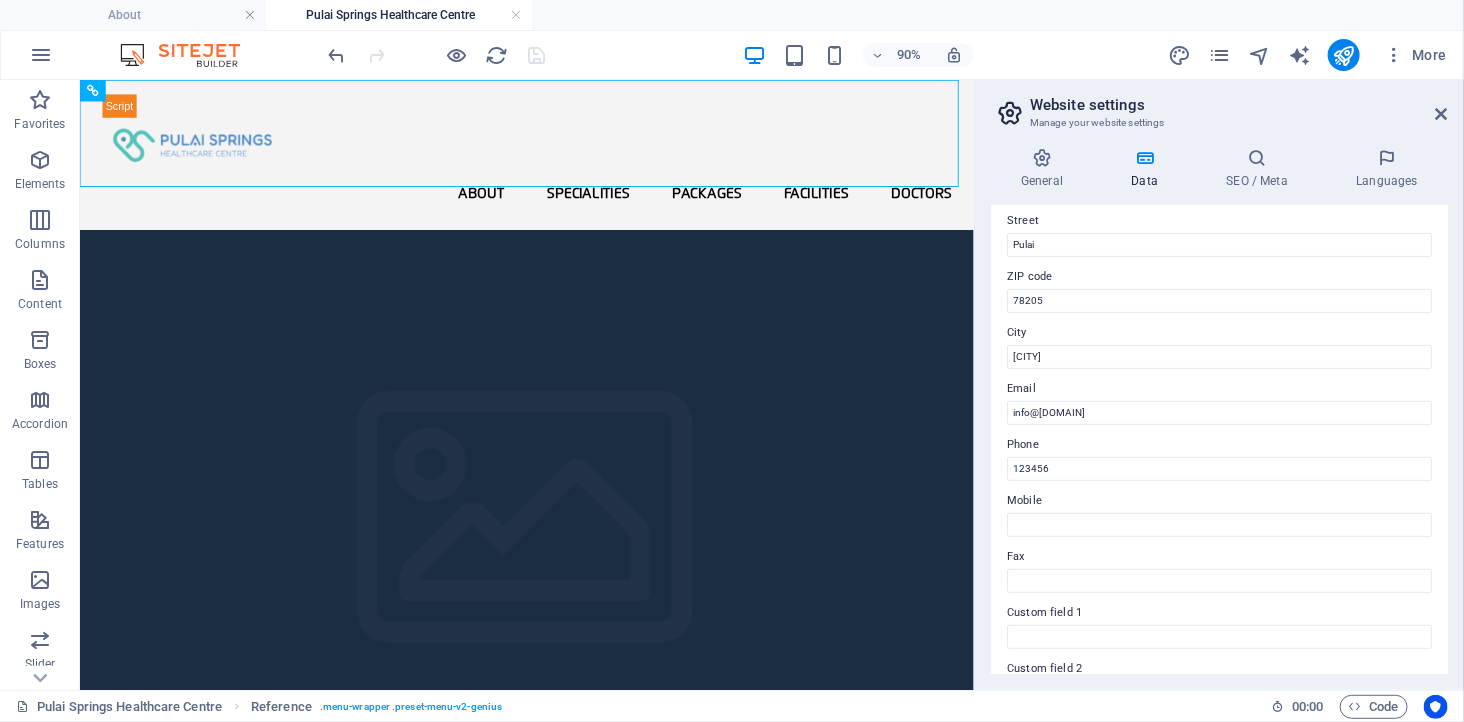 scroll, scrollTop: 491, scrollLeft: 0, axis: vertical 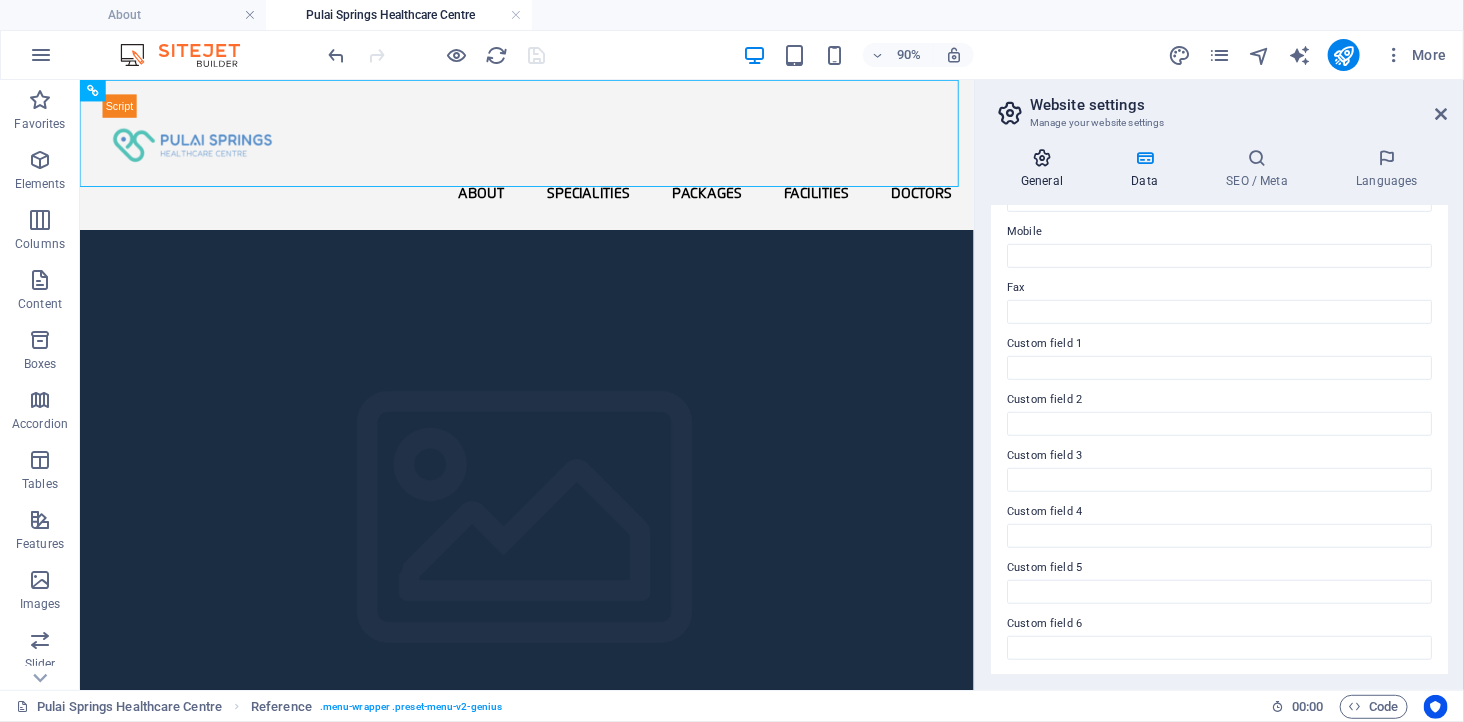 click on "General" at bounding box center [1046, 169] 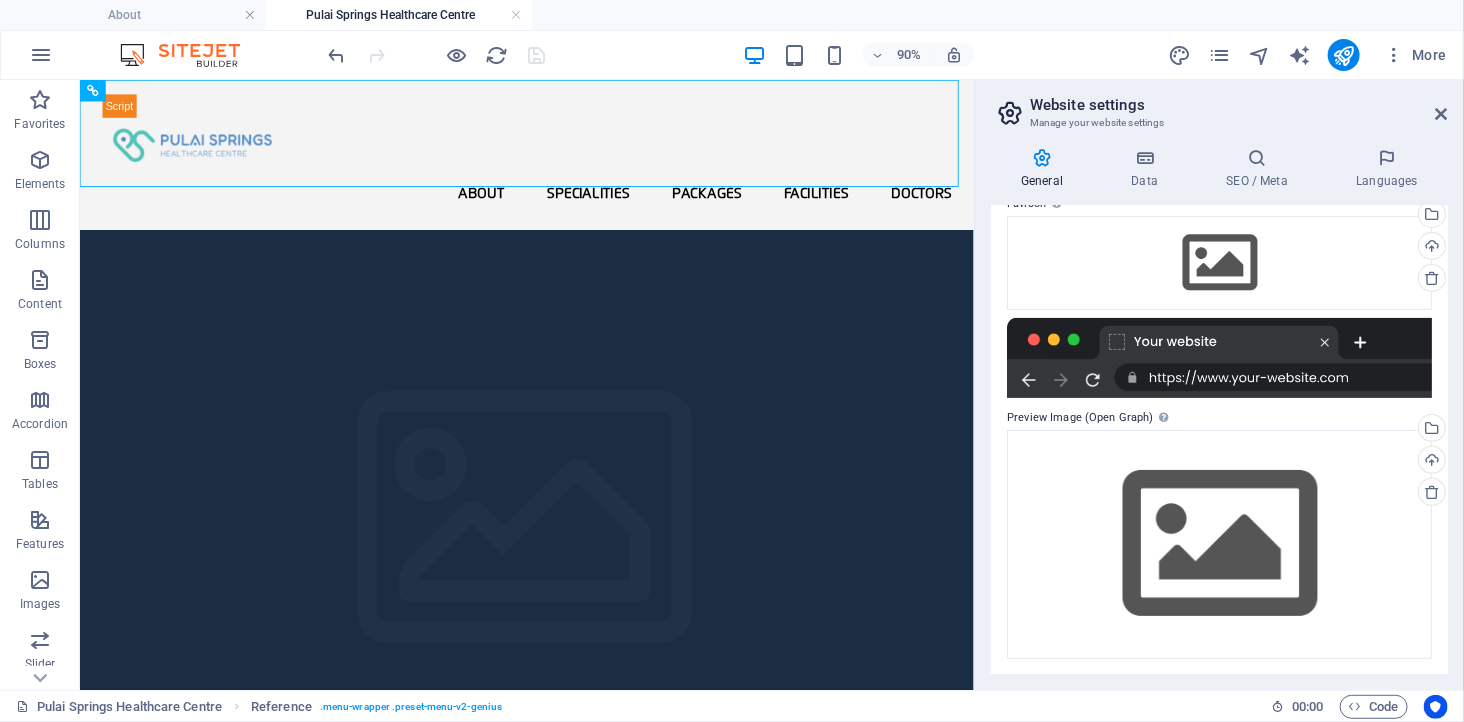 scroll, scrollTop: 0, scrollLeft: 0, axis: both 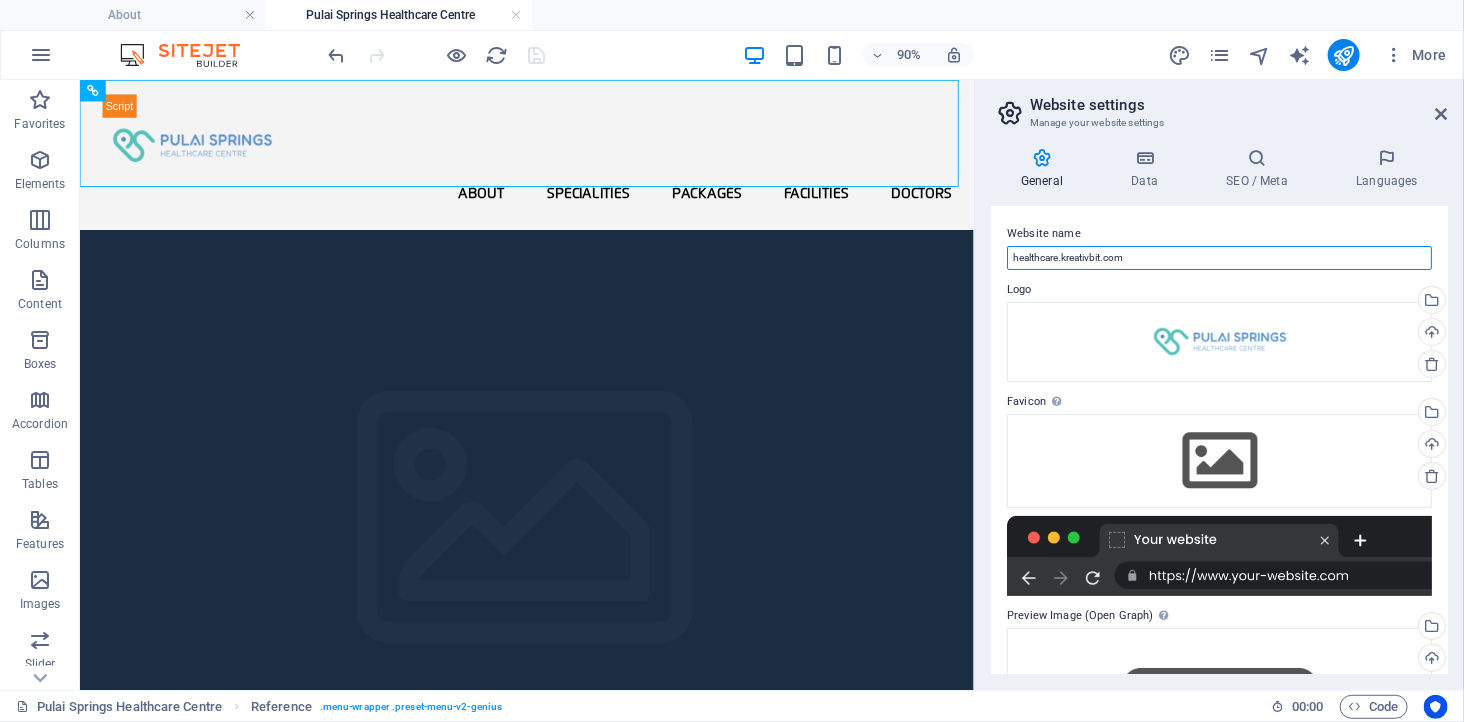 drag, startPoint x: 1157, startPoint y: 258, endPoint x: 980, endPoint y: 265, distance: 177.13837 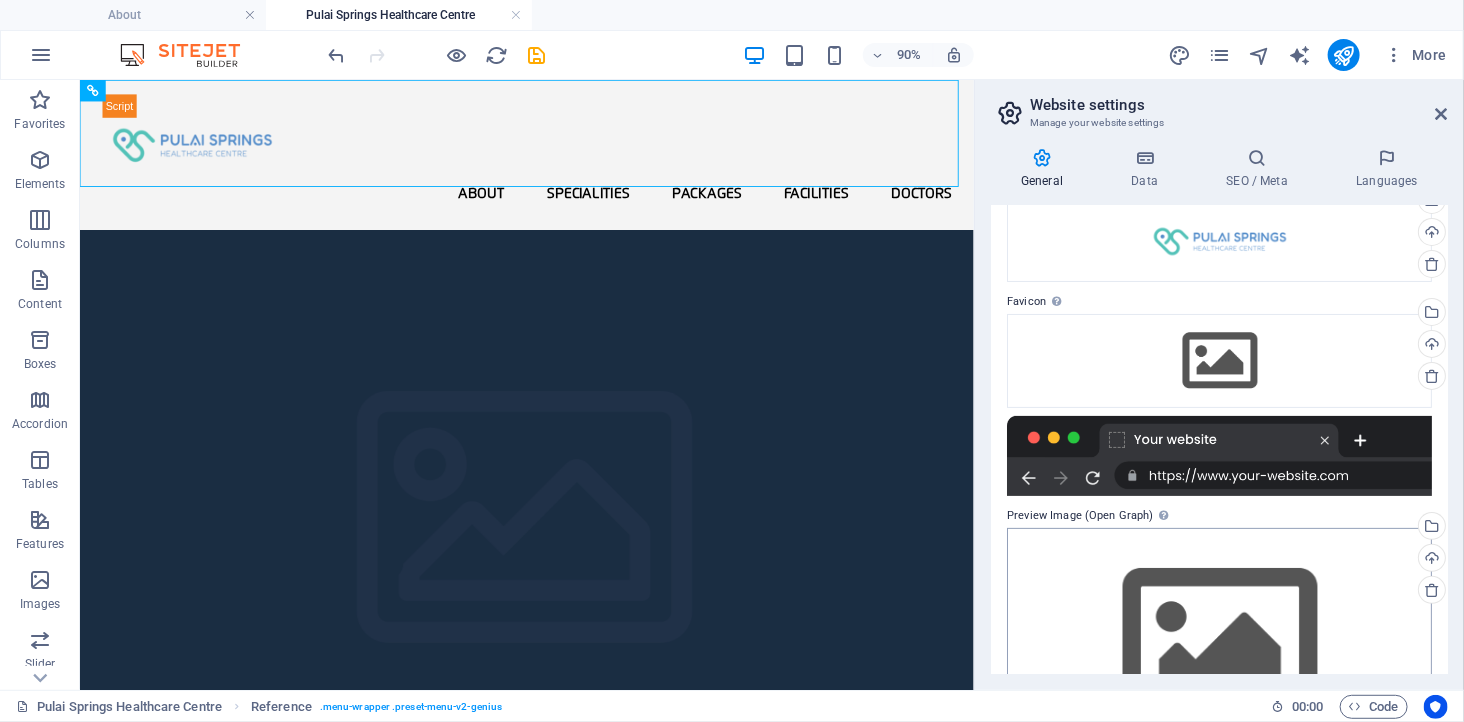 scroll, scrollTop: 198, scrollLeft: 0, axis: vertical 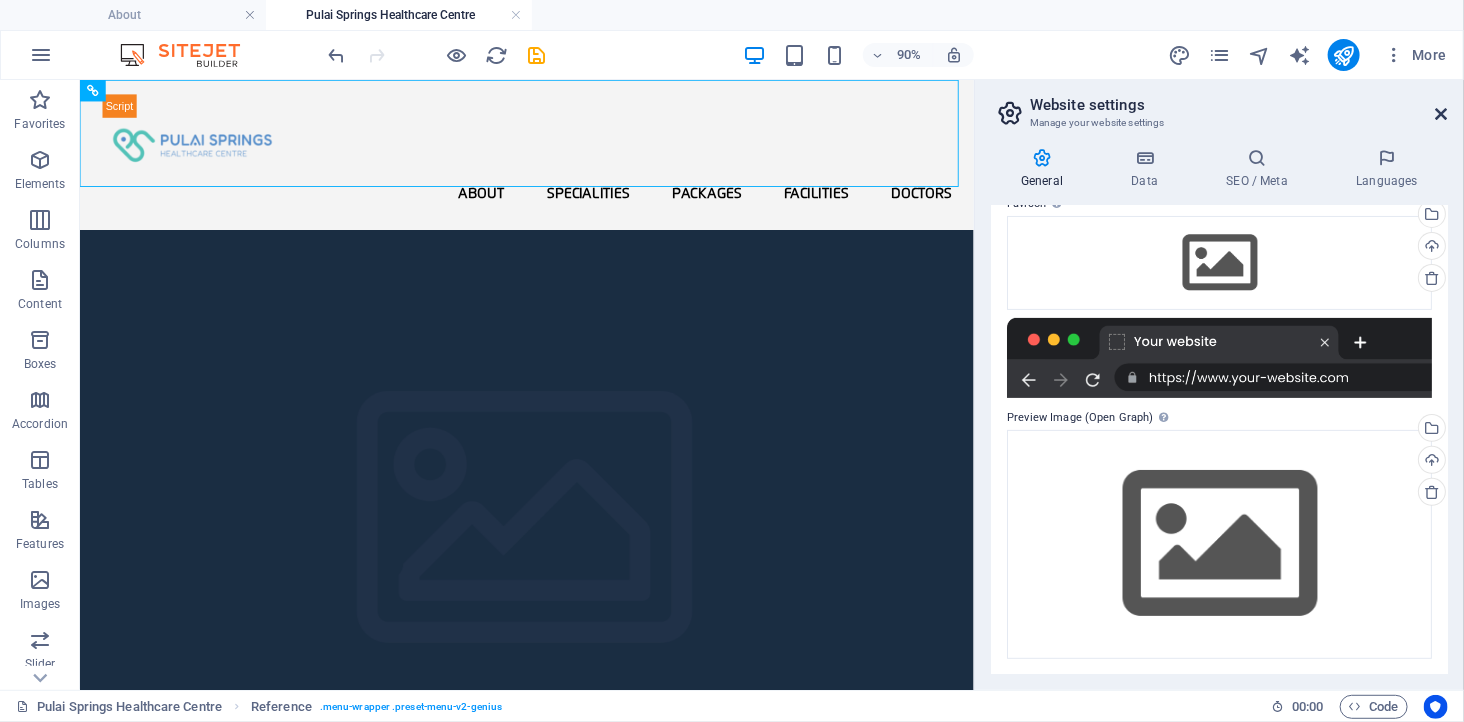 type on "Pulai Spring Health Care" 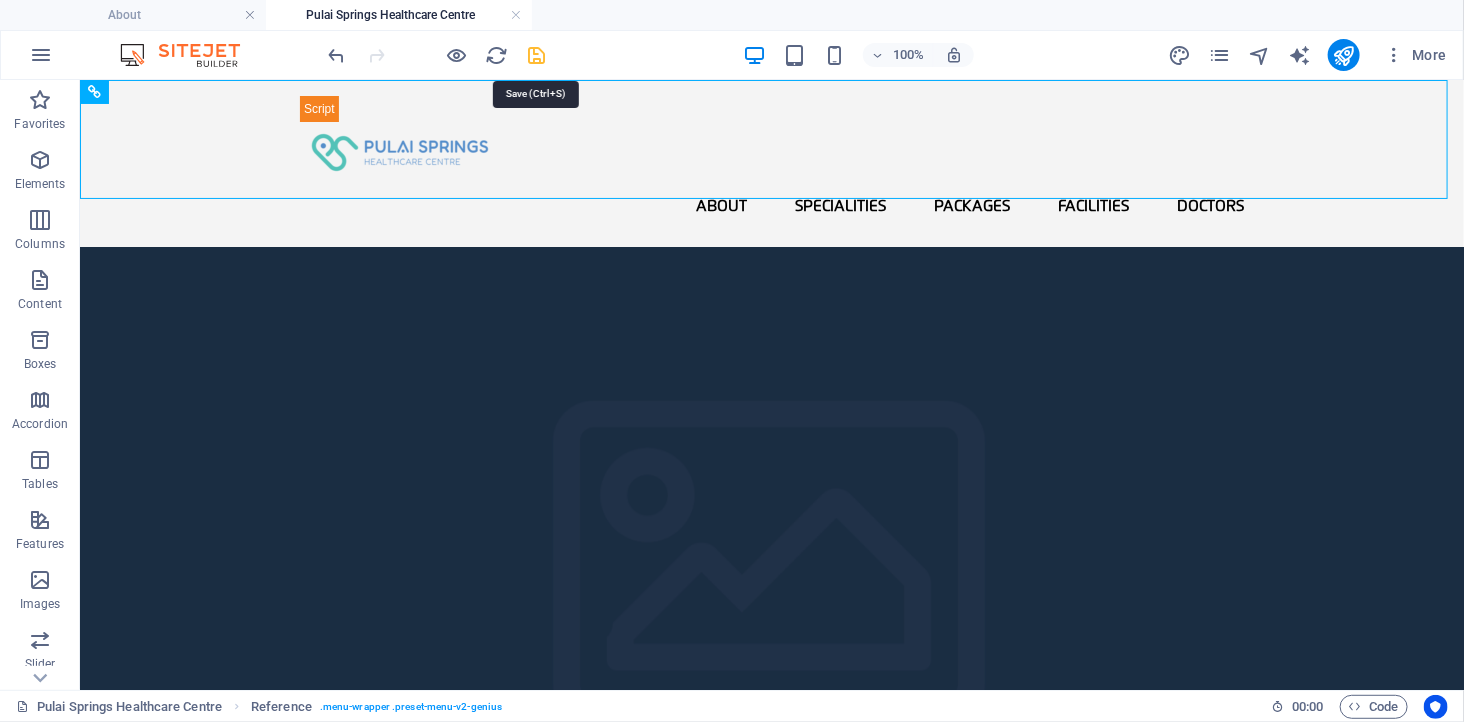click at bounding box center (537, 55) 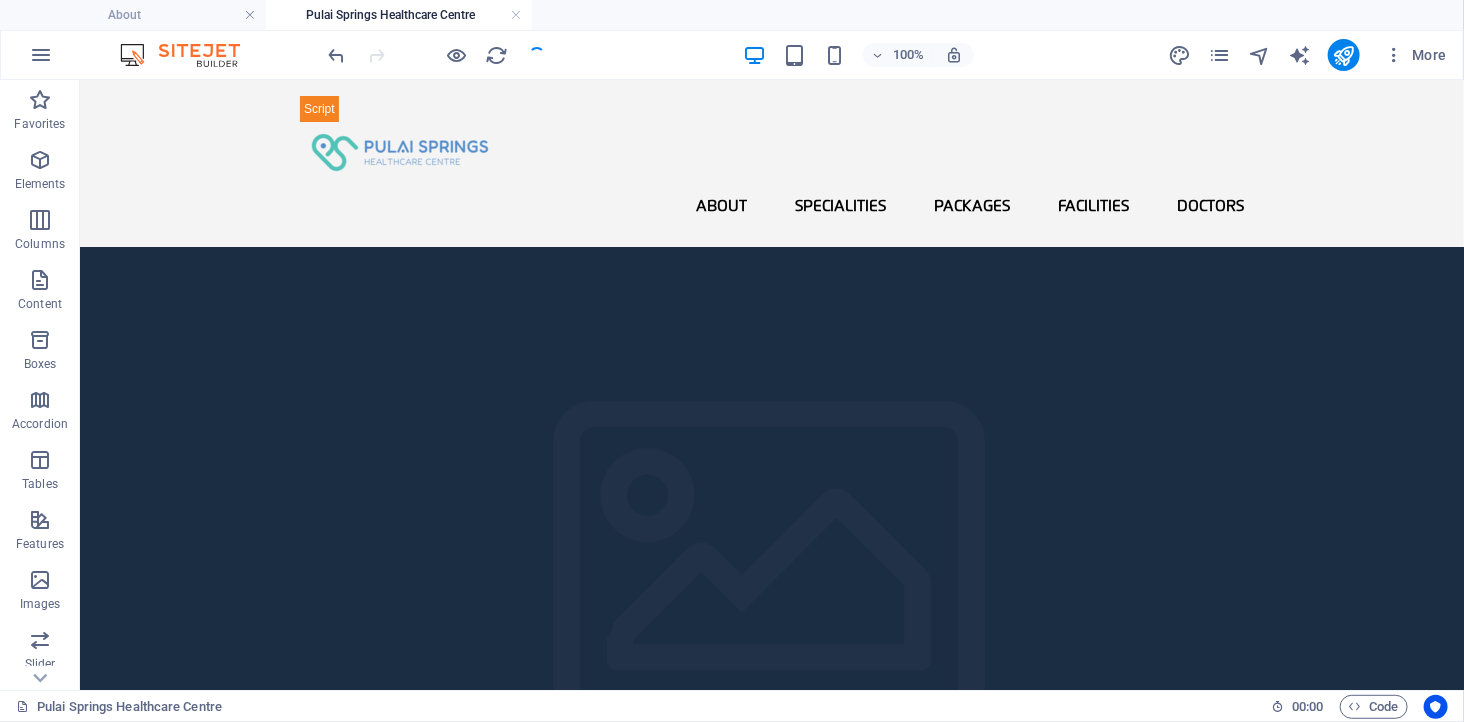 click at bounding box center [190, 55] 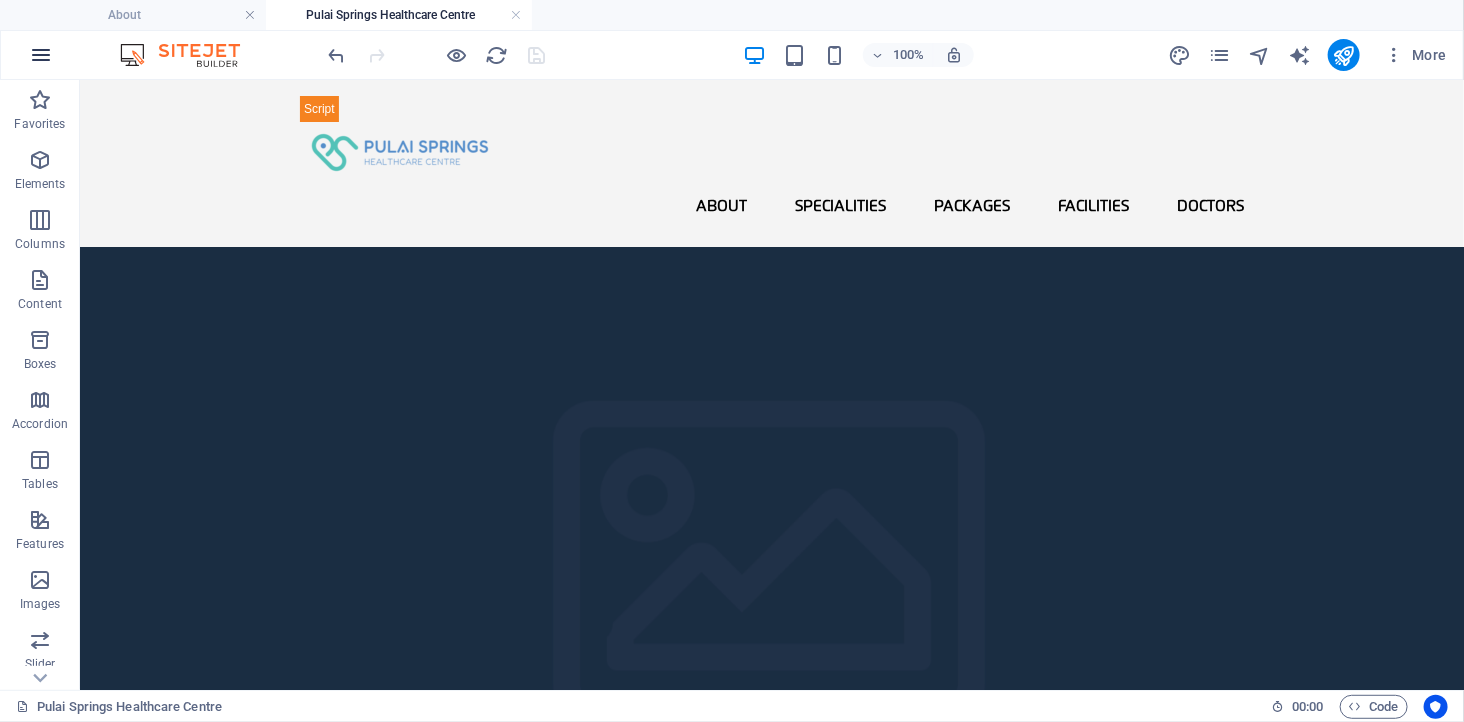 click at bounding box center [41, 55] 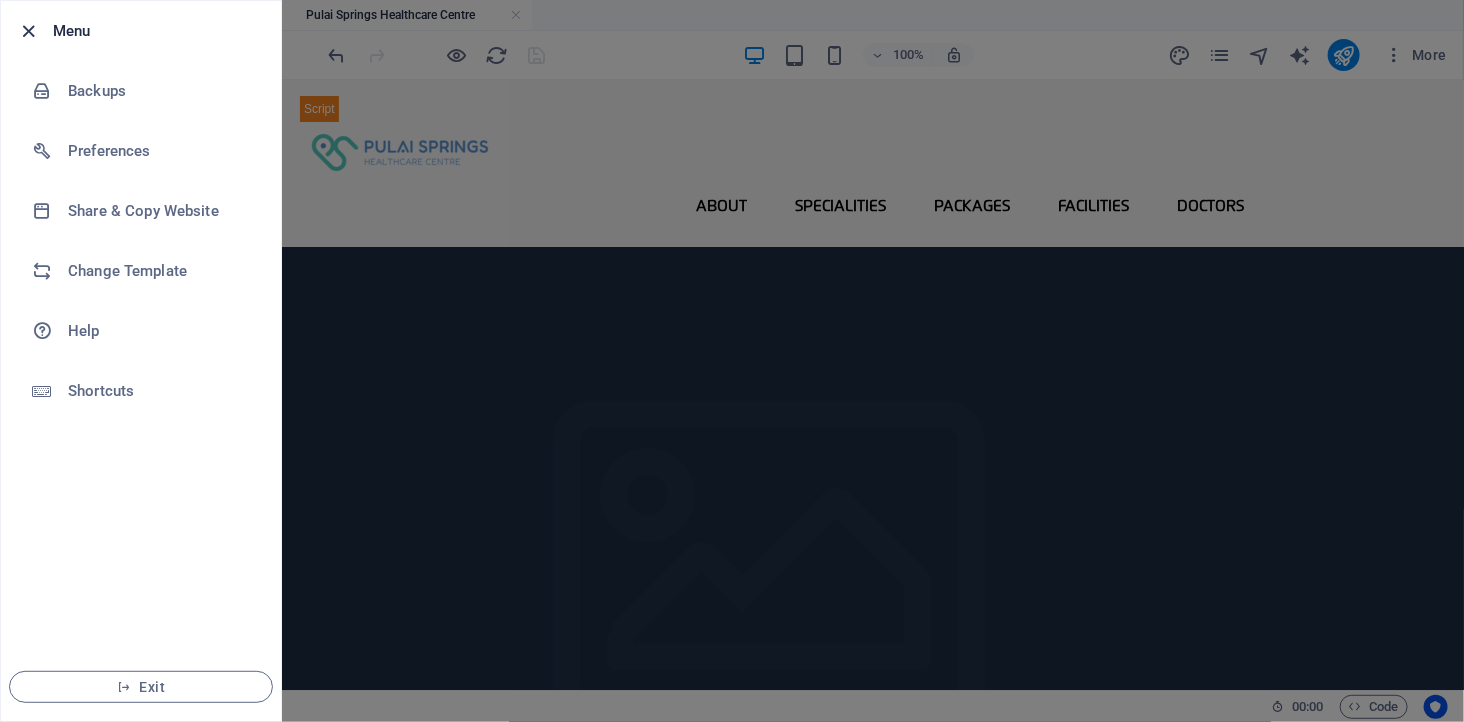 click at bounding box center [29, 31] 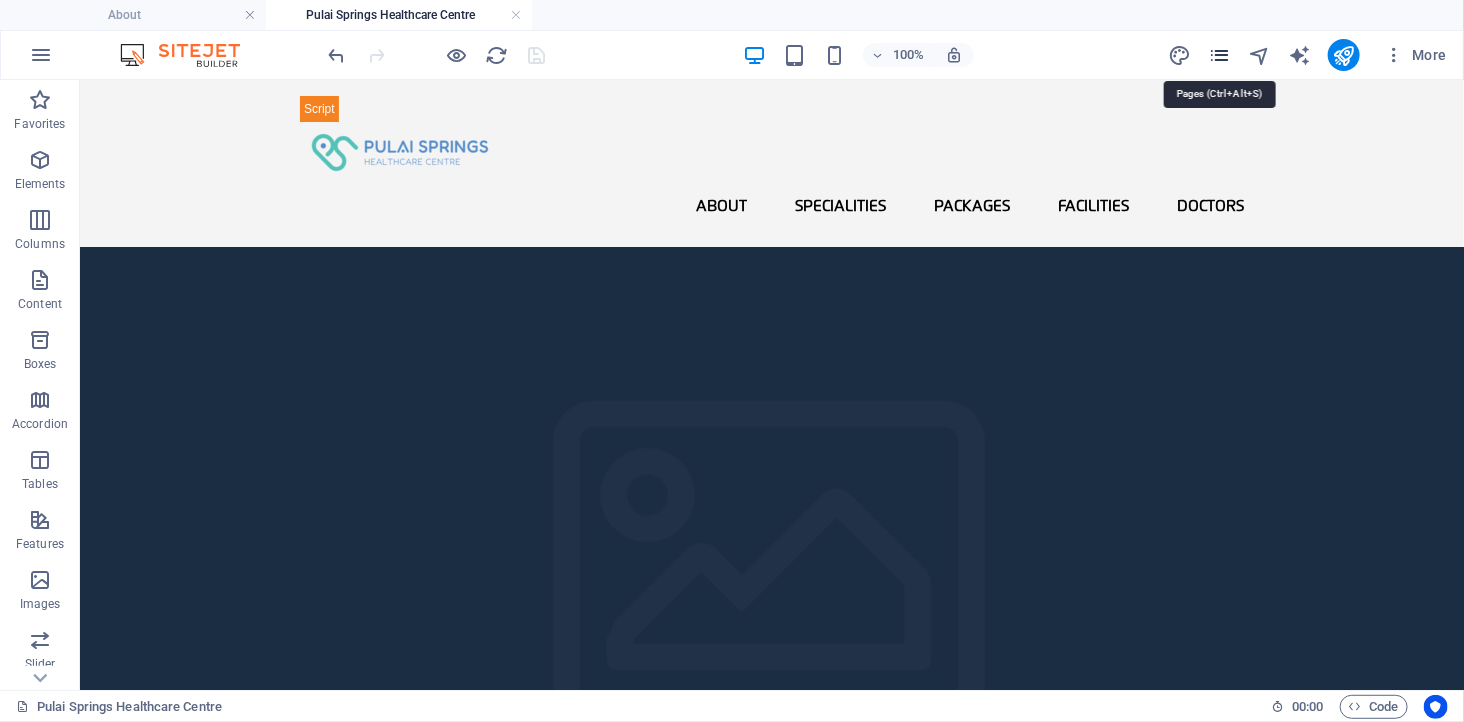 click at bounding box center (1219, 55) 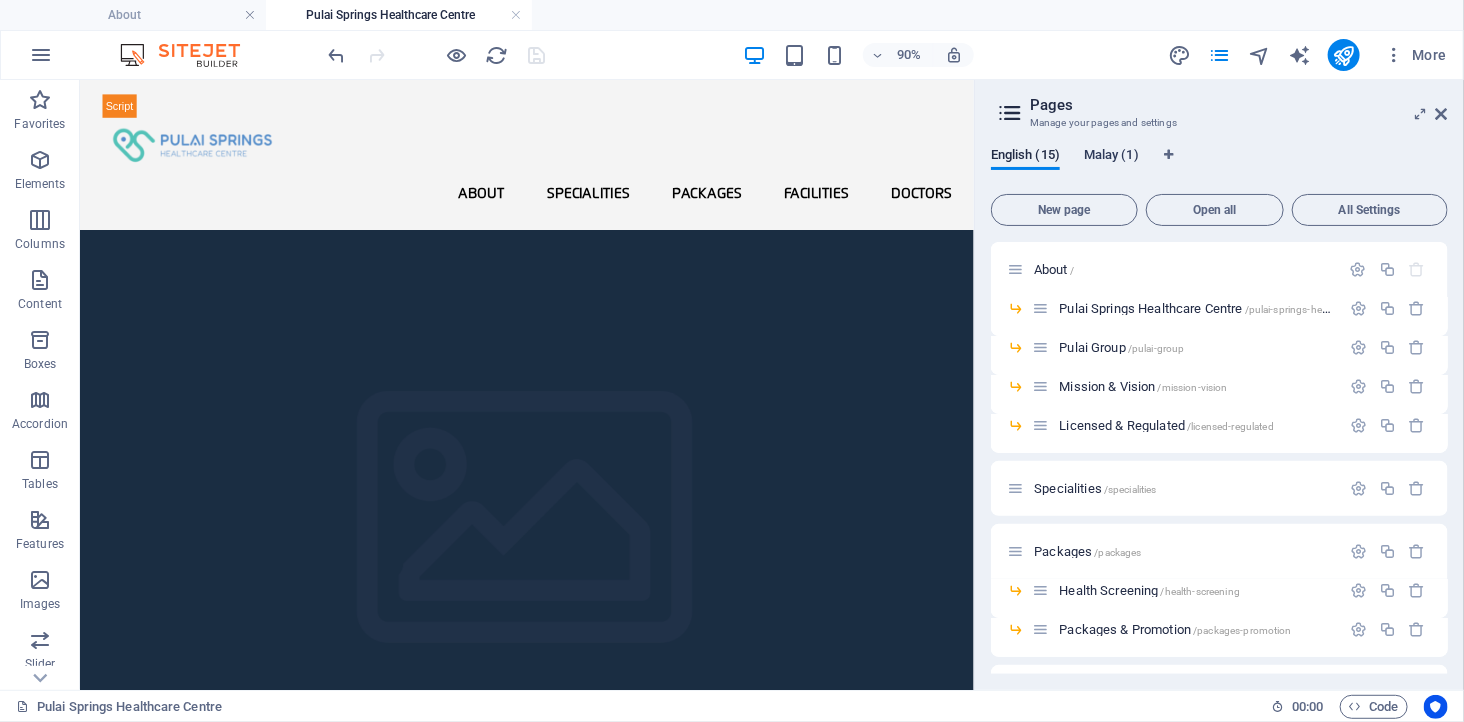 click on "Malay (1)" at bounding box center [1111, 157] 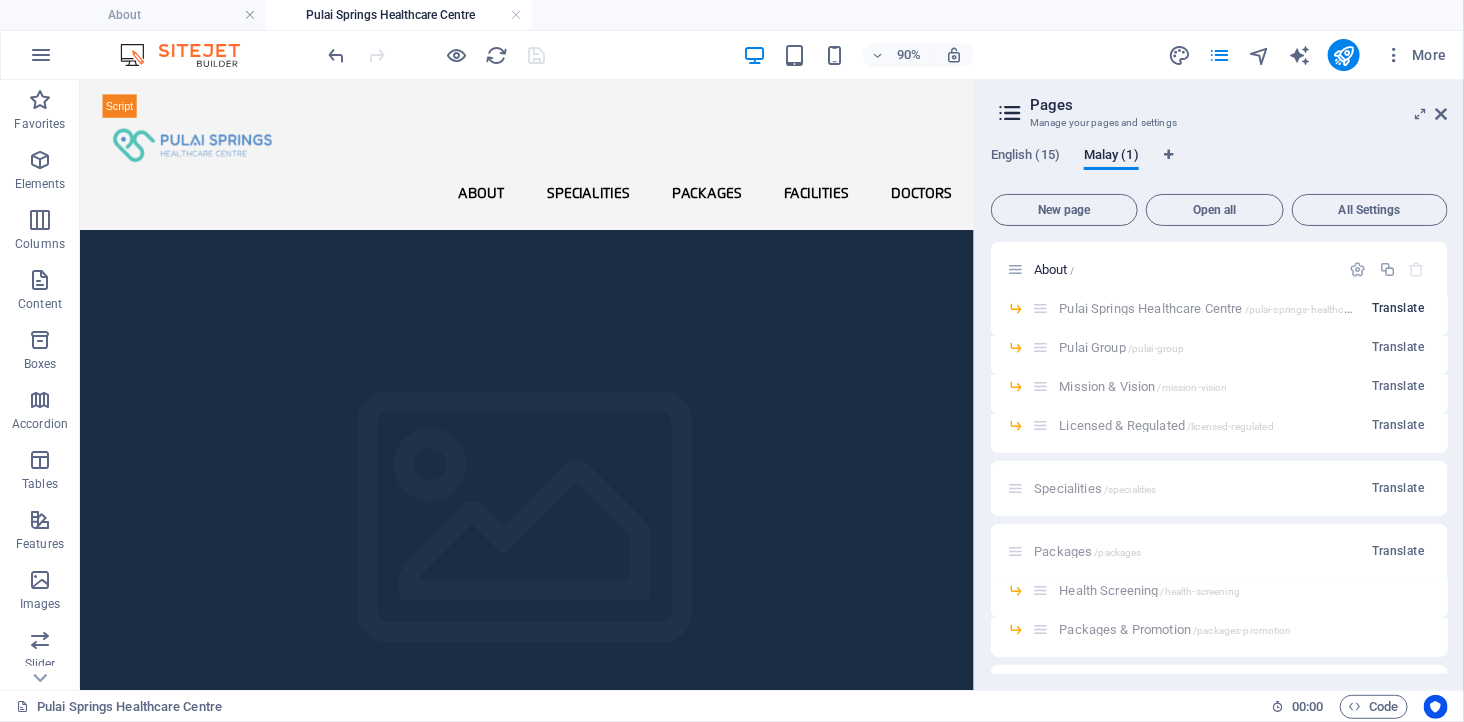 click on "Translate" at bounding box center [1398, 308] 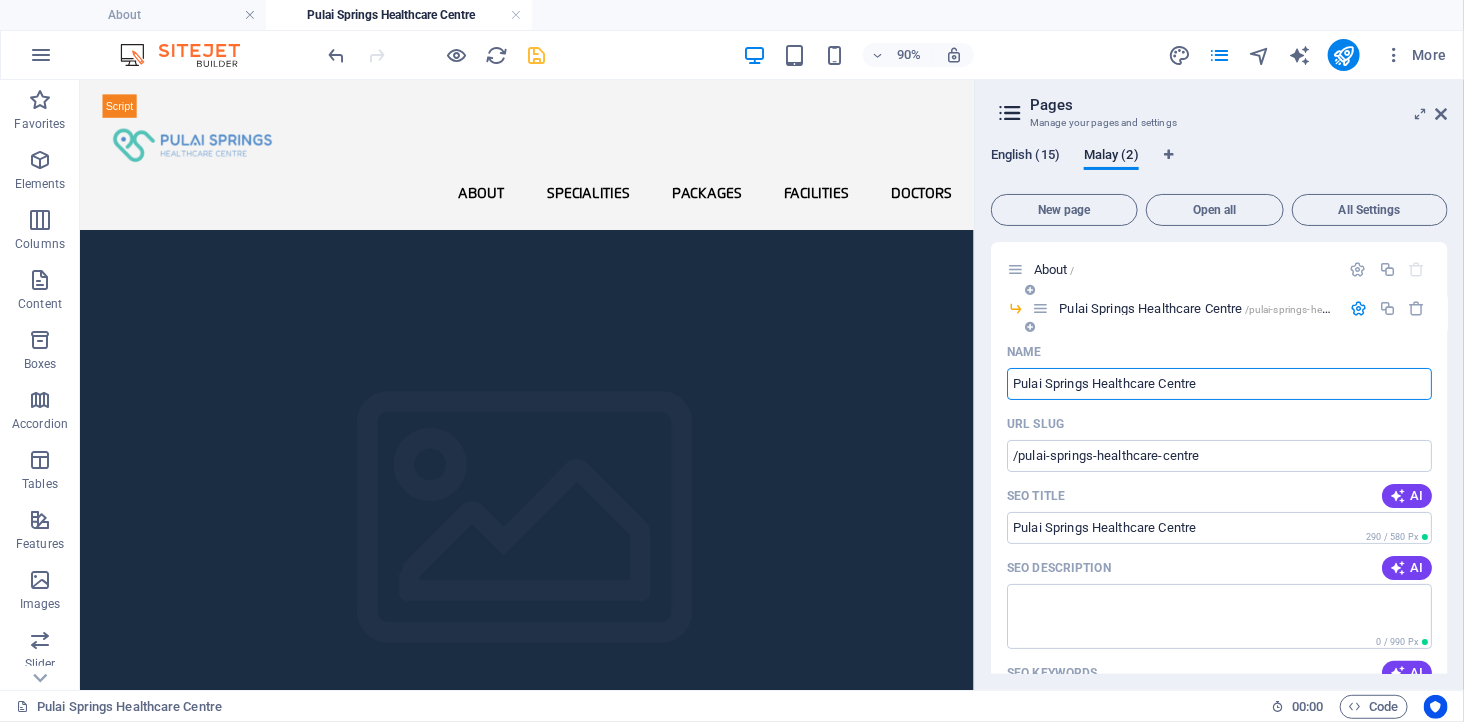 click on "English (15)" at bounding box center (1025, 157) 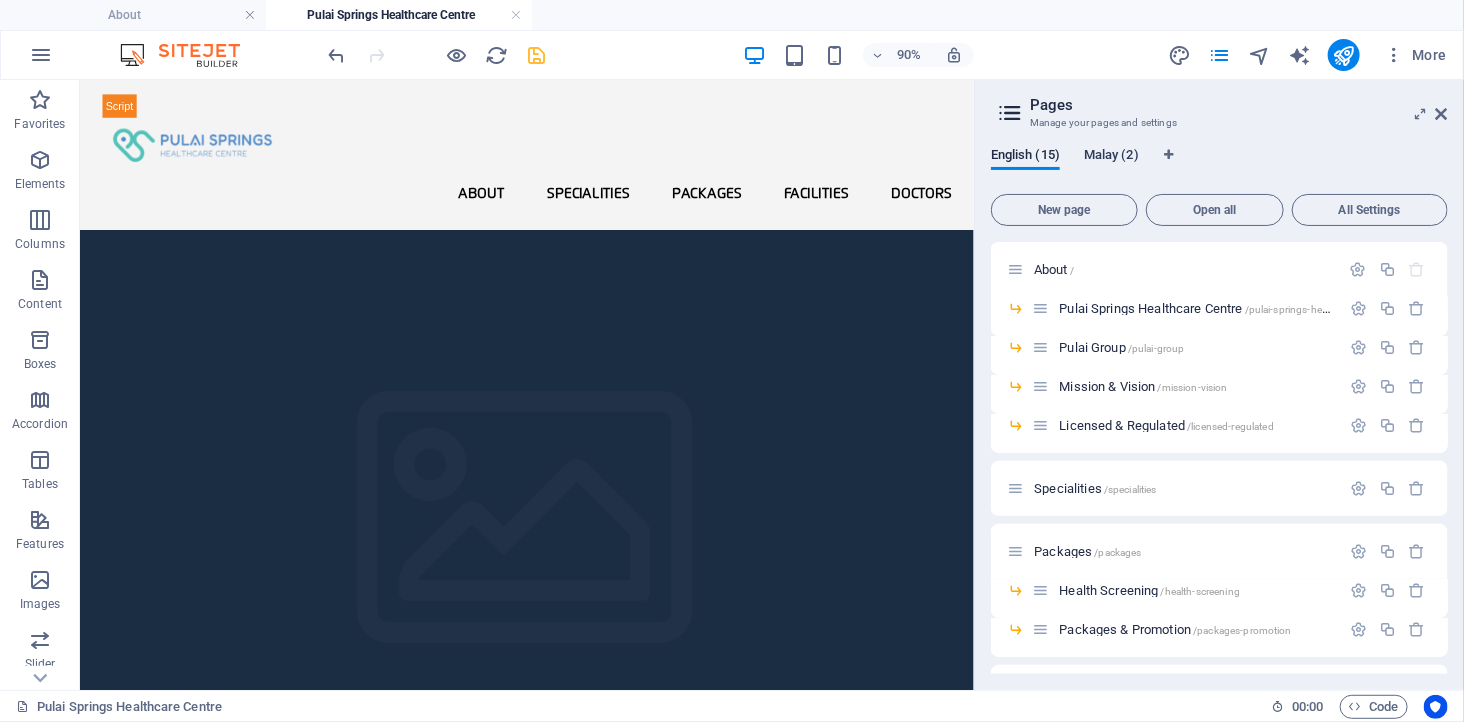 click on "Malay (2)" at bounding box center [1111, 157] 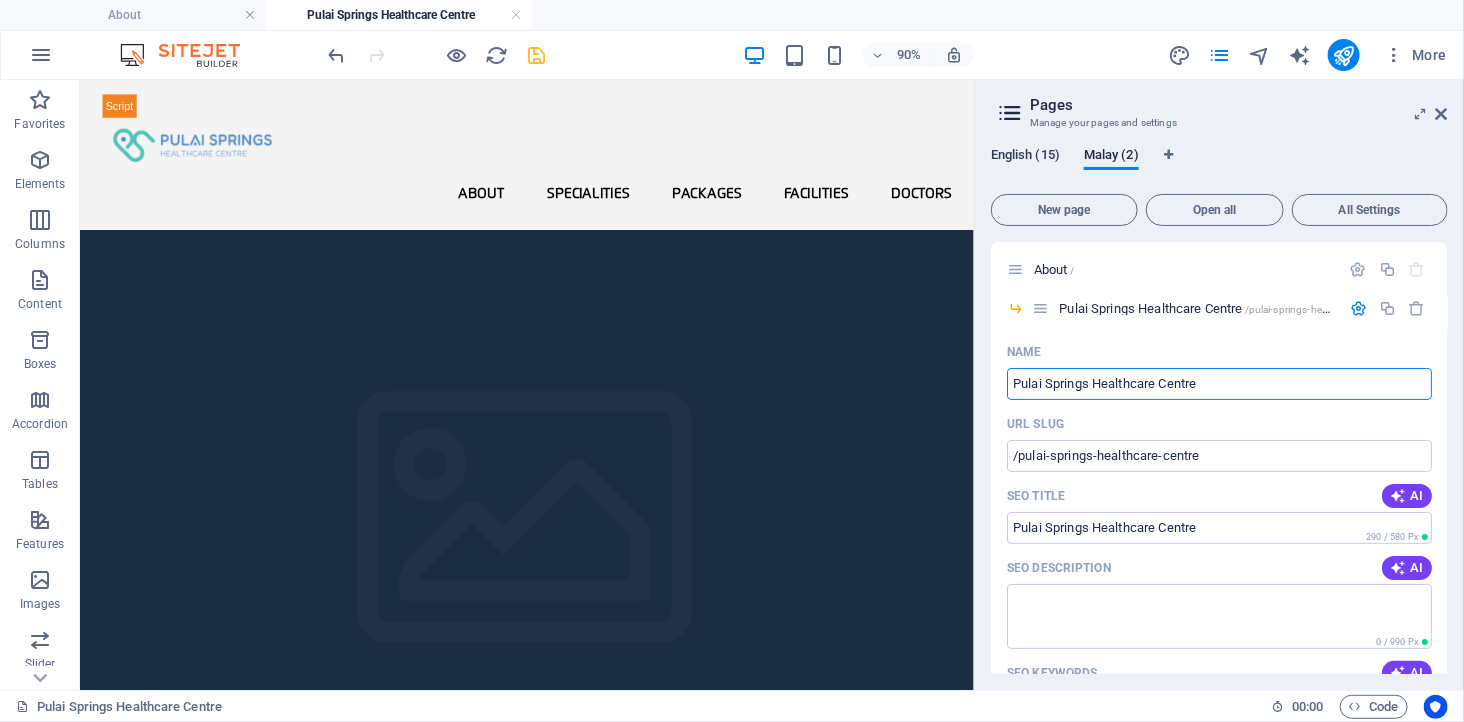 click on "English (15)" at bounding box center [1025, 157] 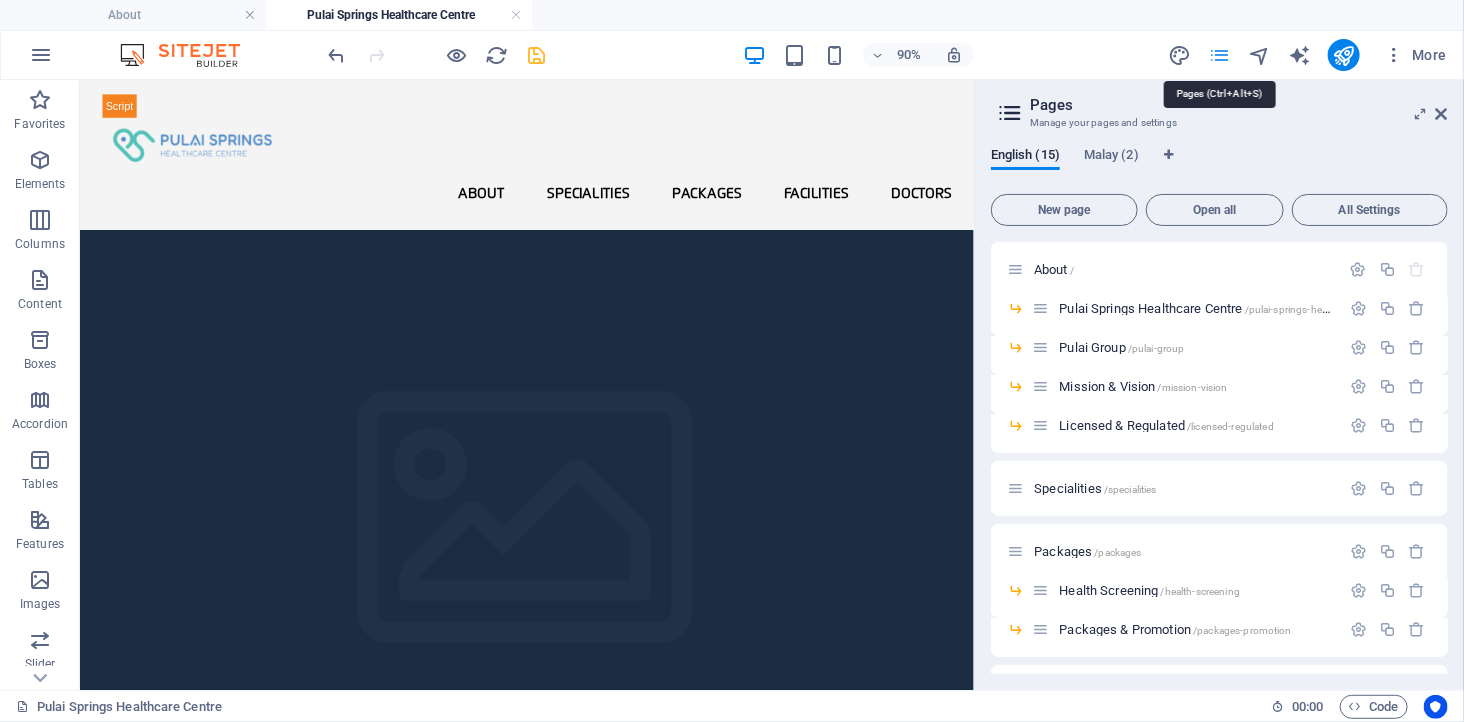click at bounding box center [1219, 55] 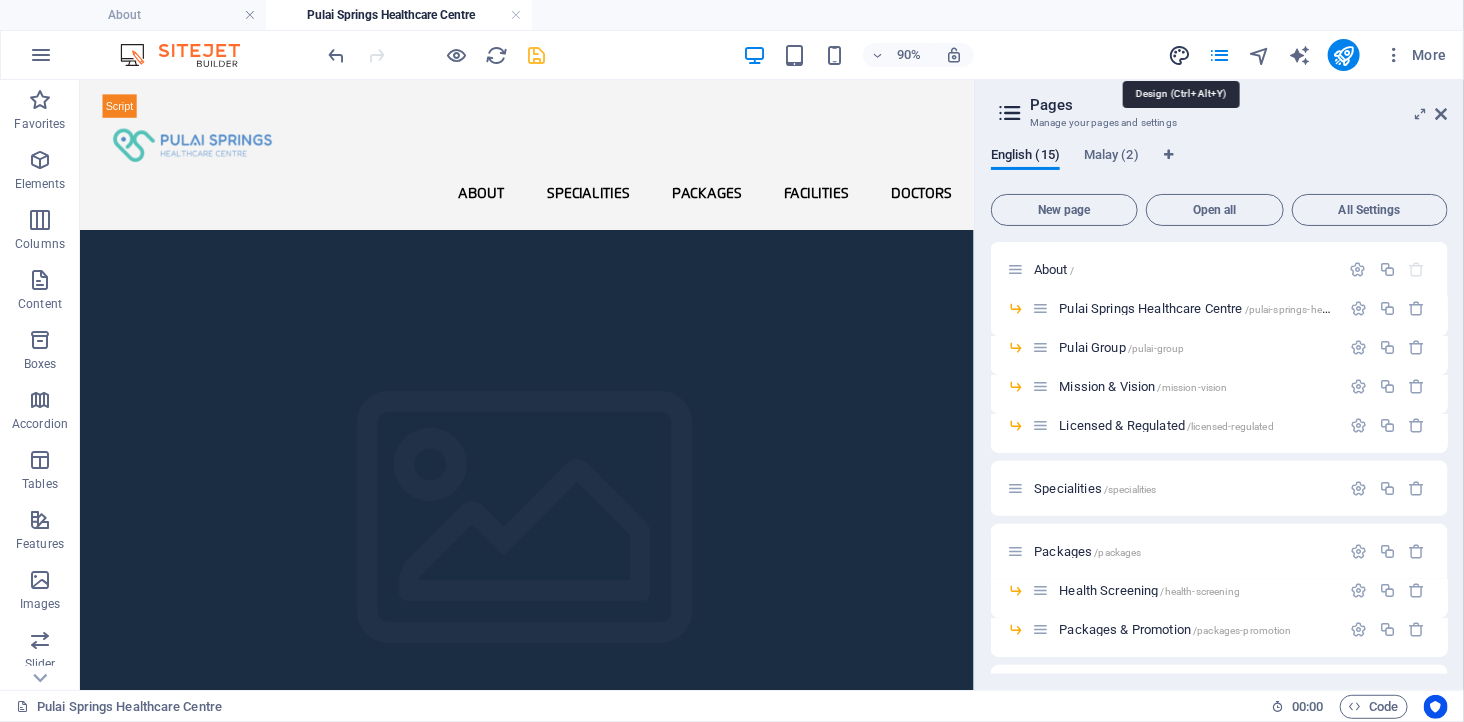 click at bounding box center [1179, 55] 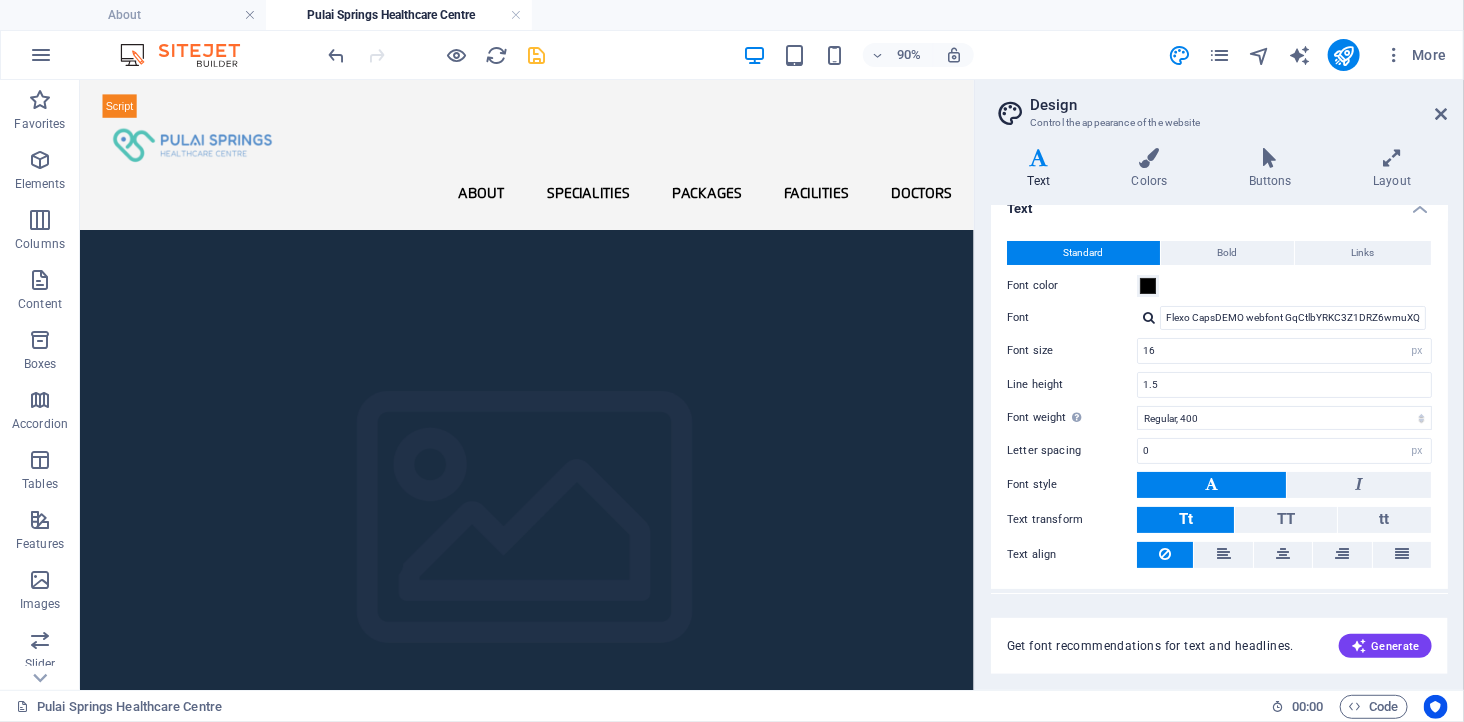 scroll, scrollTop: 0, scrollLeft: 0, axis: both 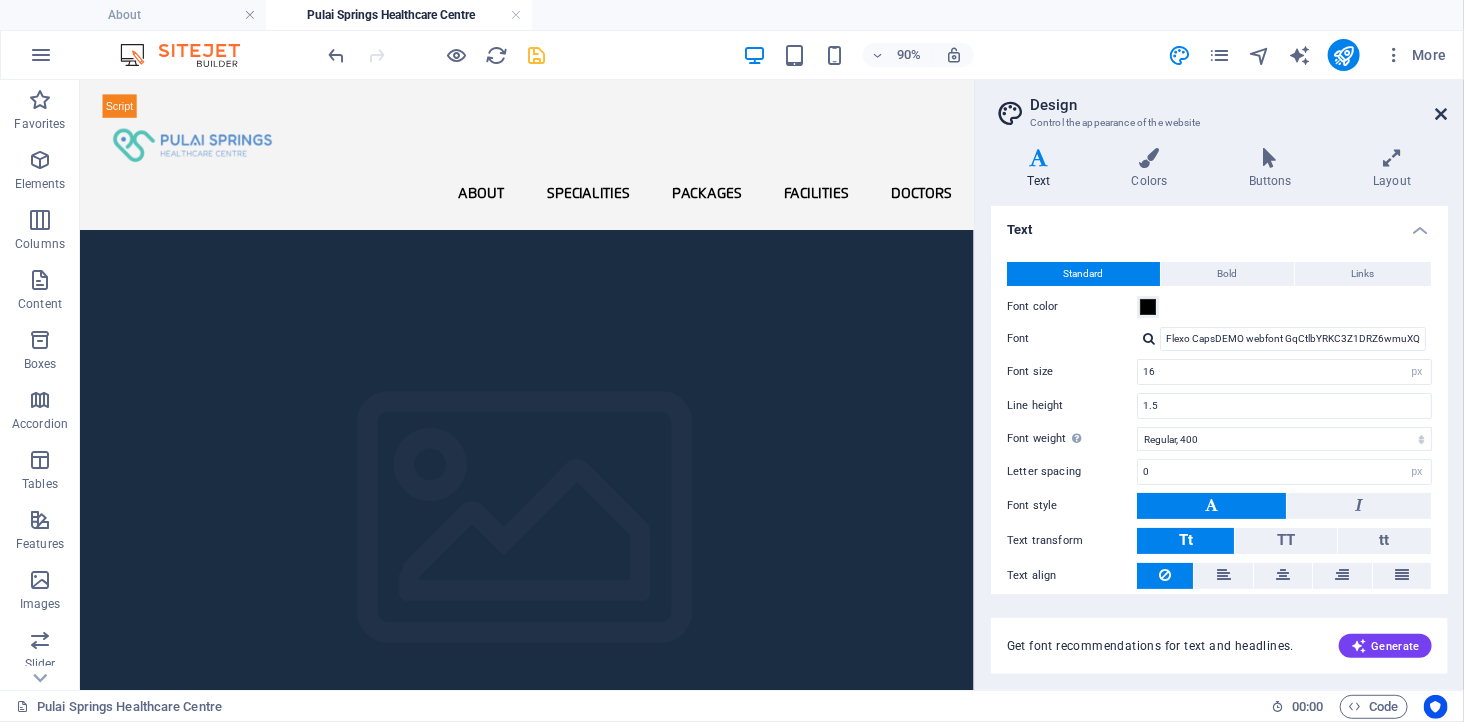 click at bounding box center (1442, 114) 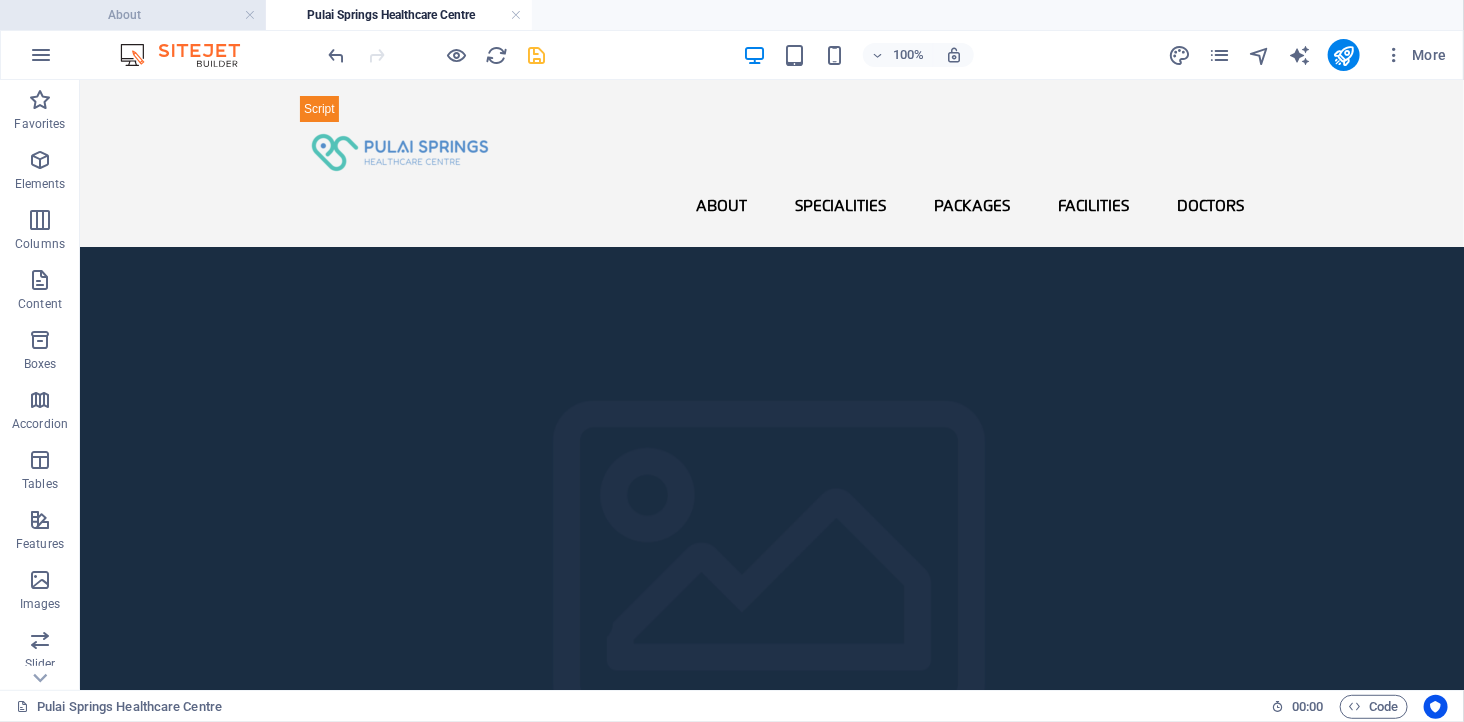 click on "About" at bounding box center [133, 15] 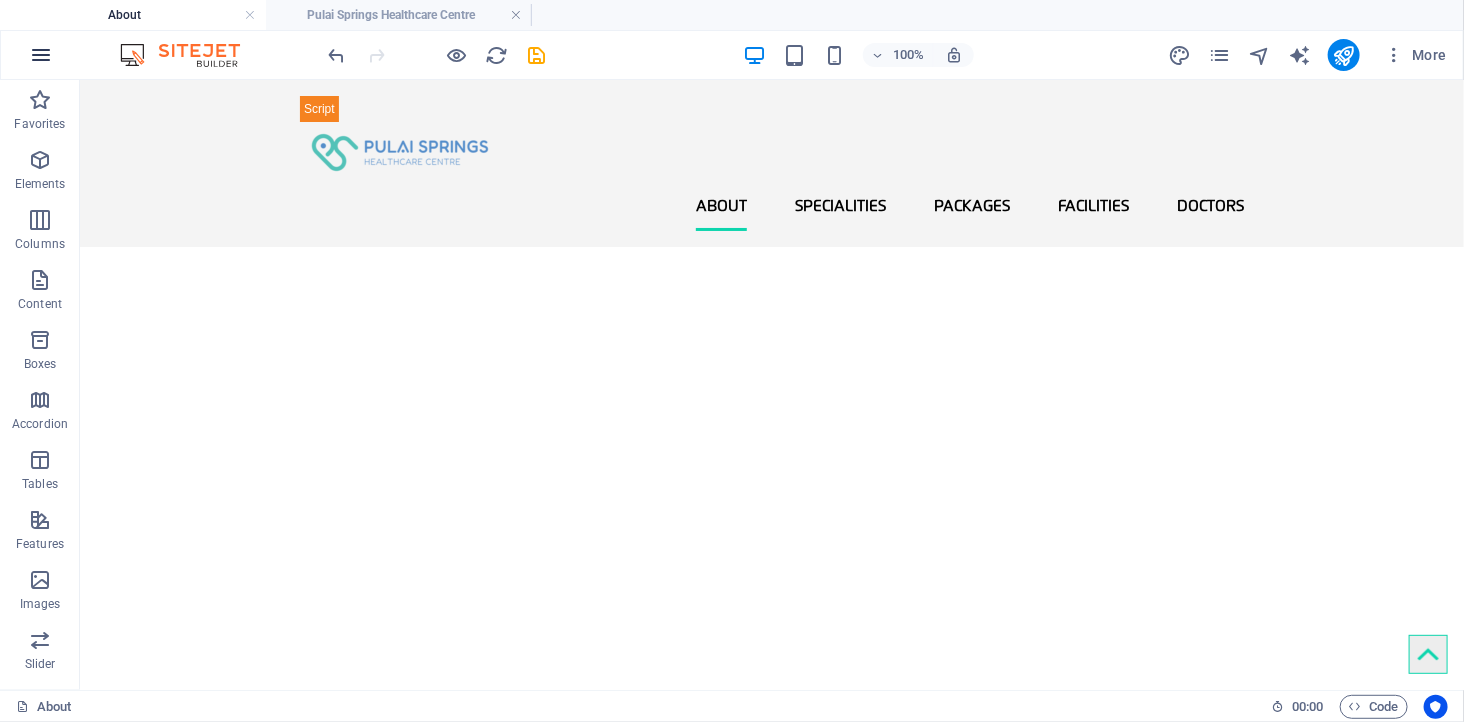 click at bounding box center [41, 55] 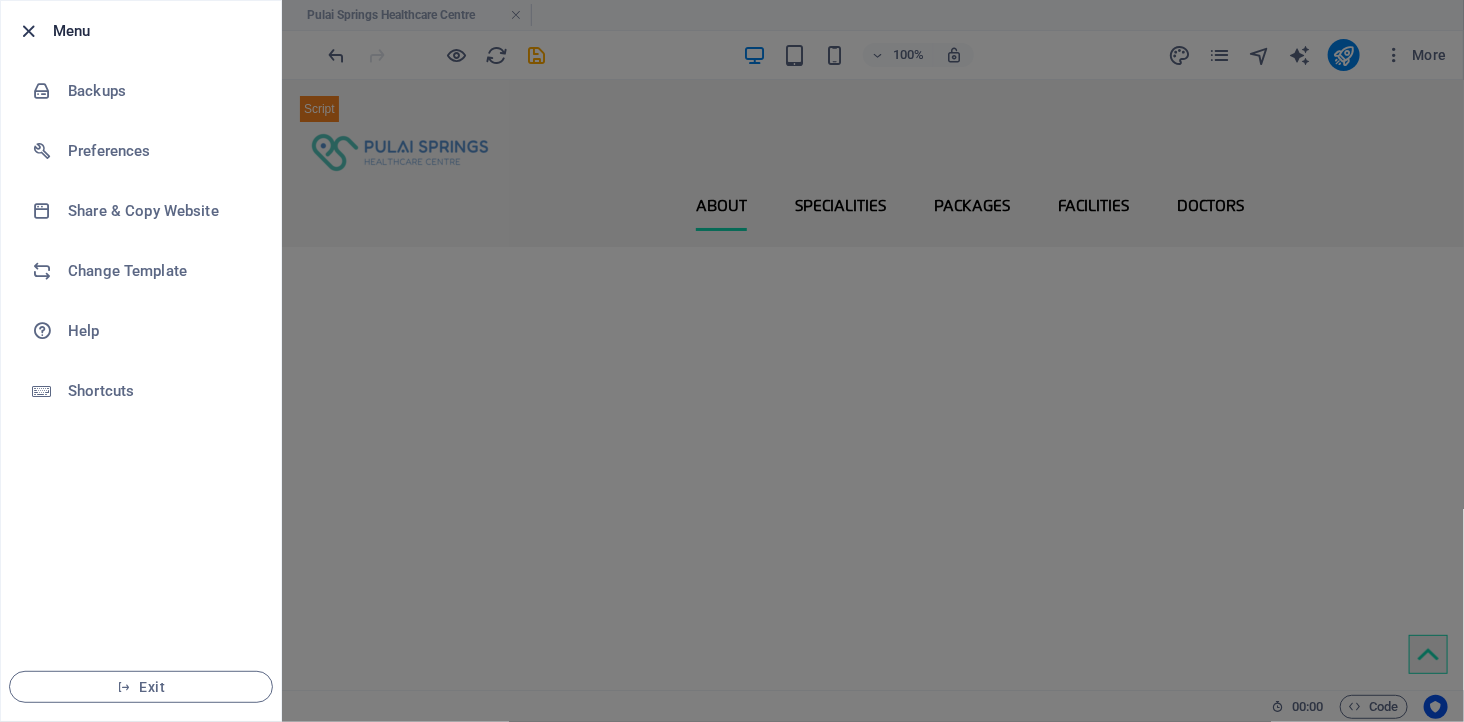 click at bounding box center (29, 31) 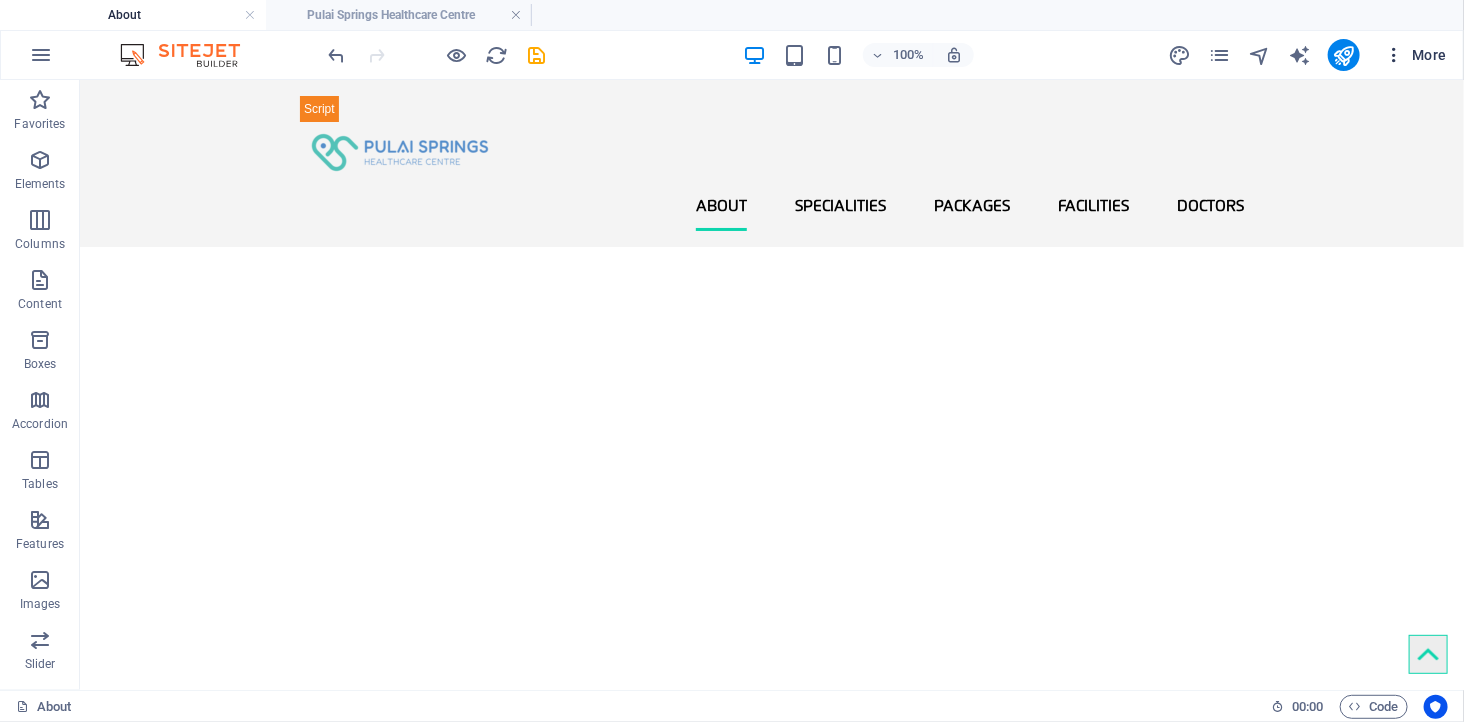 click on "More" at bounding box center (1415, 55) 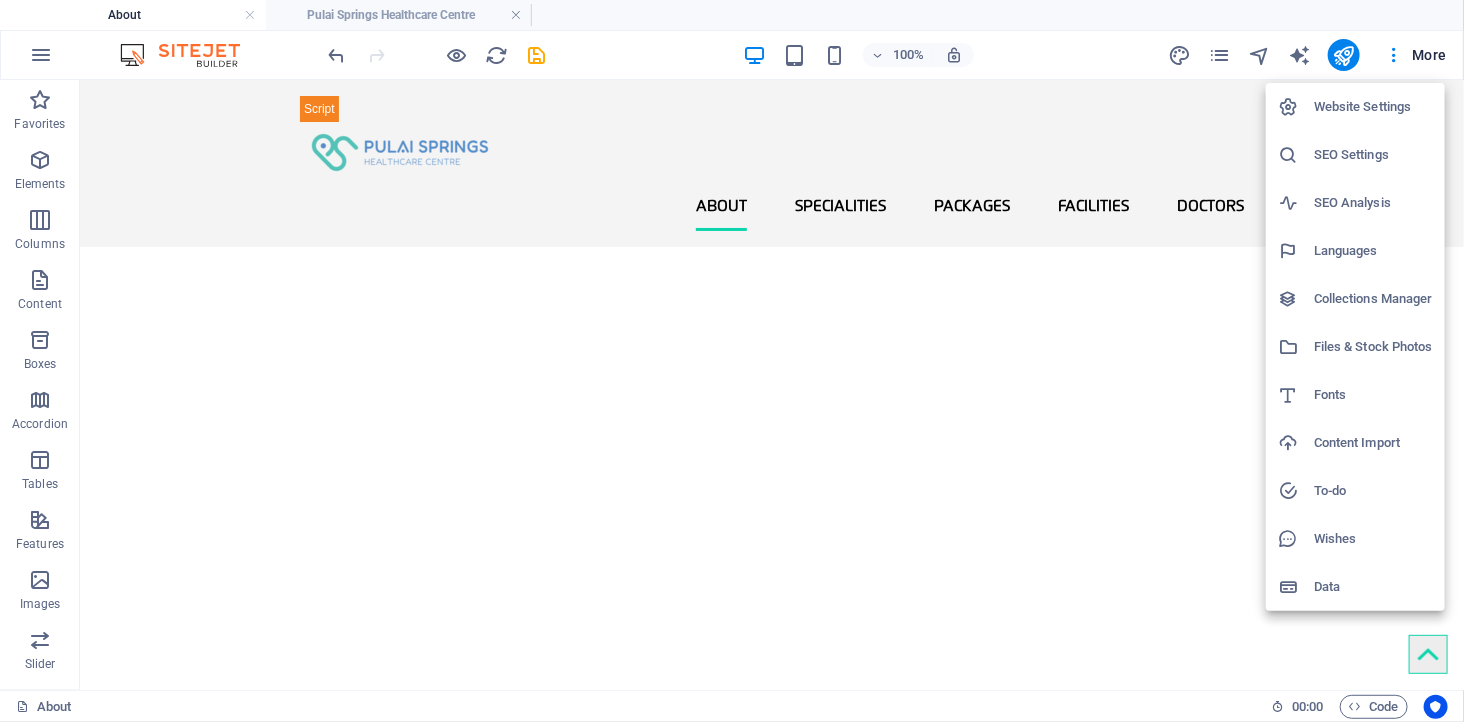 click on "Website Settings" at bounding box center [1373, 107] 